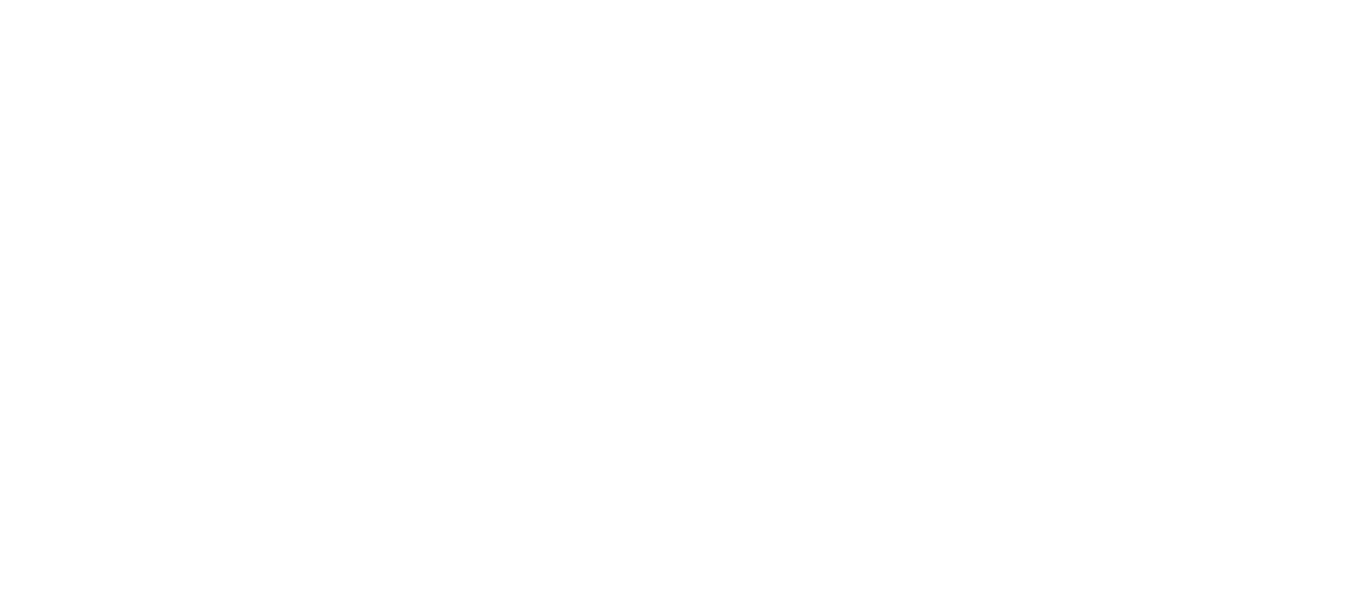 scroll, scrollTop: 0, scrollLeft: 0, axis: both 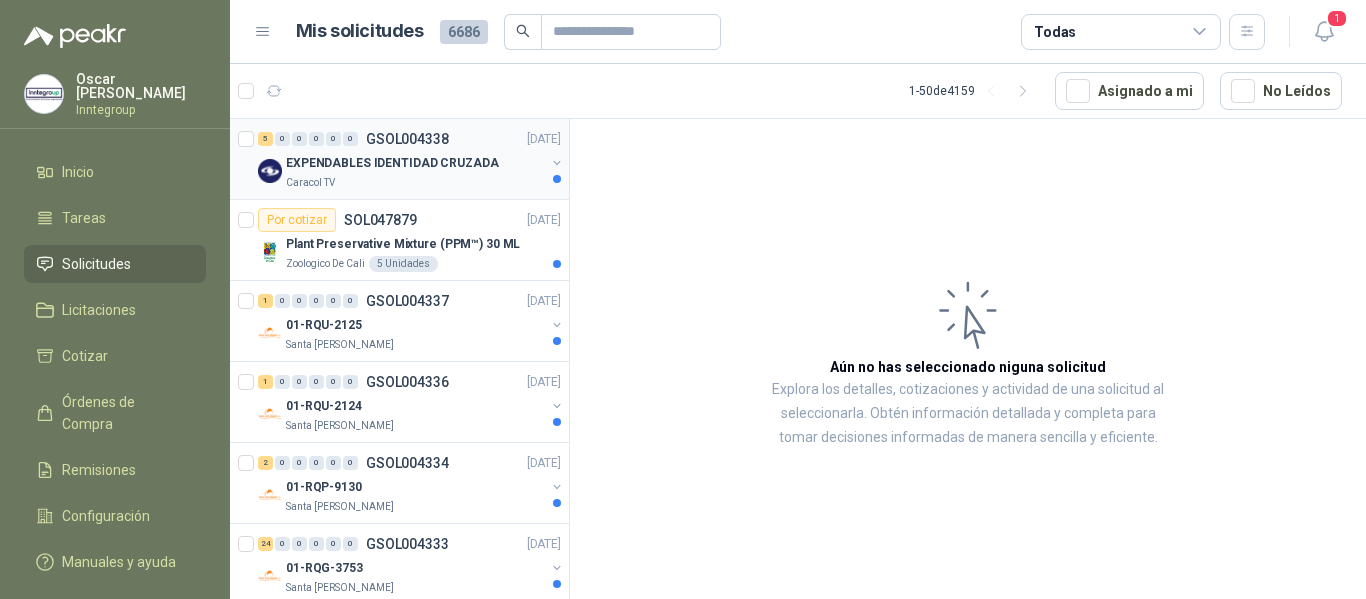 click on "EXPENDABLES  IDENTIDAD CRUZADA" at bounding box center (392, 163) 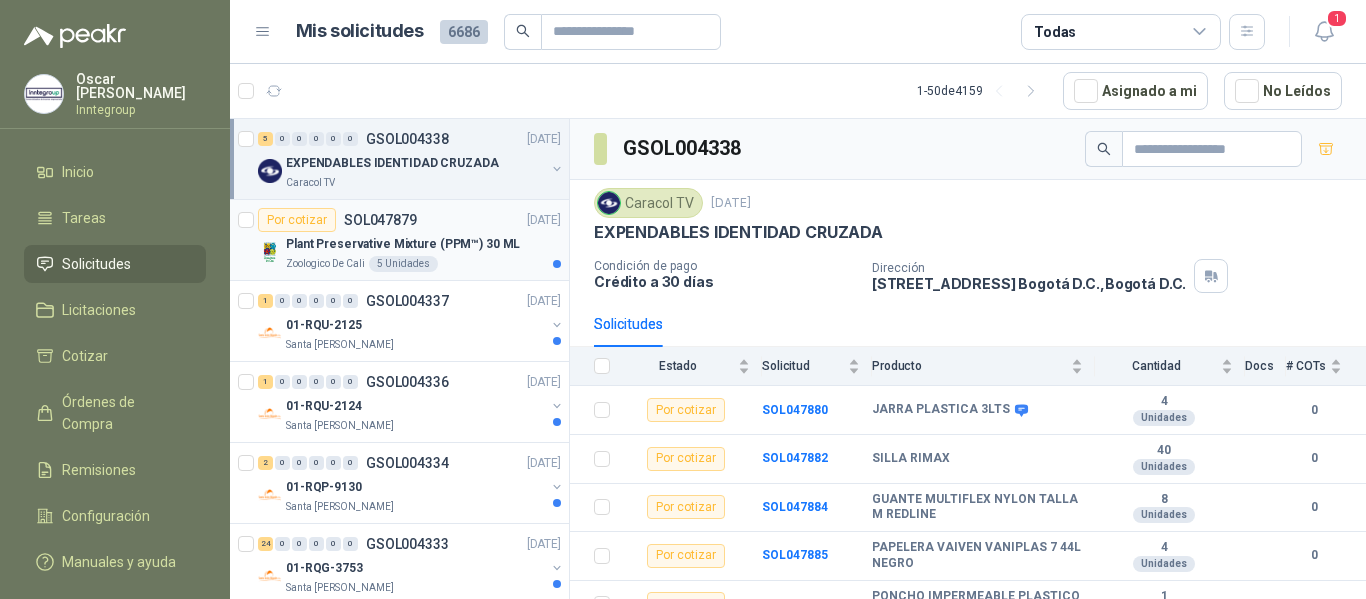 click on "SOL047879" at bounding box center [380, 220] 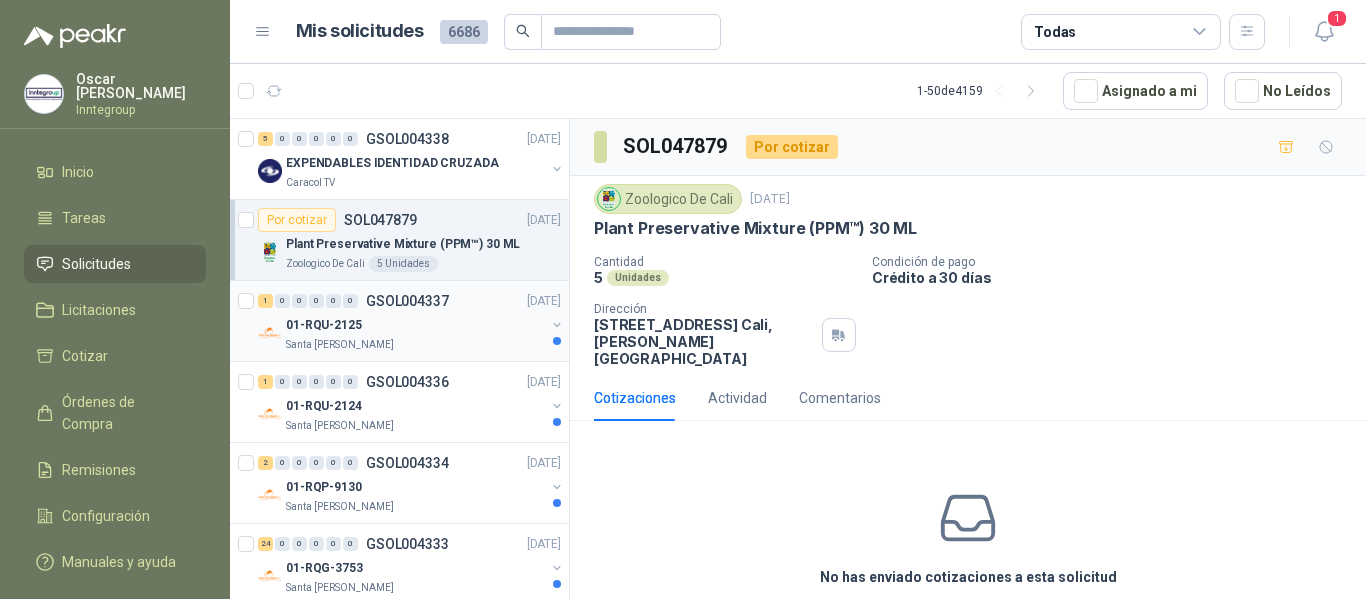 click on "1   0   0   0   0   0   GSOL004337 [DATE]" at bounding box center (411, 301) 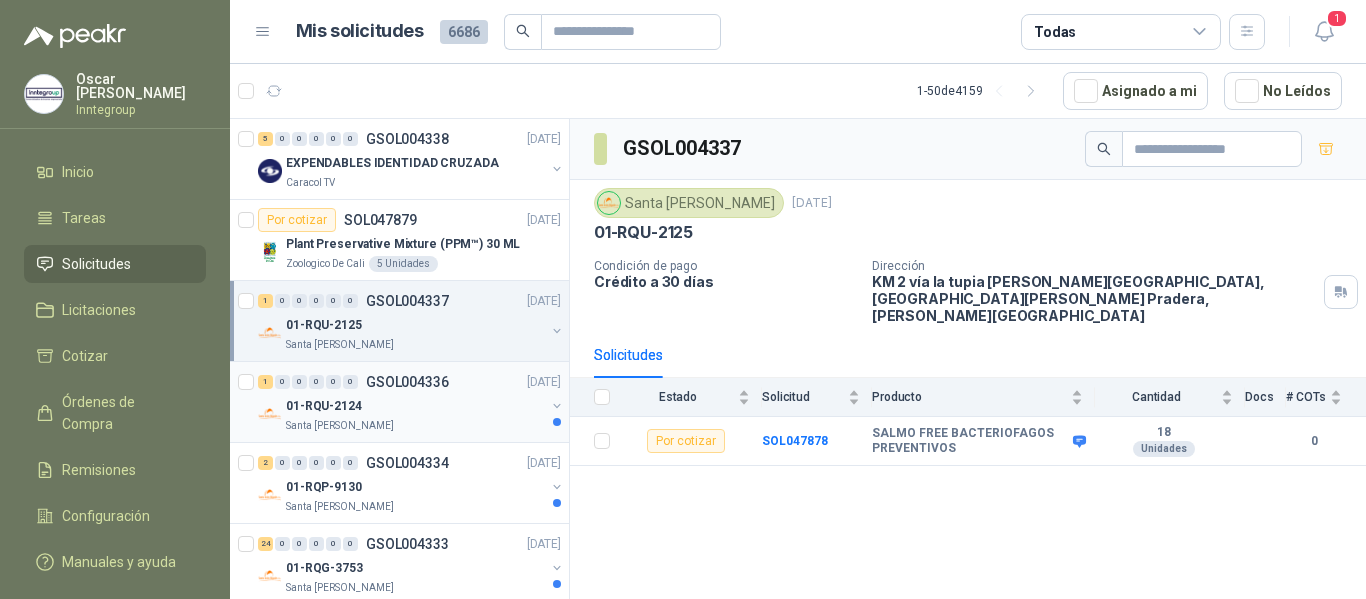 click on "GSOL004336" at bounding box center (407, 382) 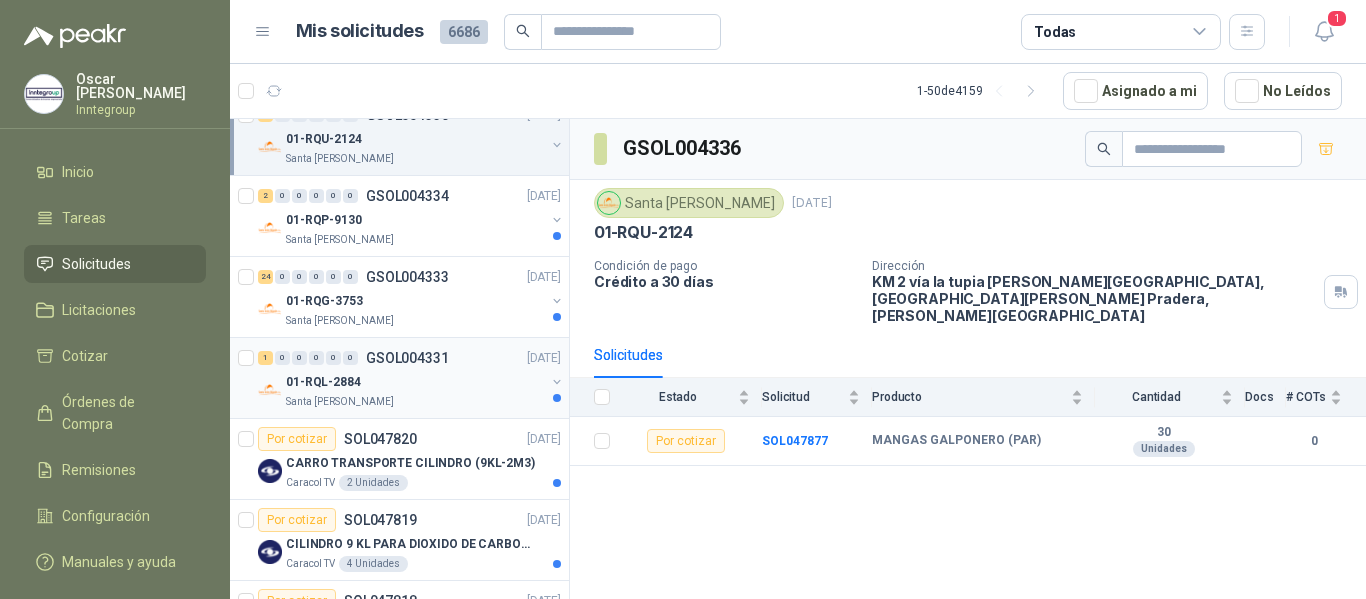 scroll, scrollTop: 300, scrollLeft: 0, axis: vertical 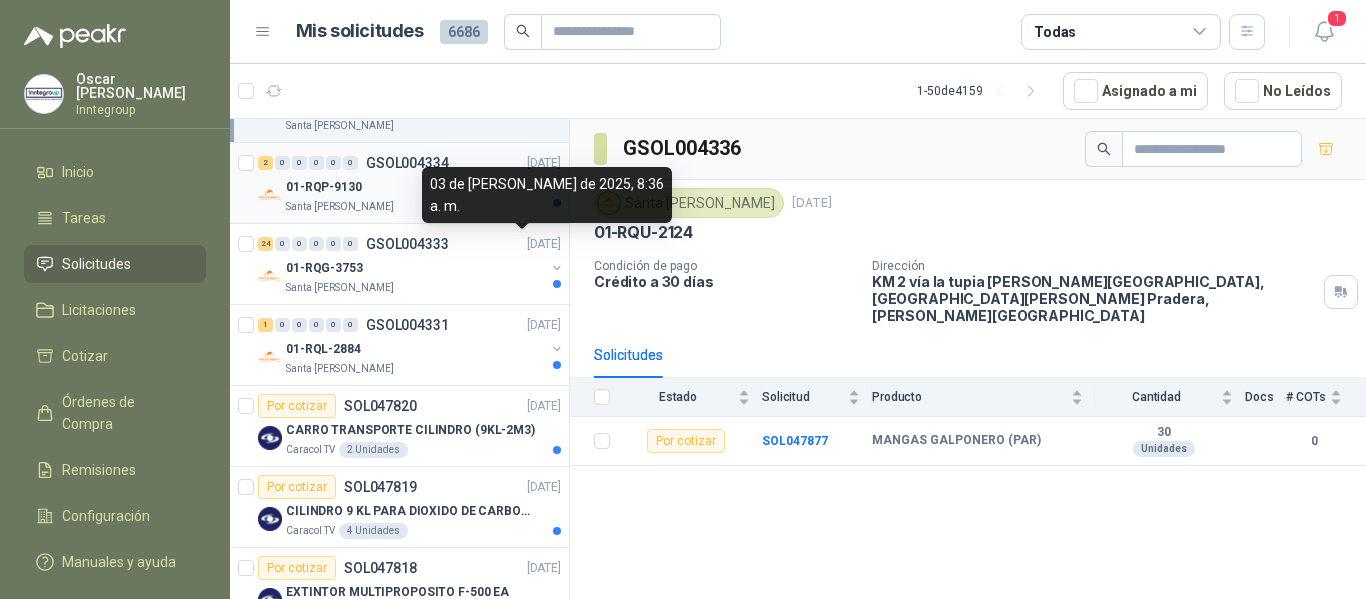 click on "01-RQP-9130" at bounding box center (415, 187) 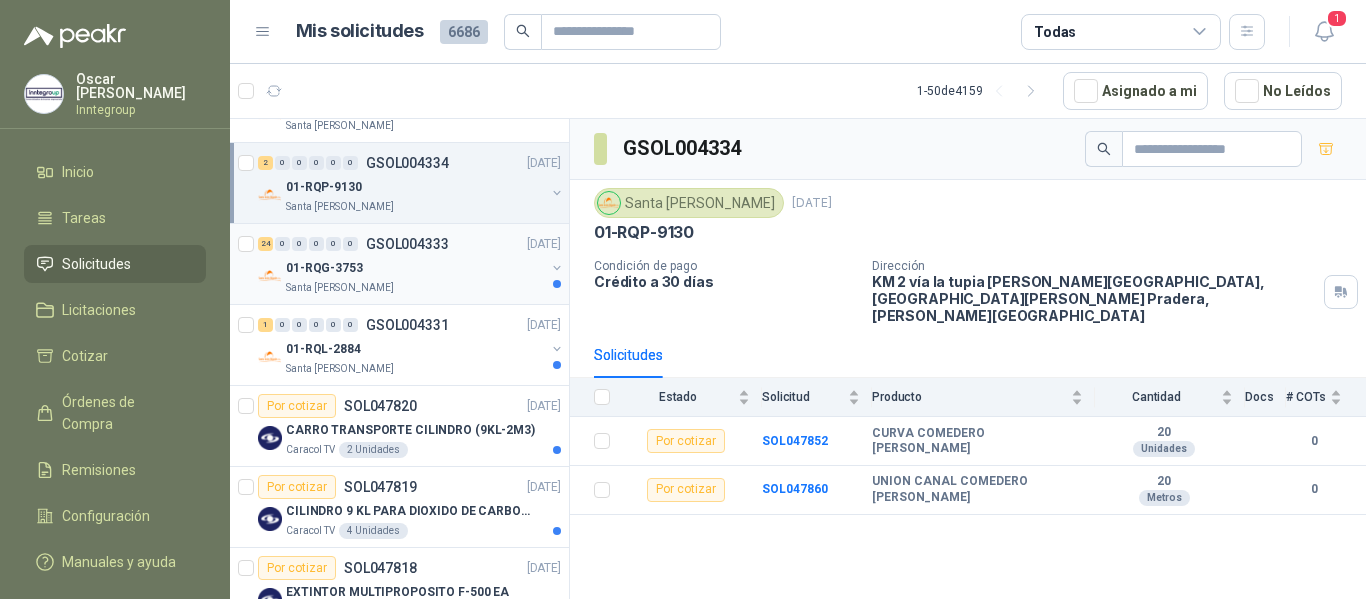 click on "Santa [PERSON_NAME]" at bounding box center (415, 288) 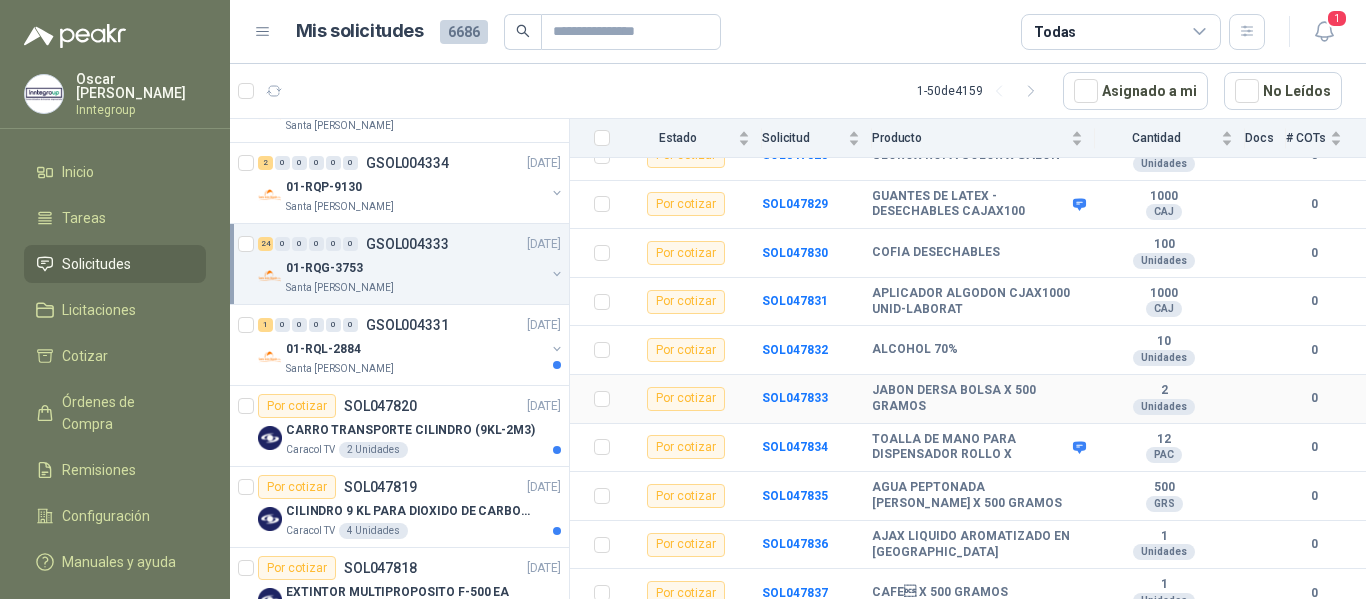 scroll, scrollTop: 500, scrollLeft: 0, axis: vertical 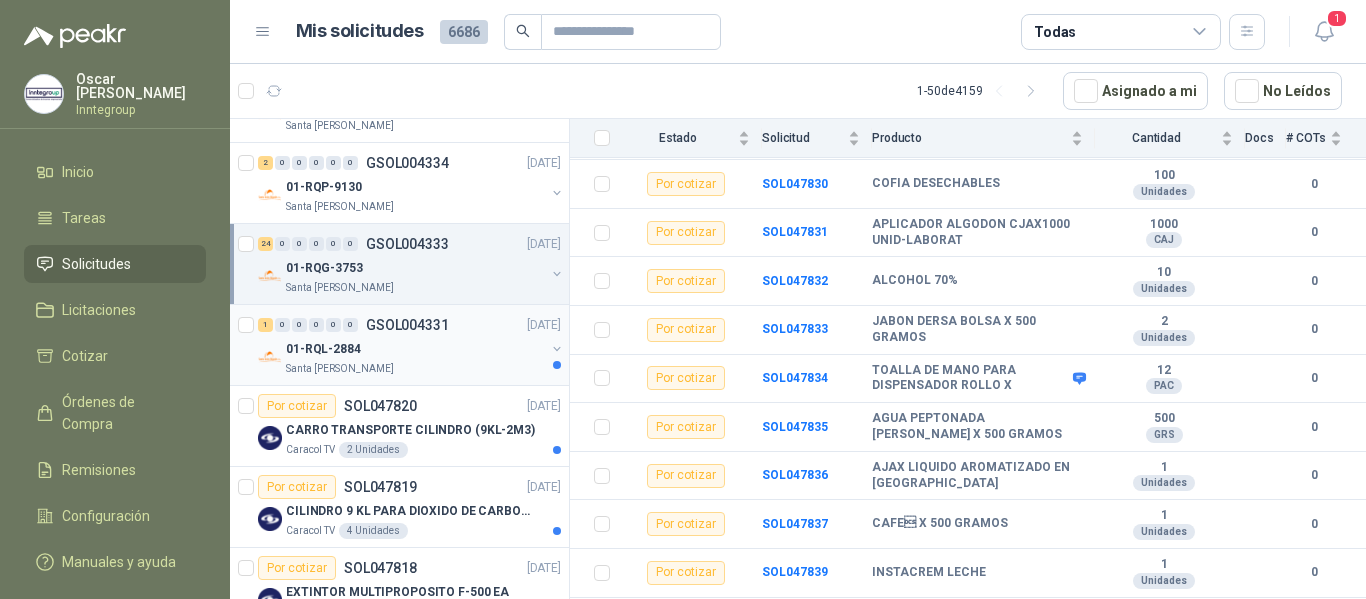 click on "1   0   0   0   0   0   GSOL004331 [DATE]" at bounding box center (411, 325) 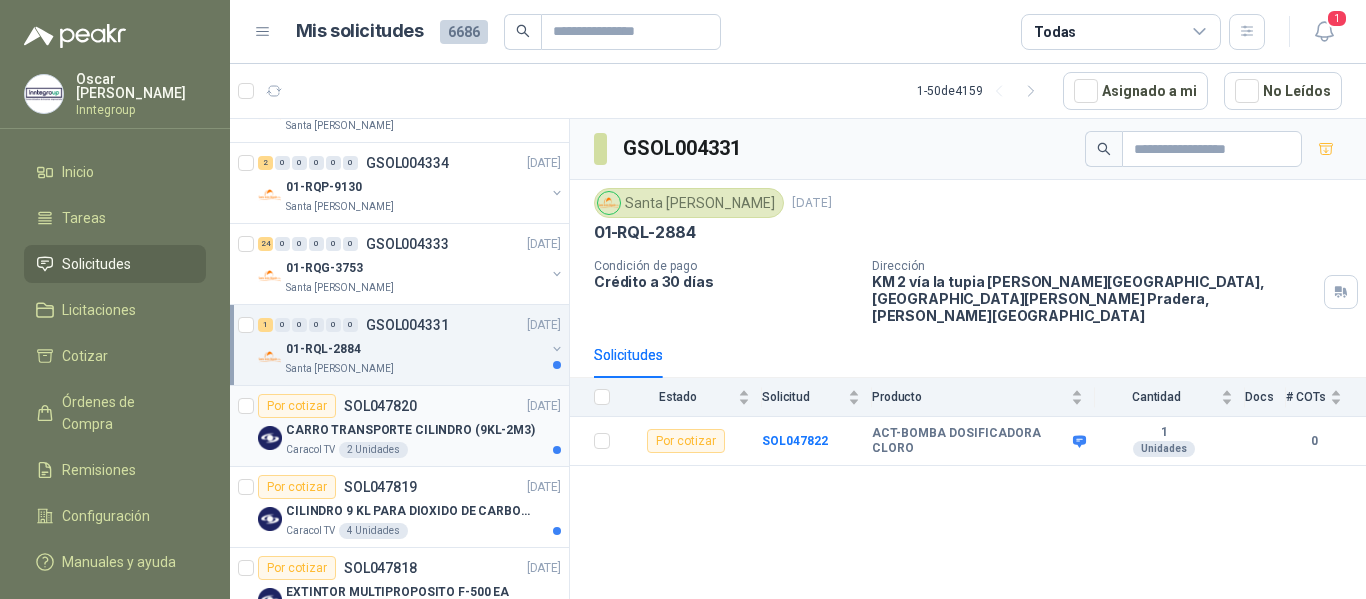 click on "Por cotizar SOL047820 [DATE]" at bounding box center [409, 406] 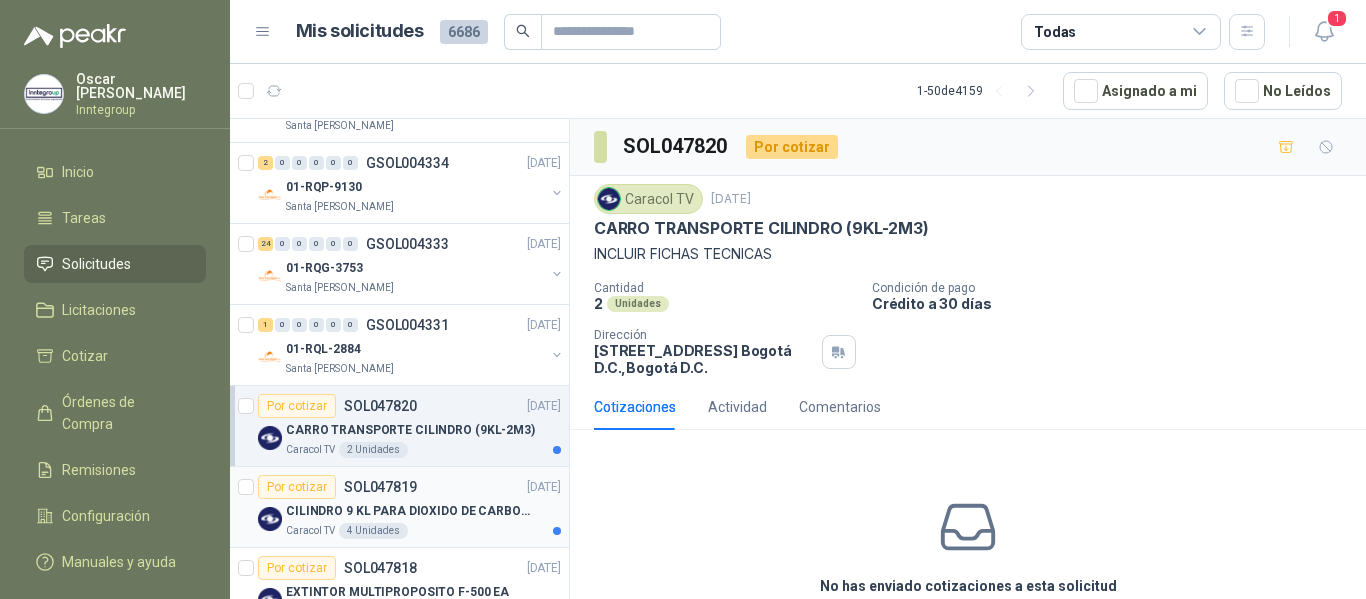 click on "Por cotizar SOL047819 [DATE]" at bounding box center (409, 487) 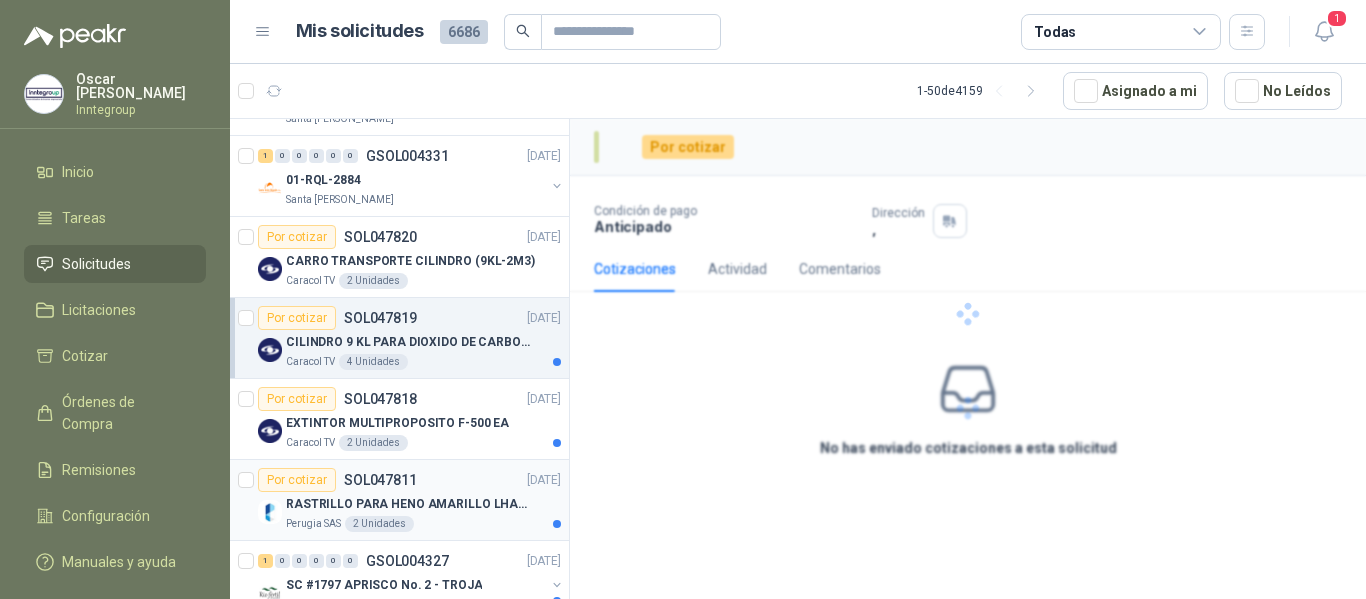 scroll, scrollTop: 500, scrollLeft: 0, axis: vertical 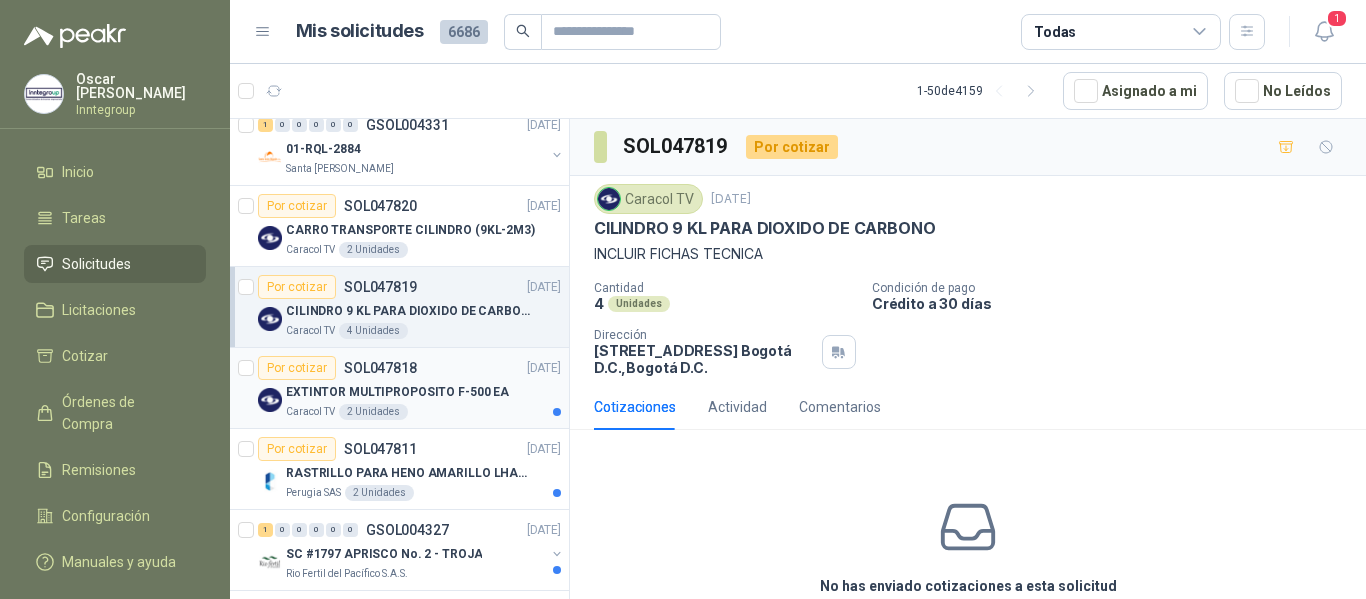 click on "Por cotizar SOL047818 [DATE]" at bounding box center [409, 368] 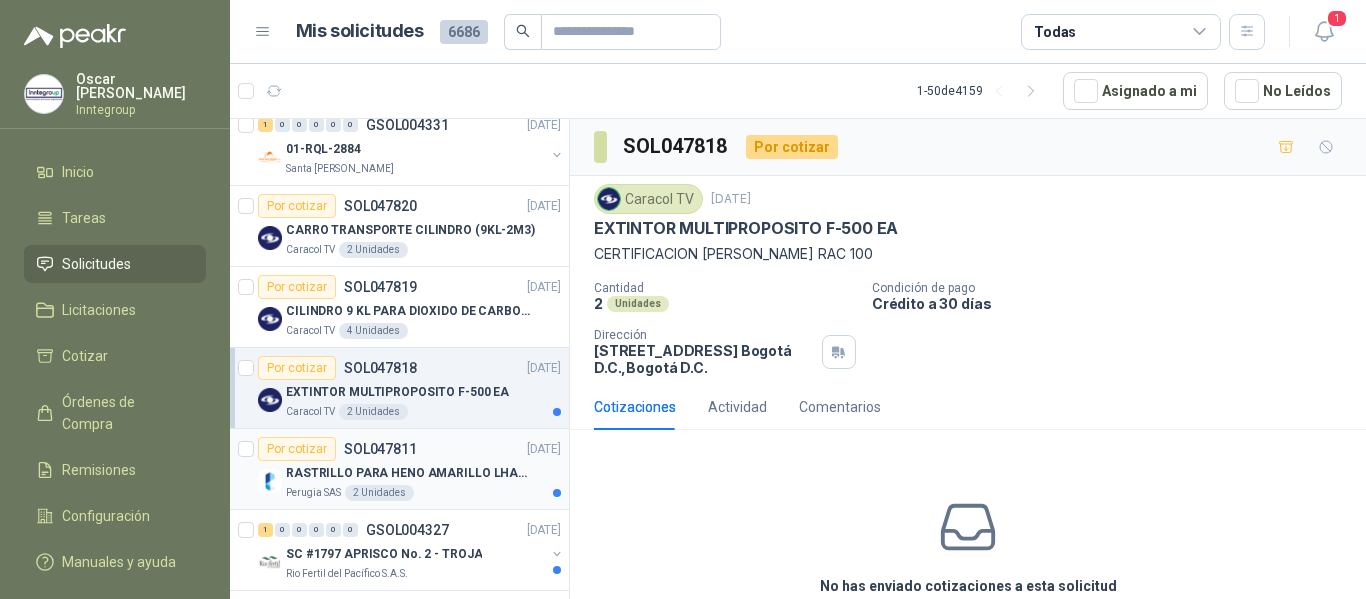 click on "RASTRILLO PARA HENO AMARILLO  LHAURA" at bounding box center [410, 473] 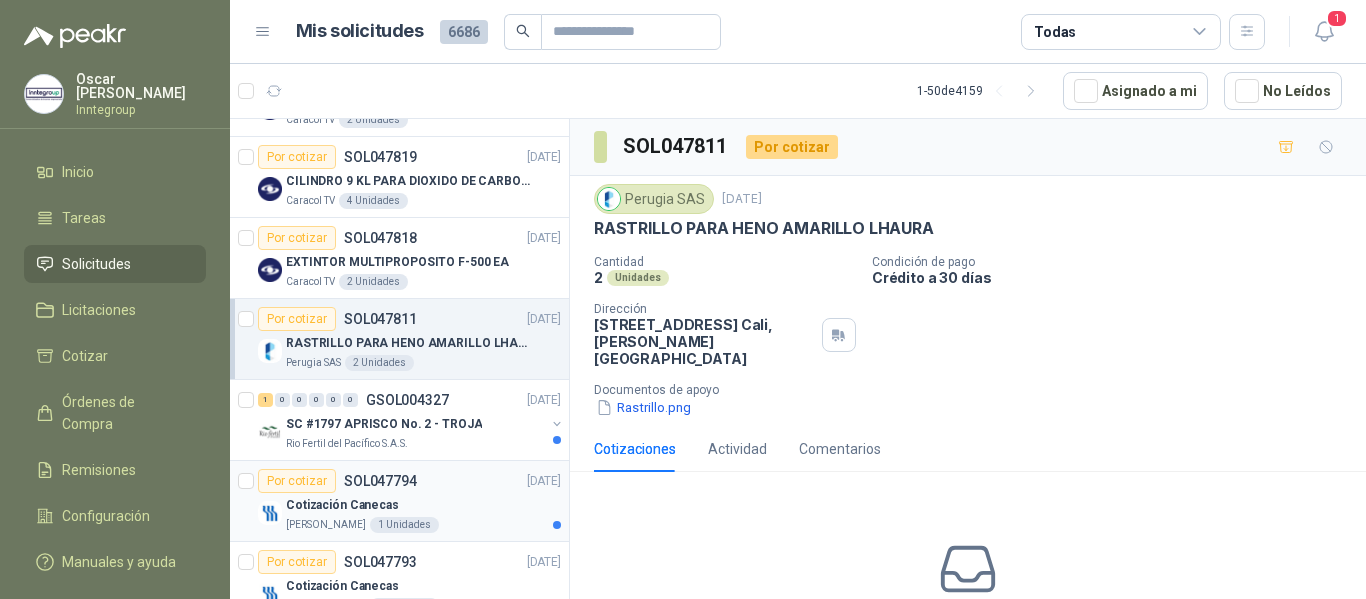 scroll, scrollTop: 700, scrollLeft: 0, axis: vertical 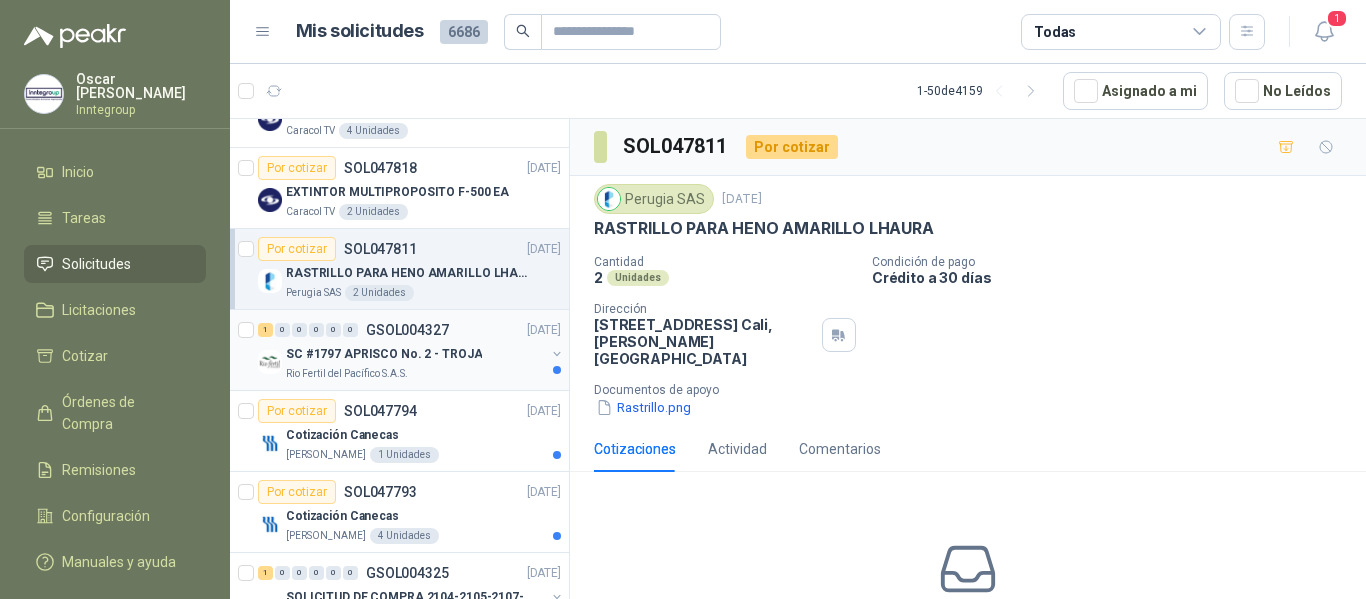 click on "Rio Fertil del Pacífico S.A.S." at bounding box center [415, 374] 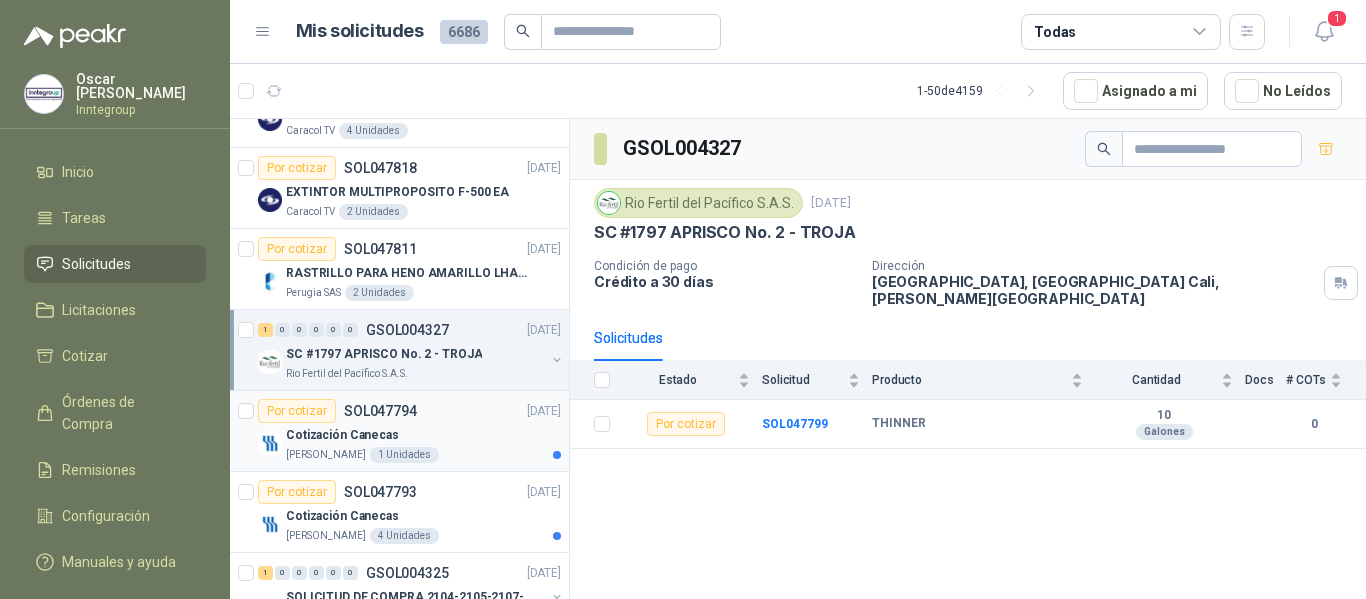 click on "Cotización Canecas" at bounding box center [423, 435] 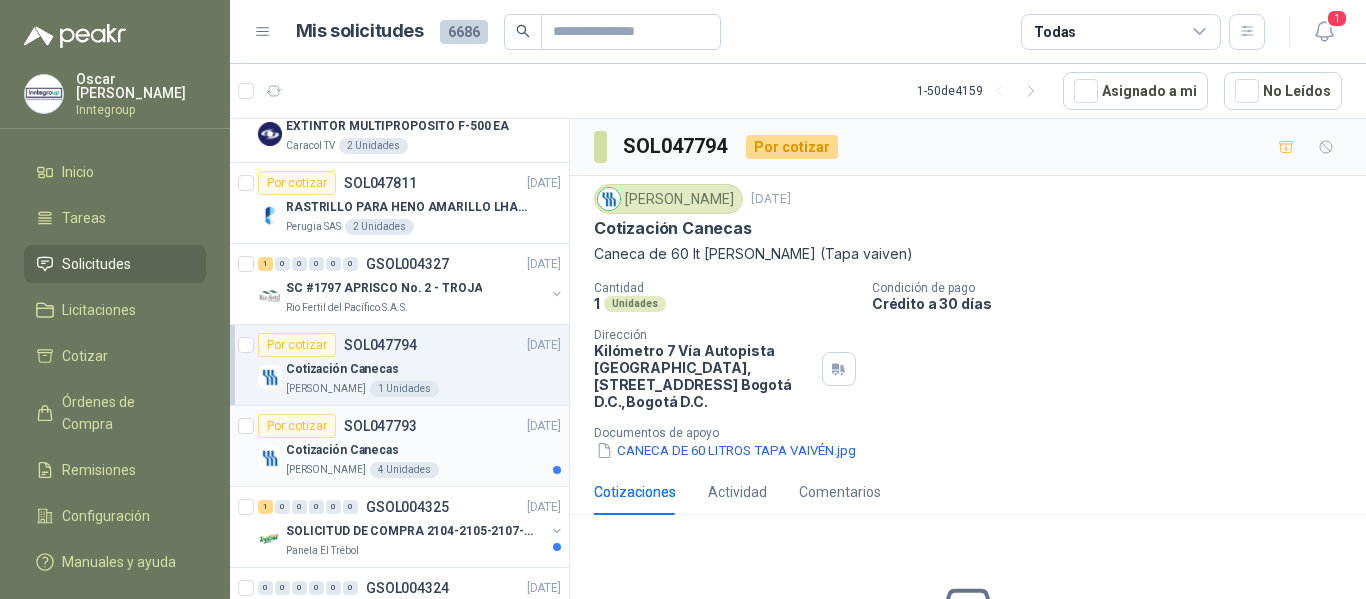 scroll, scrollTop: 800, scrollLeft: 0, axis: vertical 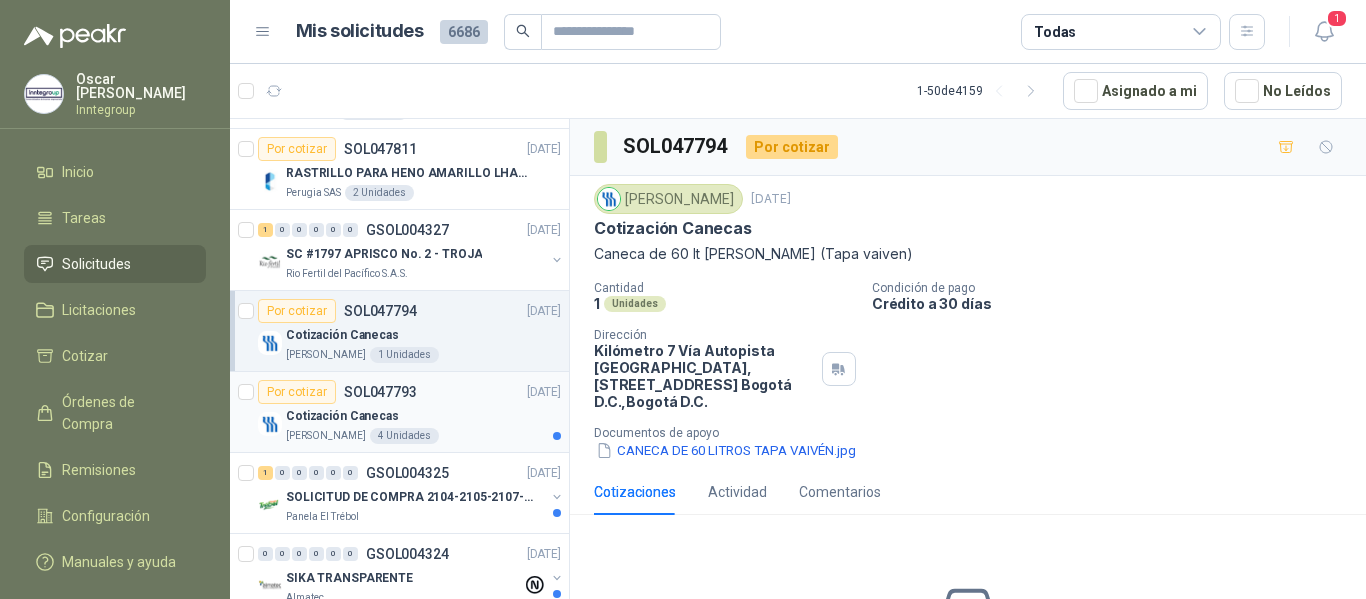 click on "Cotización Canecas" at bounding box center (423, 416) 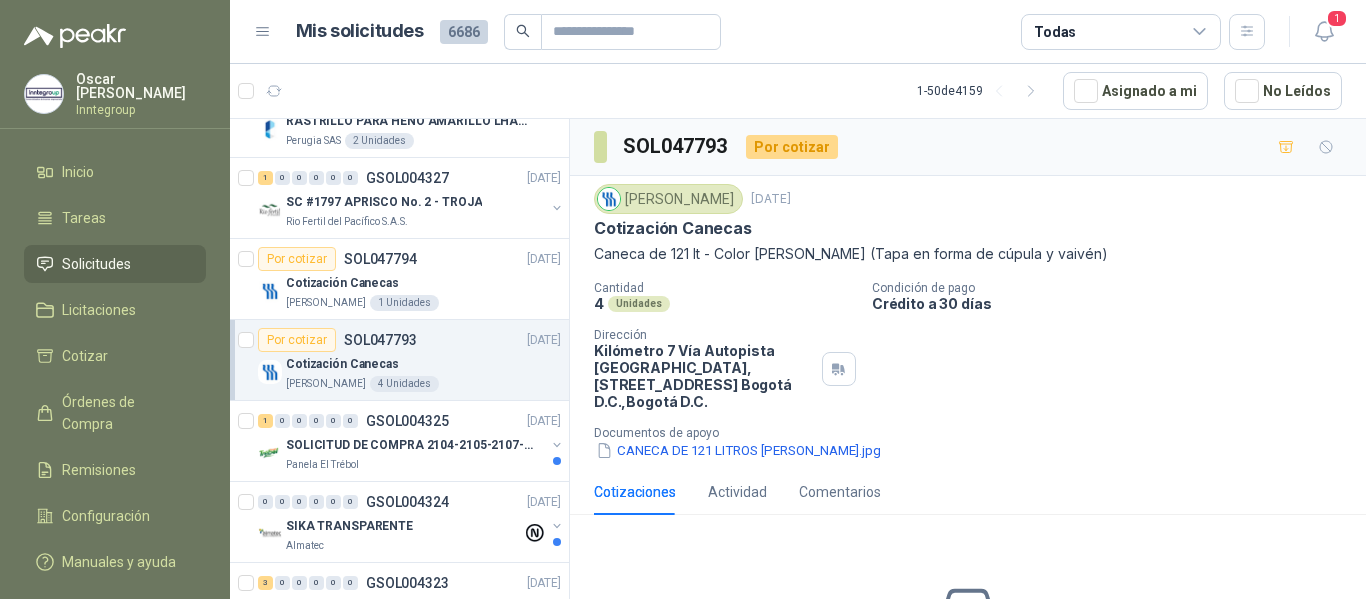 scroll, scrollTop: 900, scrollLeft: 0, axis: vertical 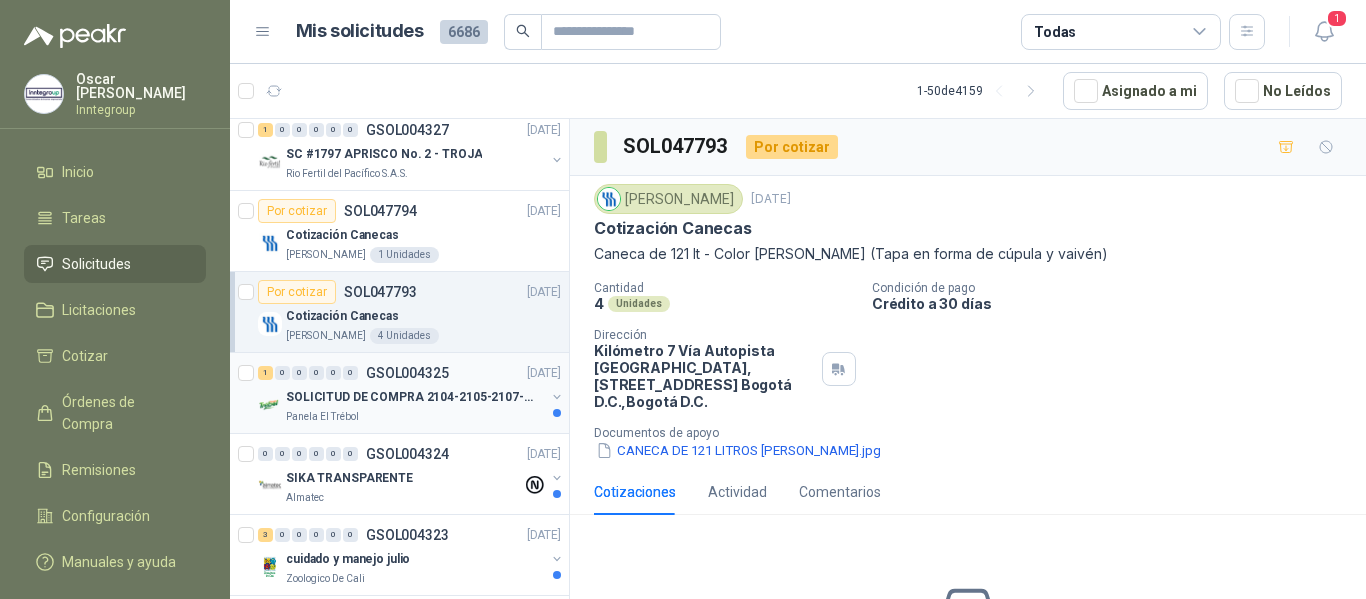 click on "SOLICITUD DE COMPRA 2104-2105-2107-2110" at bounding box center (415, 397) 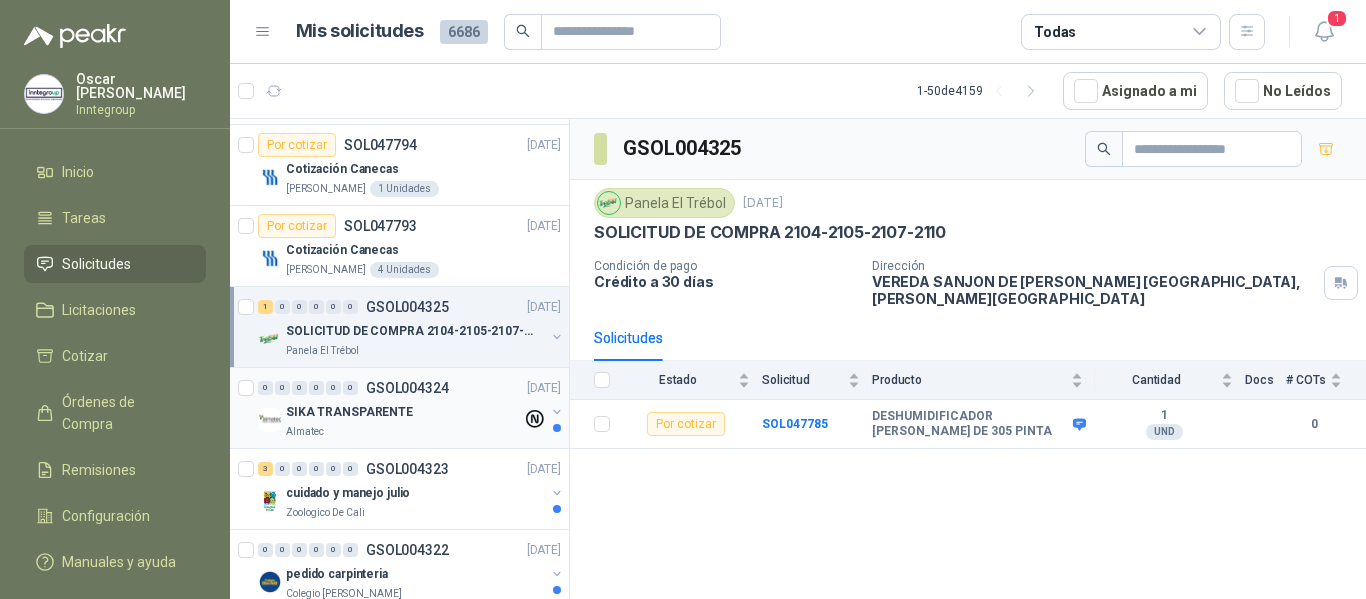 scroll, scrollTop: 1100, scrollLeft: 0, axis: vertical 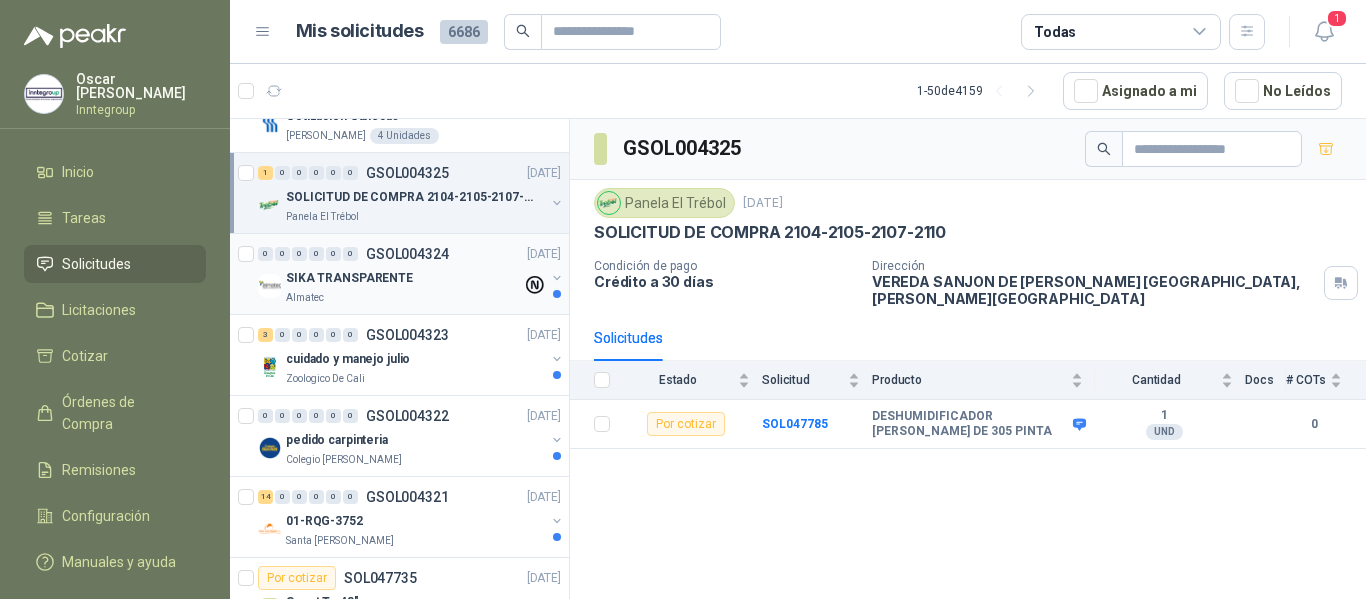 click on "SIKA TRANSPARENTE" at bounding box center (404, 278) 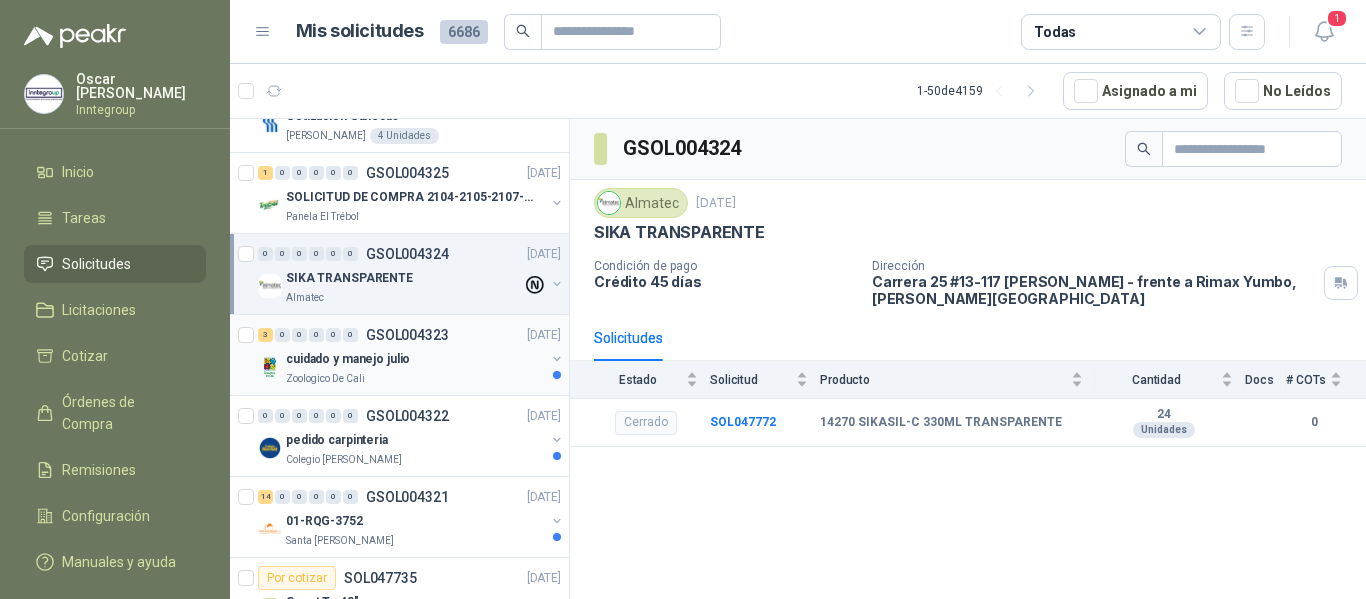 click on "cuidado y manejo julio" at bounding box center [415, 359] 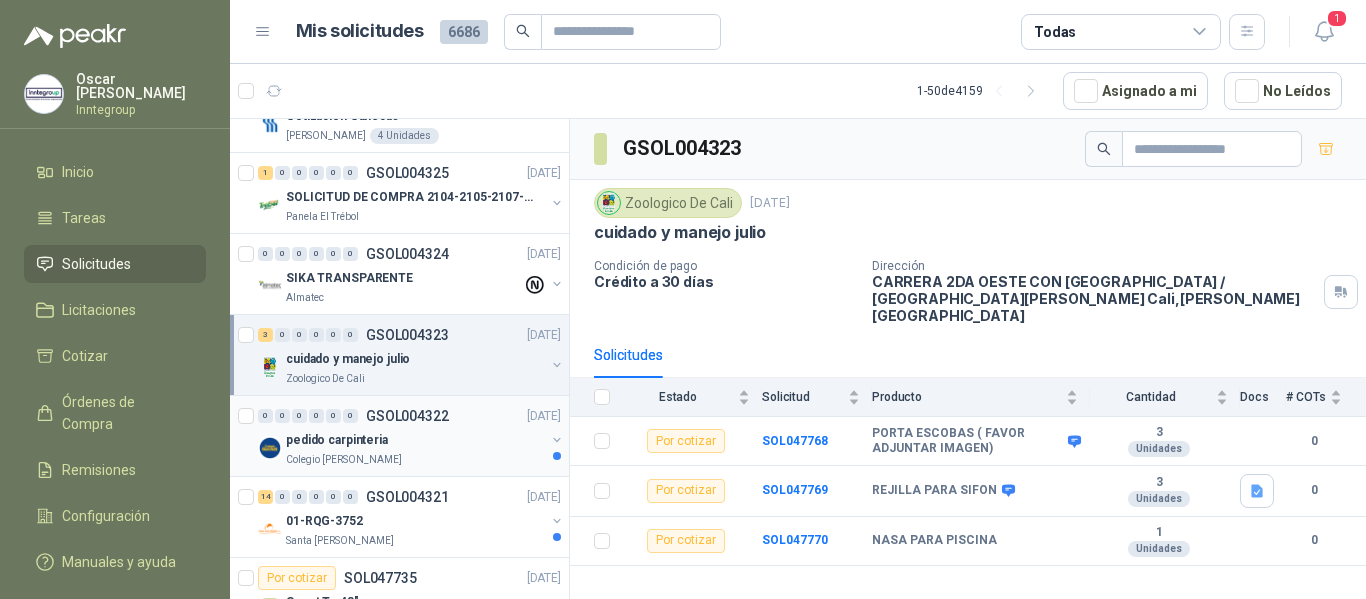 click on "pedido carpinteria" at bounding box center (415, 440) 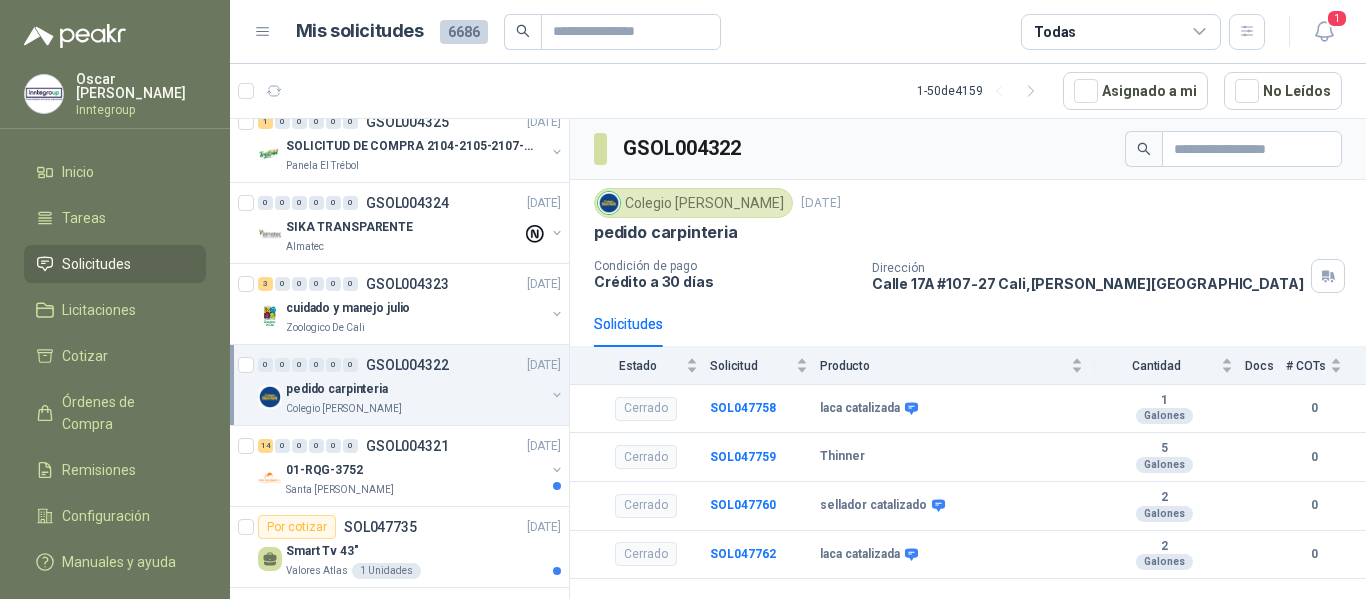 scroll, scrollTop: 1200, scrollLeft: 0, axis: vertical 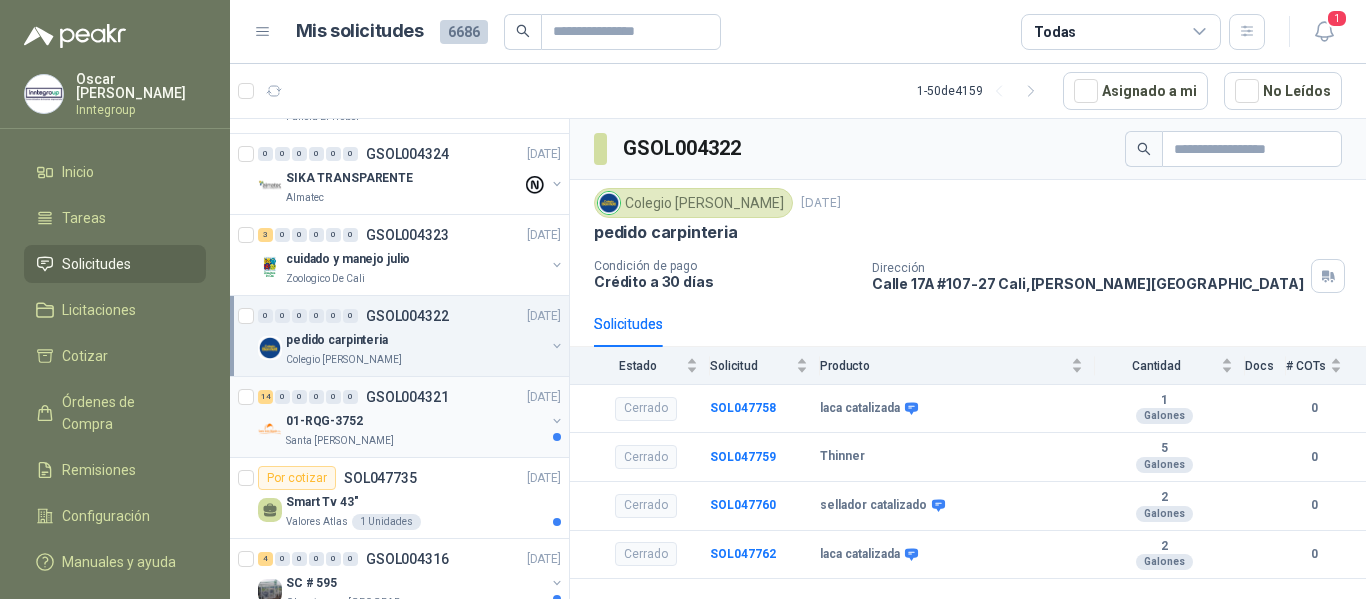 click on "01-RQG-3752" at bounding box center (415, 421) 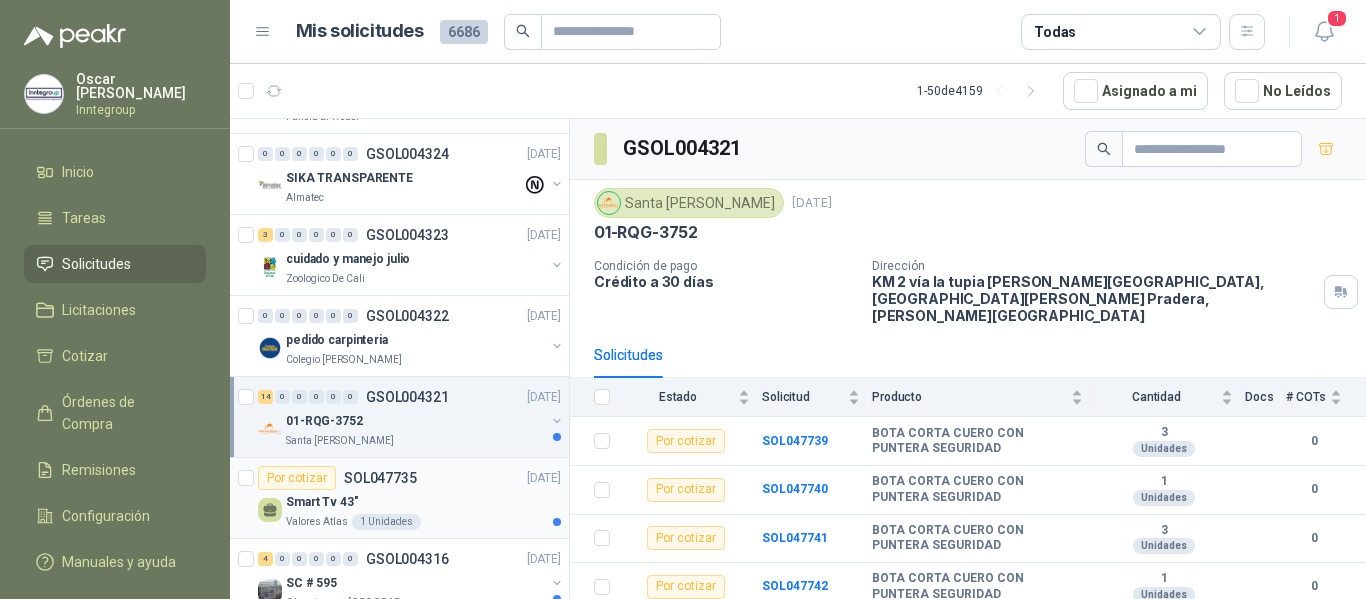 click on "Smart Tv 43"" at bounding box center [423, 502] 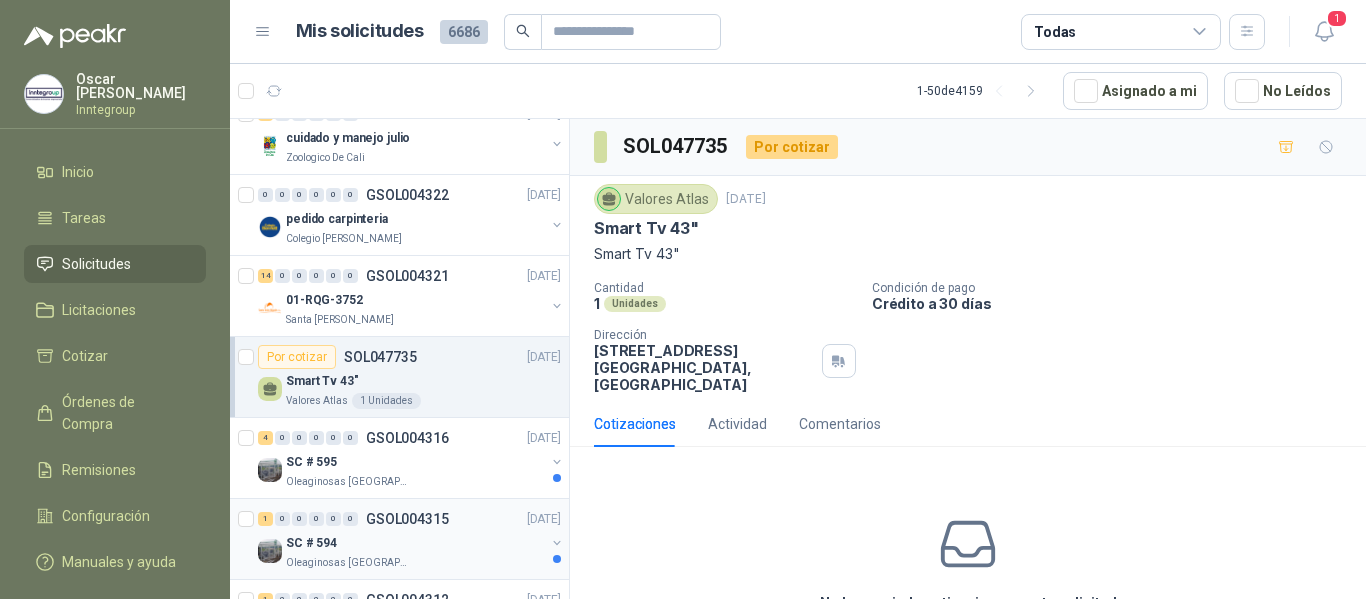scroll, scrollTop: 1400, scrollLeft: 0, axis: vertical 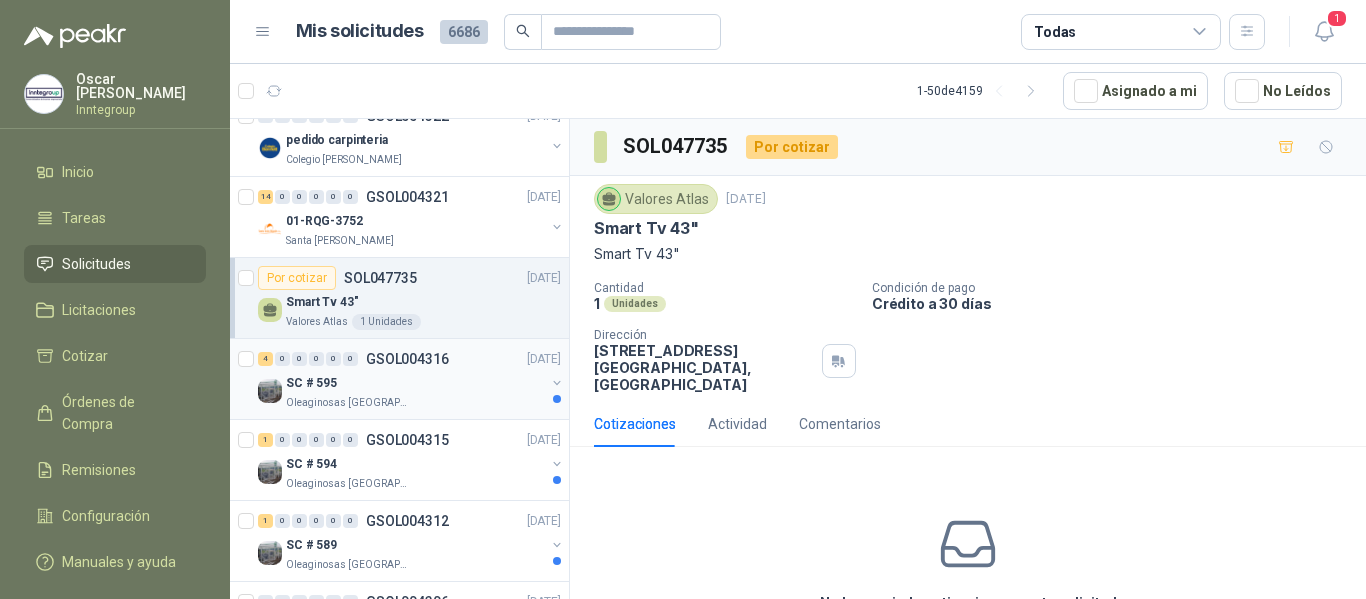 click on "Oleaginosas [GEOGRAPHIC_DATA][PERSON_NAME]" at bounding box center [415, 403] 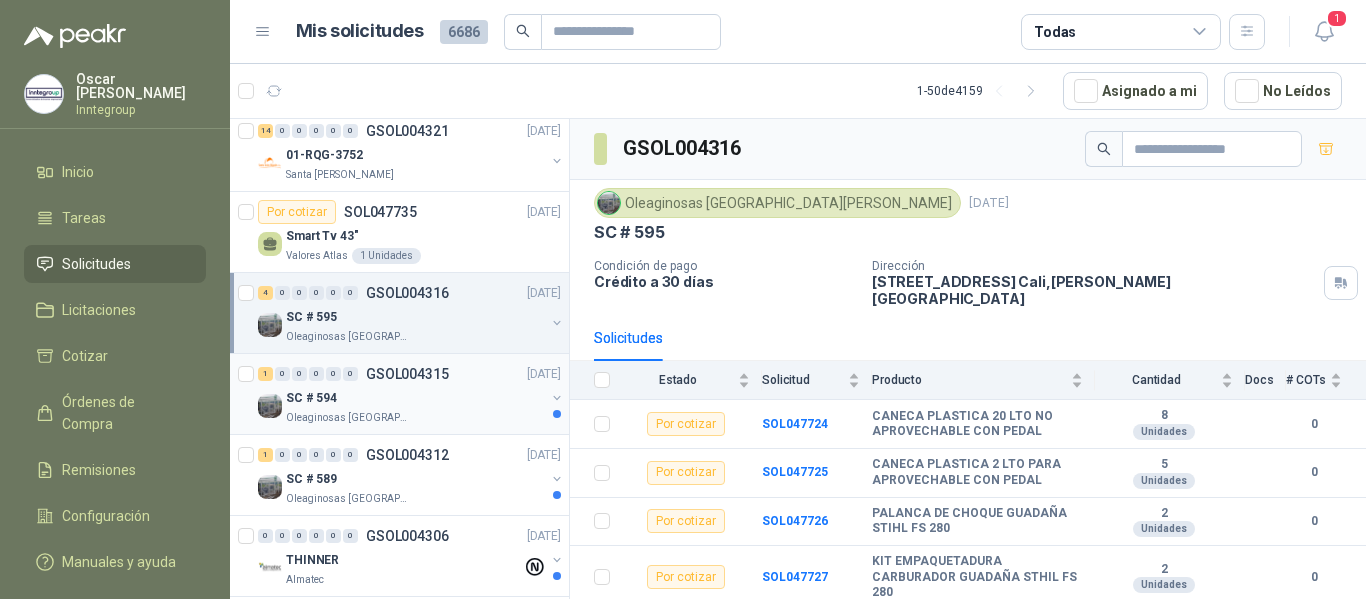scroll, scrollTop: 1500, scrollLeft: 0, axis: vertical 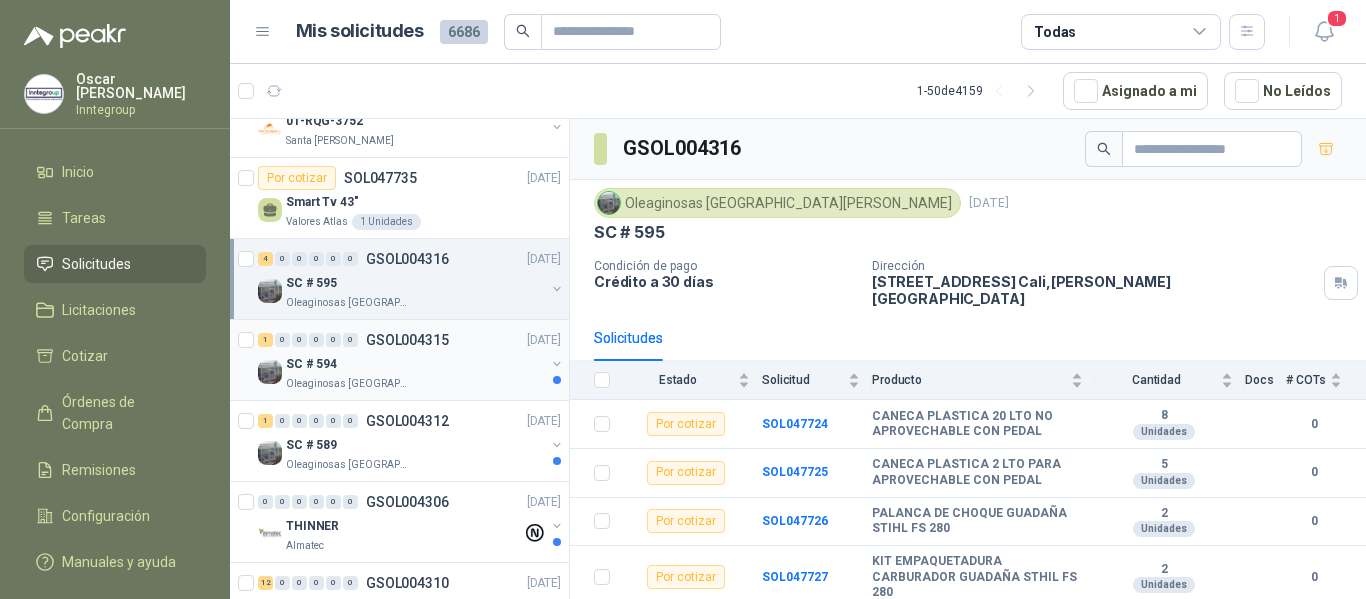 click on "SC # 594" at bounding box center (415, 364) 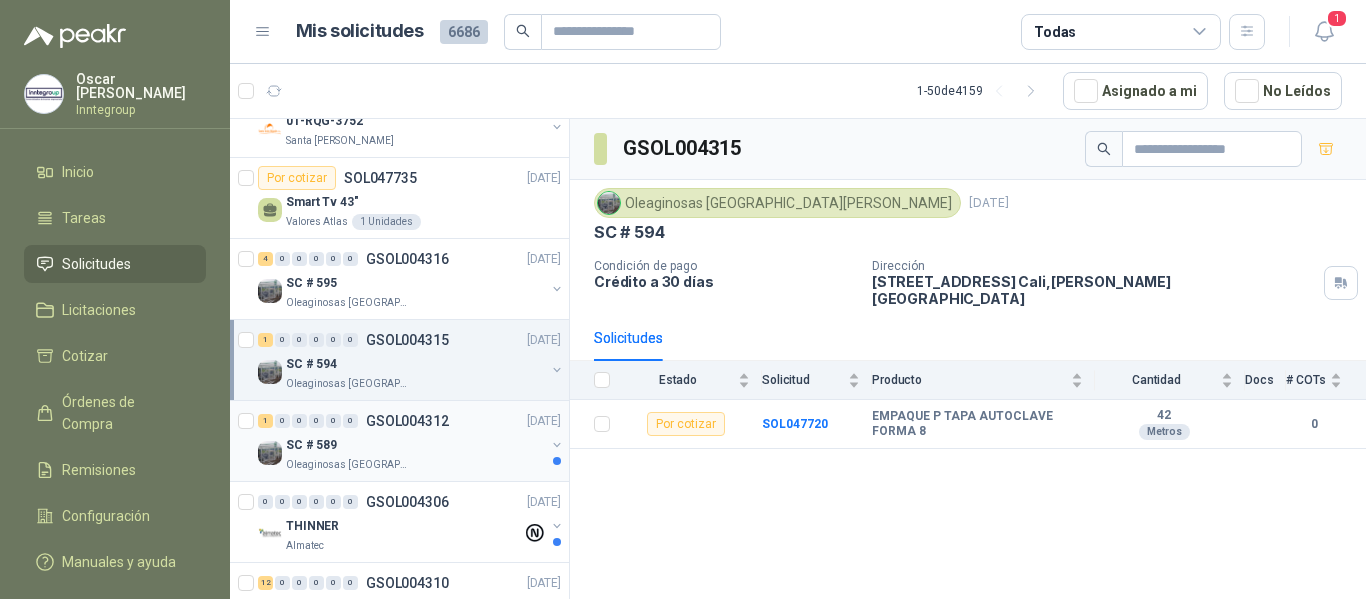 click on "GSOL004312" at bounding box center [407, 421] 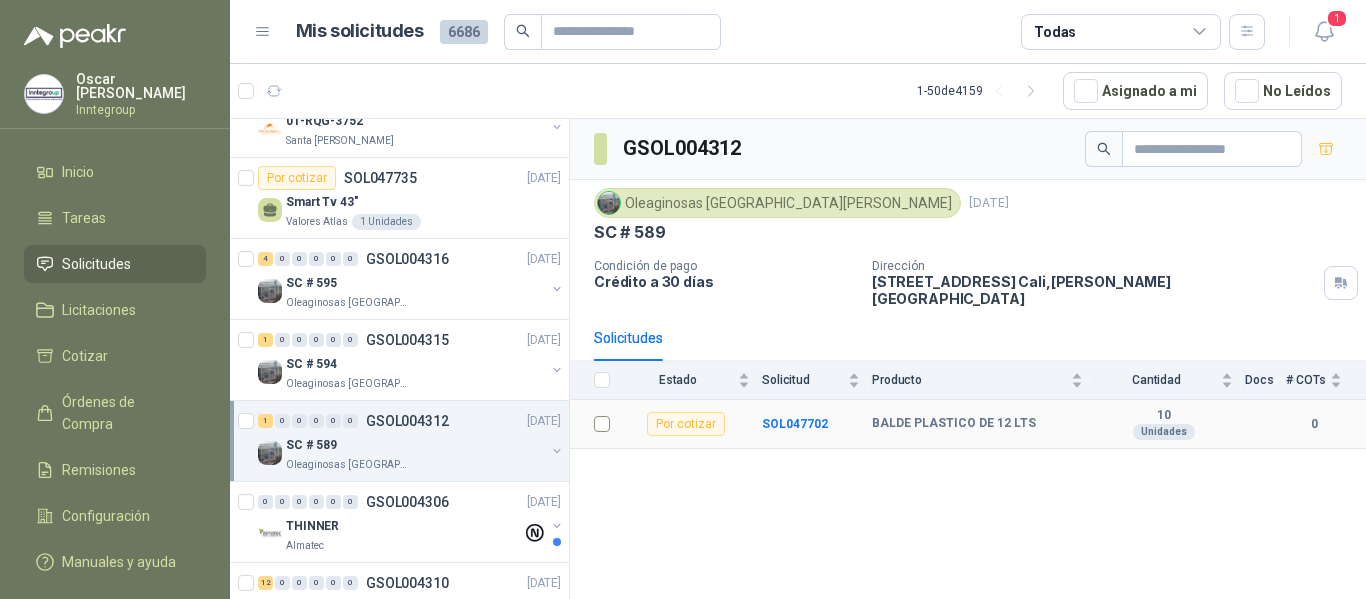 click at bounding box center [596, 424] 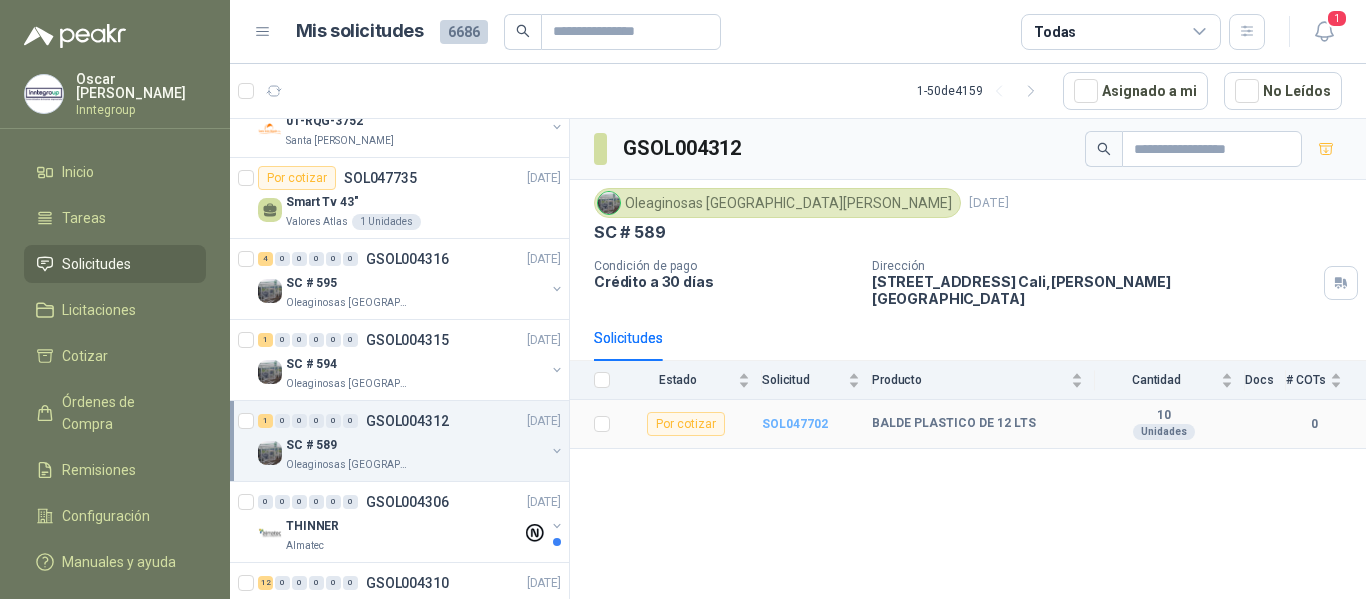 click on "SOL047702" at bounding box center (795, 424) 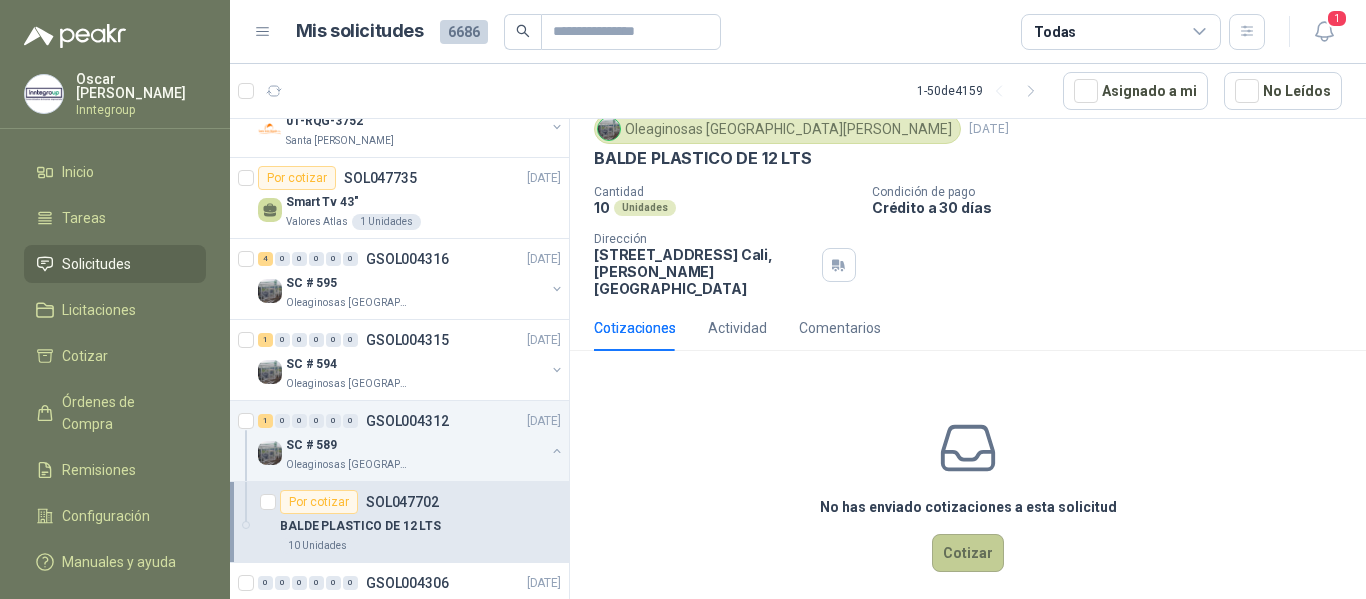 click on "Cotizar" at bounding box center (968, 553) 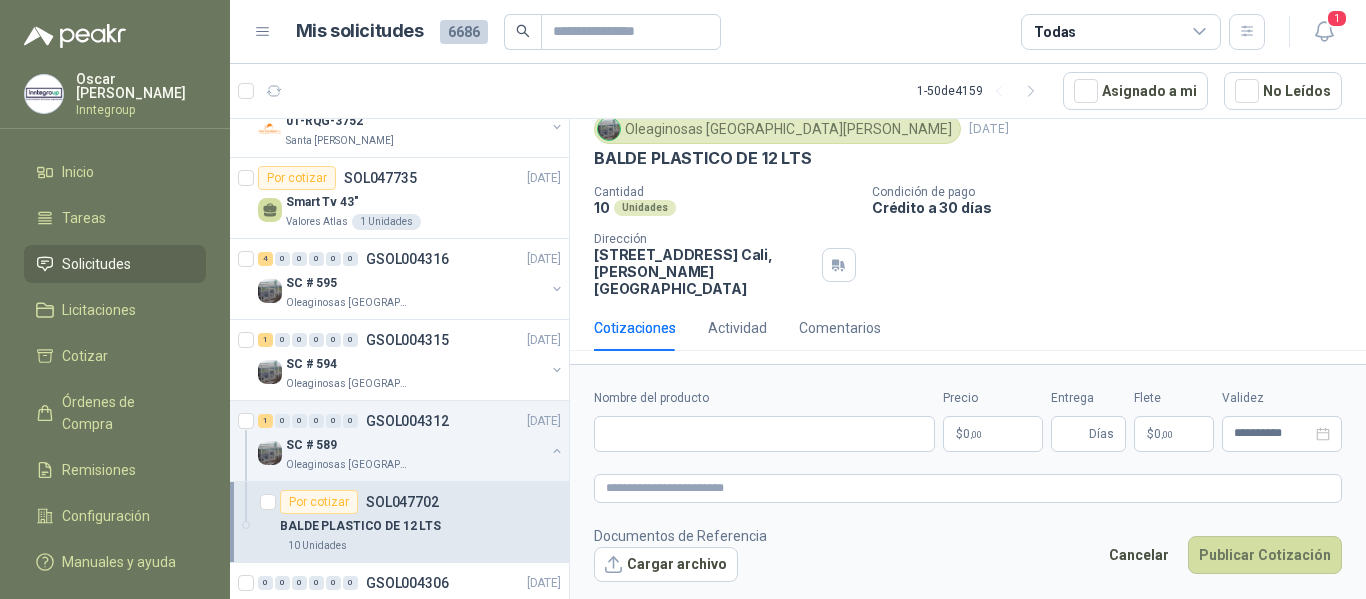 scroll, scrollTop: 56, scrollLeft: 0, axis: vertical 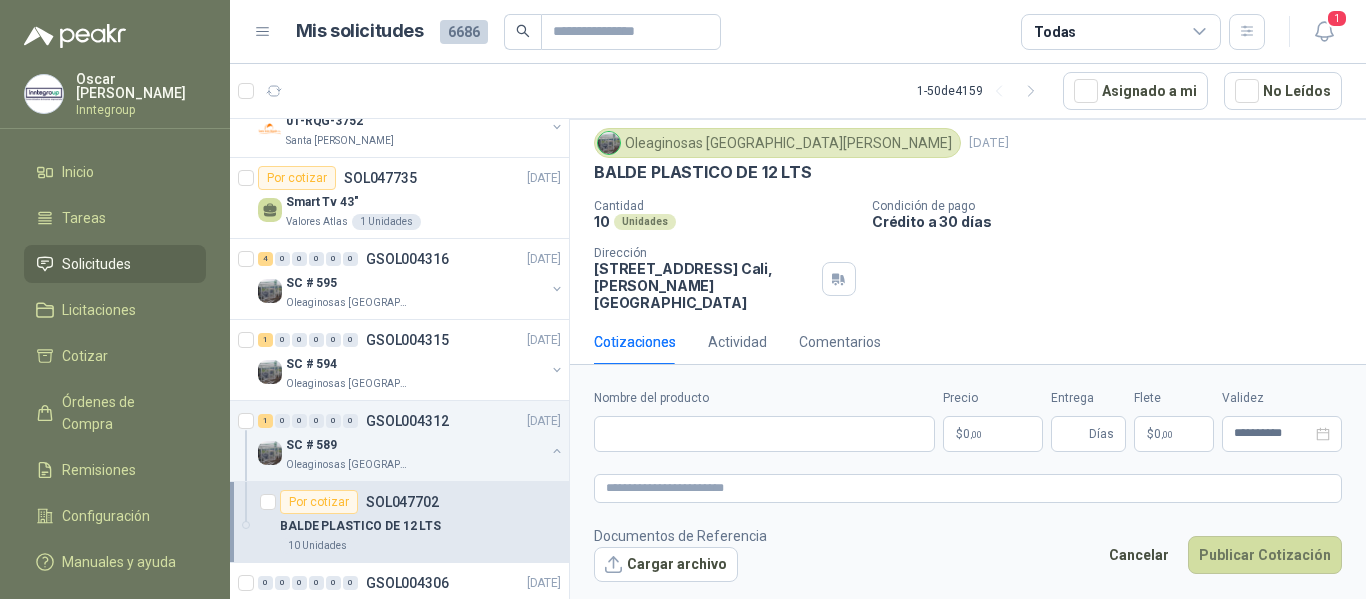 type 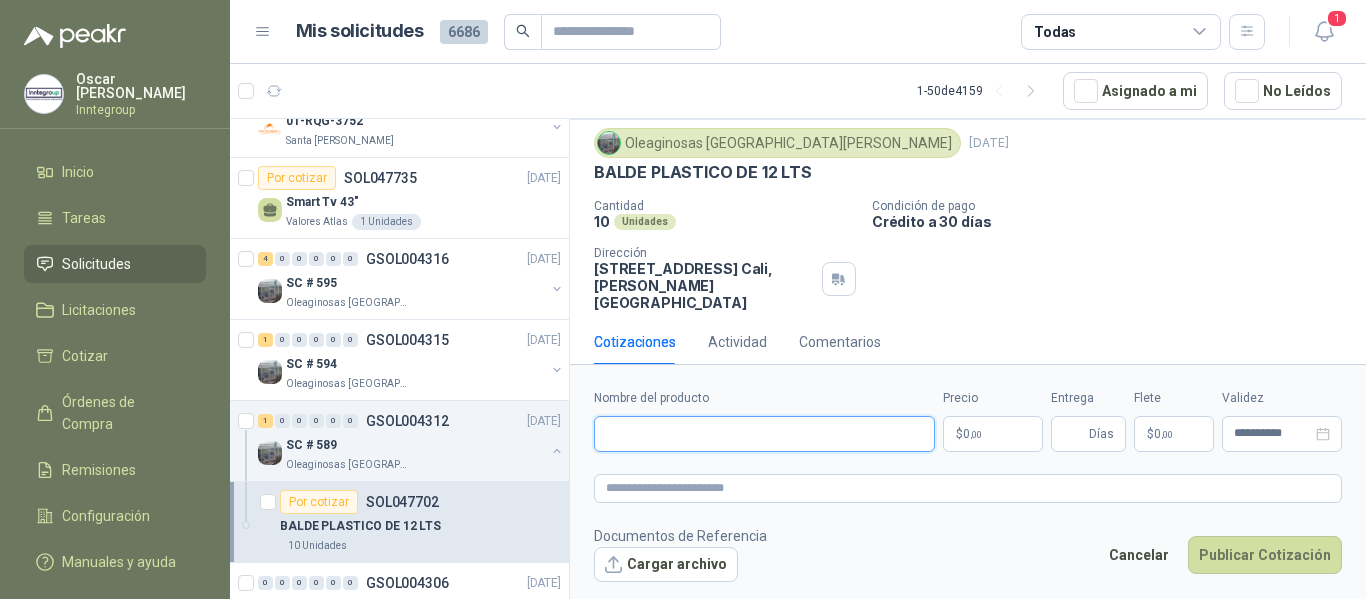 click on "Nombre del producto" at bounding box center (764, 434) 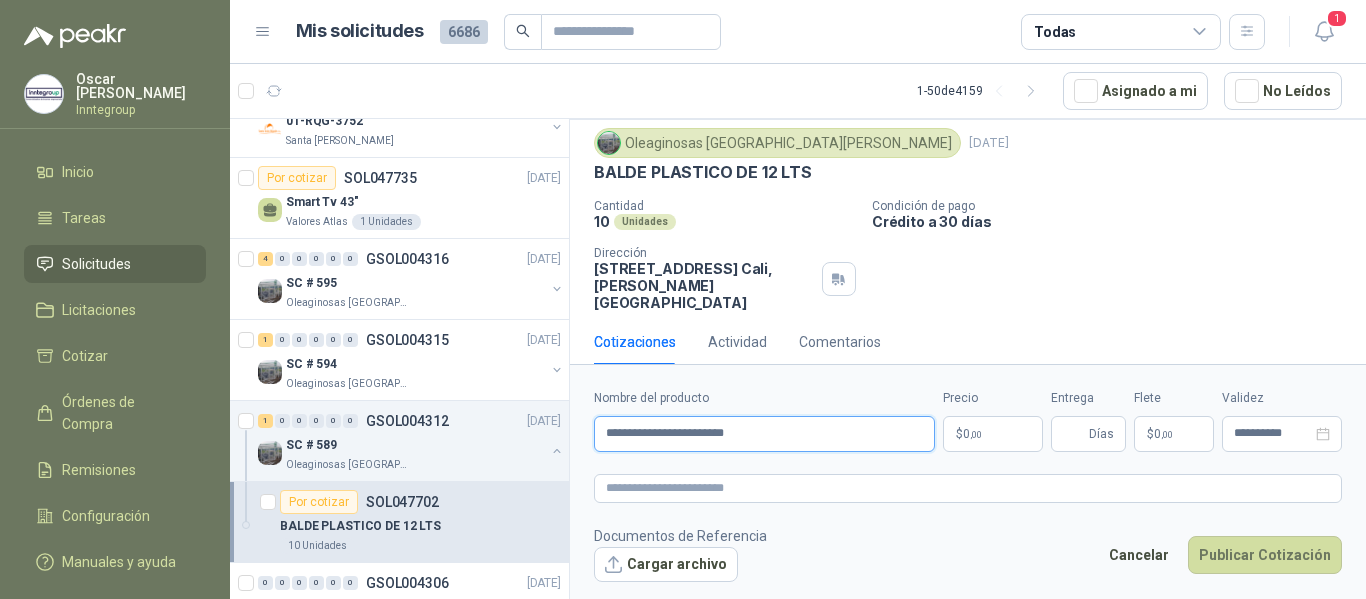 type on "**********" 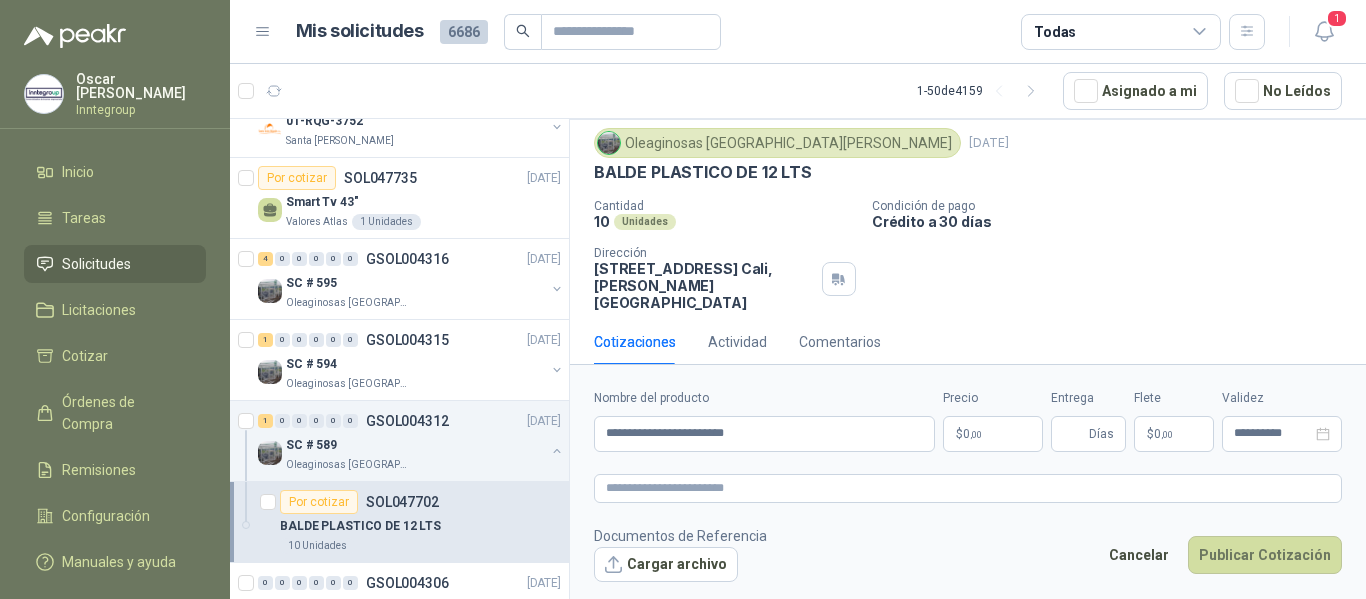 click on "[PERSON_NAME] Inntegroup   Inicio   Tareas   Solicitudes   Licitaciones   Cotizar   Órdenes de Compra   Remisiones   Configuración   Manuales y ayuda Mis solicitudes 6686 Todas 1 1 - 50  de  4159 Asignado a mi No Leídos 5   0   0   0   0   0   GSOL004338 [DATE]   EXPENDABLES  IDENTIDAD CRUZADA Caracol TV   Por cotizar SOL047879 [DATE]   Plant Preservative Mixture (PPM™) 30 ML Zoologico De Cali  5   Unidades 1   0   0   0   0   0   GSOL004337 [DATE]   01-RQU-2125 [GEOGRAPHIC_DATA][PERSON_NAME]   1   0   0   0   0   0   GSOL004336 [DATE]   01-RQU-2124 Santa [PERSON_NAME]   2   0   0   0   0   0   GSOL004334 [DATE]   01-RQP-9130 [GEOGRAPHIC_DATA][PERSON_NAME]   24   0   0   0   0   0   GSOL004333 [DATE]   01-RQG-3753 Santa [PERSON_NAME]   1   0   0   0   0   0   GSOL004331 [DATE]   01-RQL-2884 Santa [PERSON_NAME]   Por cotizar SOL047820 [DATE]   CARRO TRANSPORTE CILINDRO (9KL-2M3) Caracol TV 2   Unidades Por cotizar SOL047819 [DATE]   CILINDRO 9 KL PARA DIOXIDO DE CARBONO Caracol TV 4   Unidades Por cotizar" at bounding box center [683, 299] 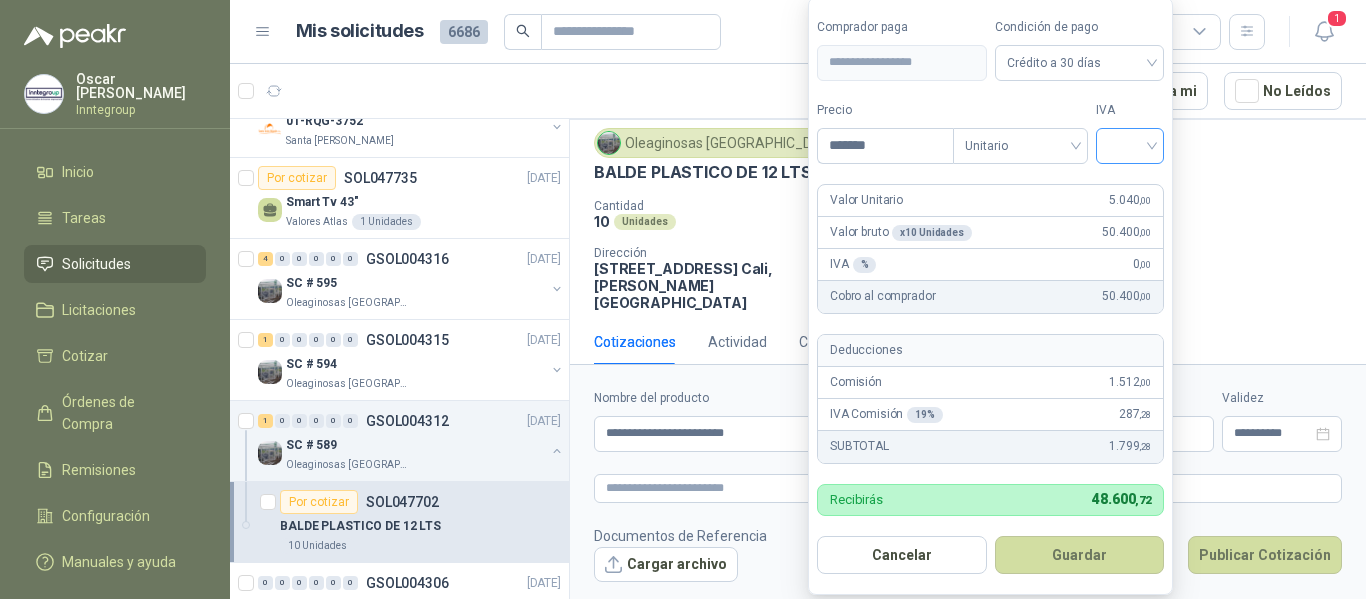 type on "*******" 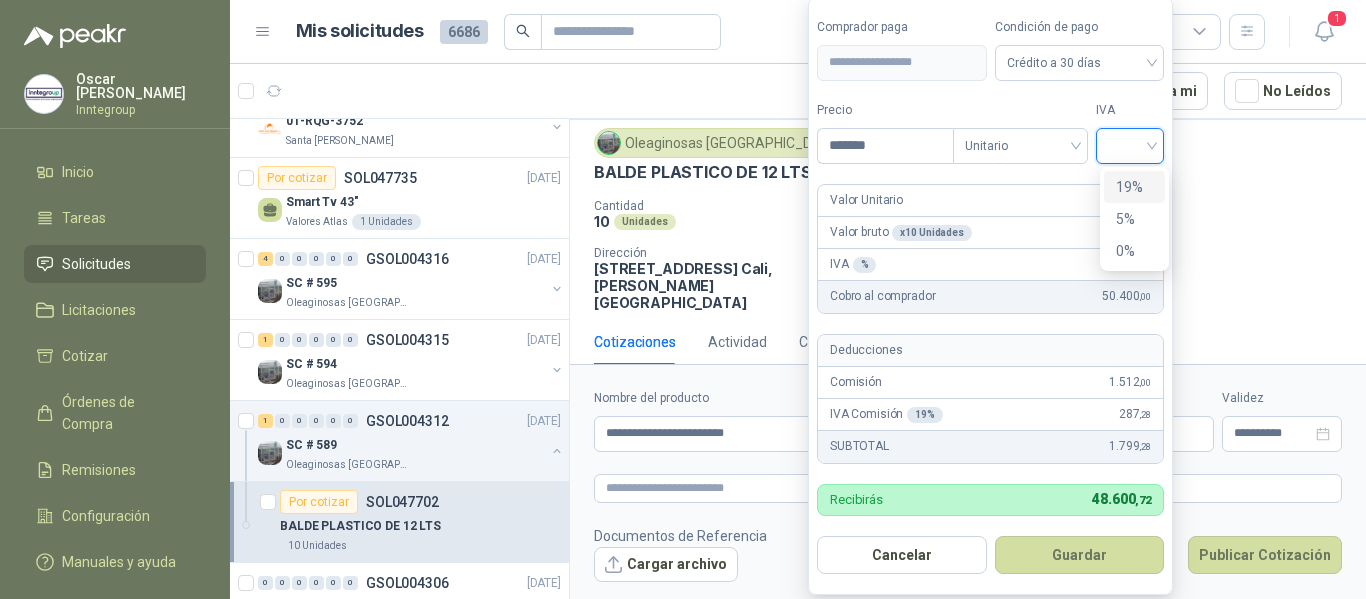 click on "19%" at bounding box center (1134, 187) 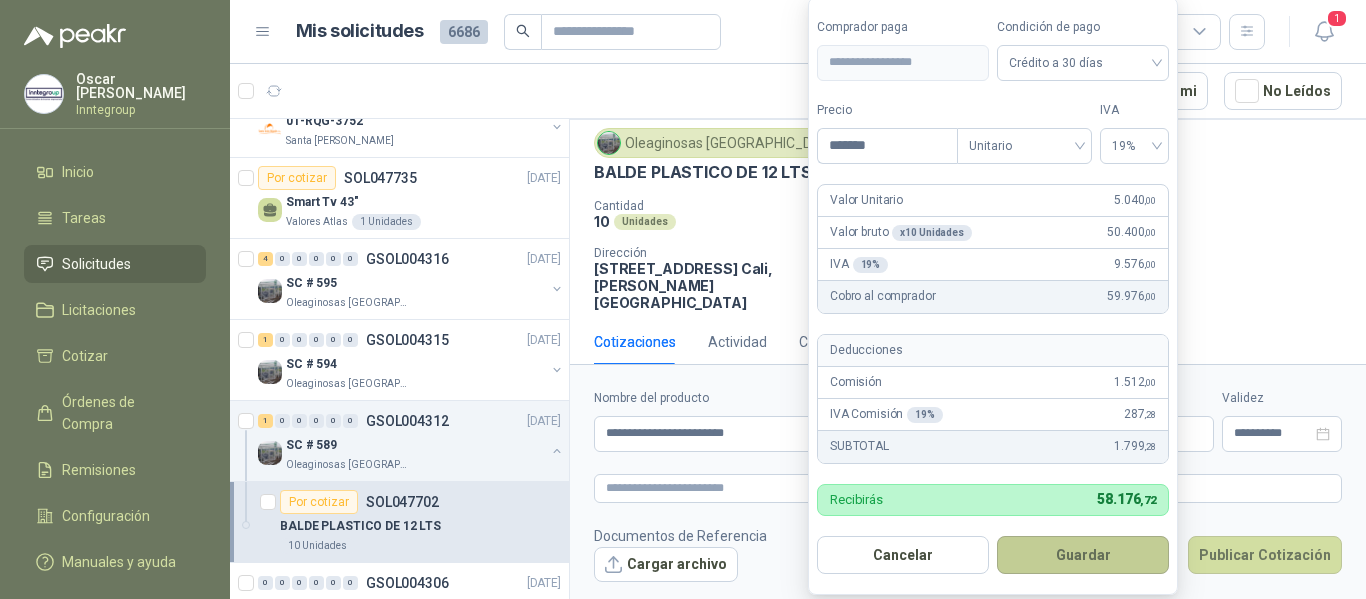 click on "Guardar" at bounding box center [1083, 555] 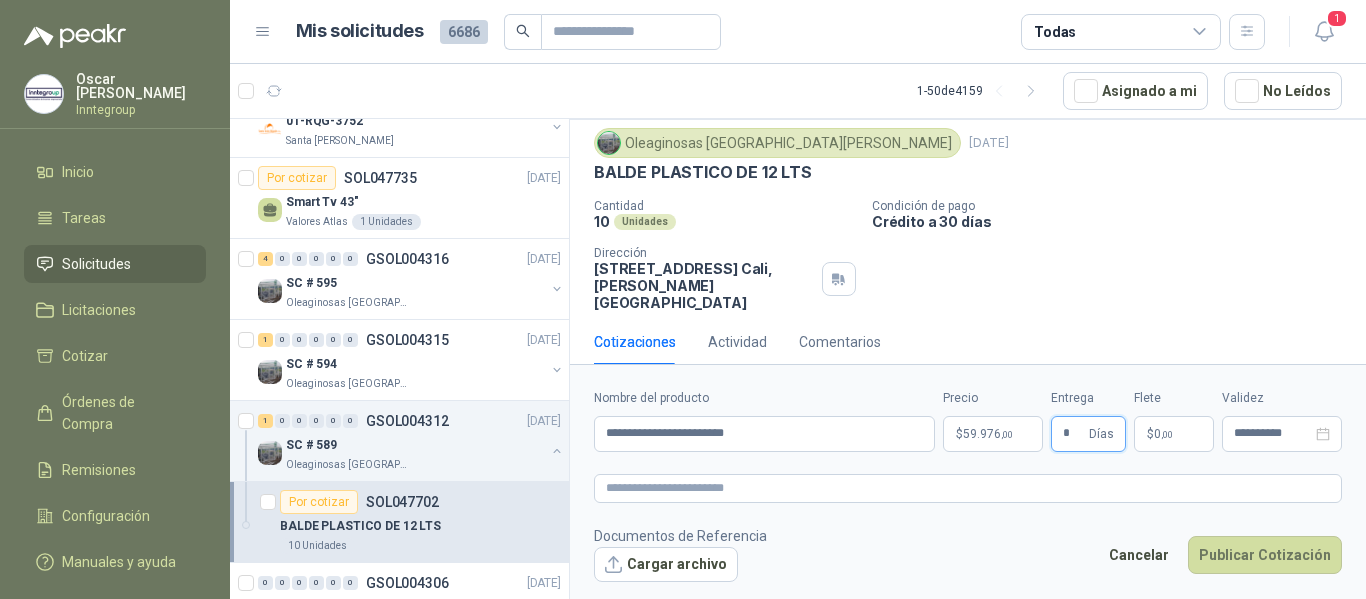 type on "*" 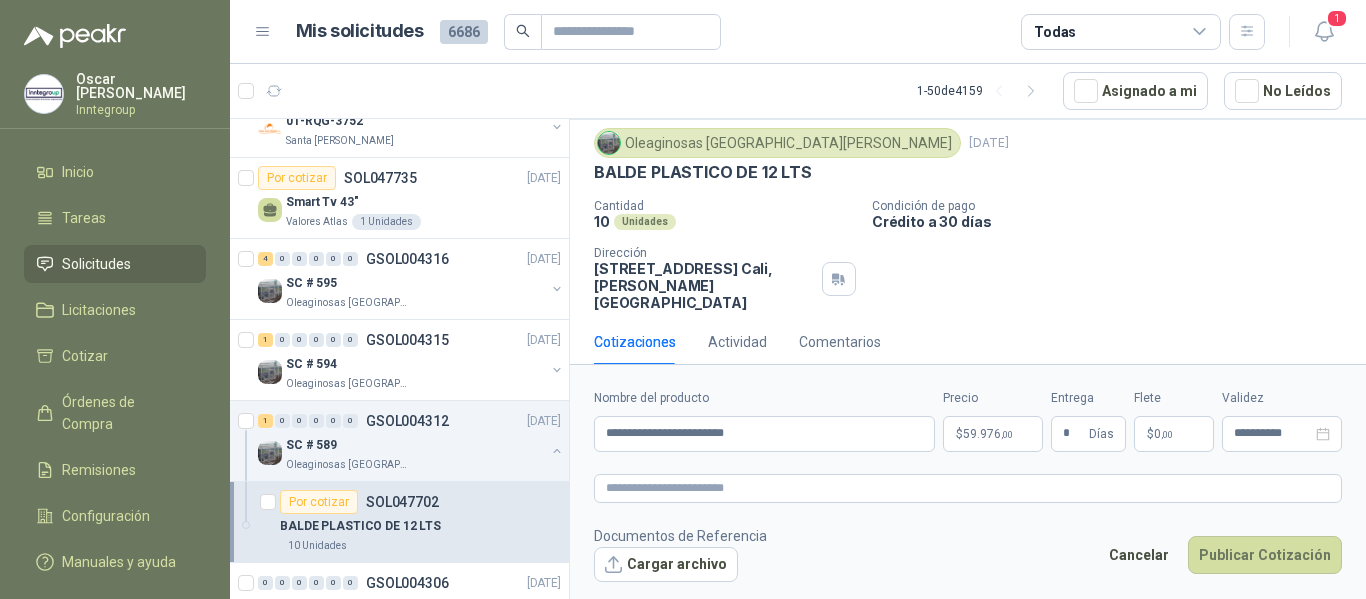 click on "0 ,00" at bounding box center (1163, 434) 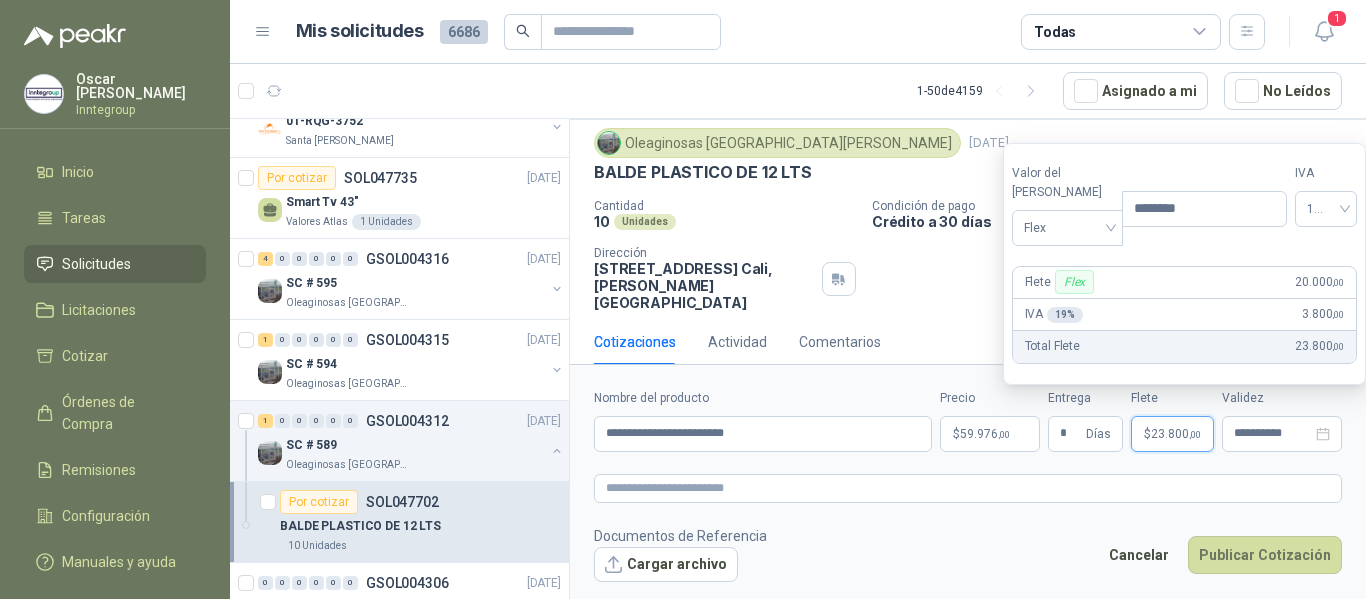 type on "********" 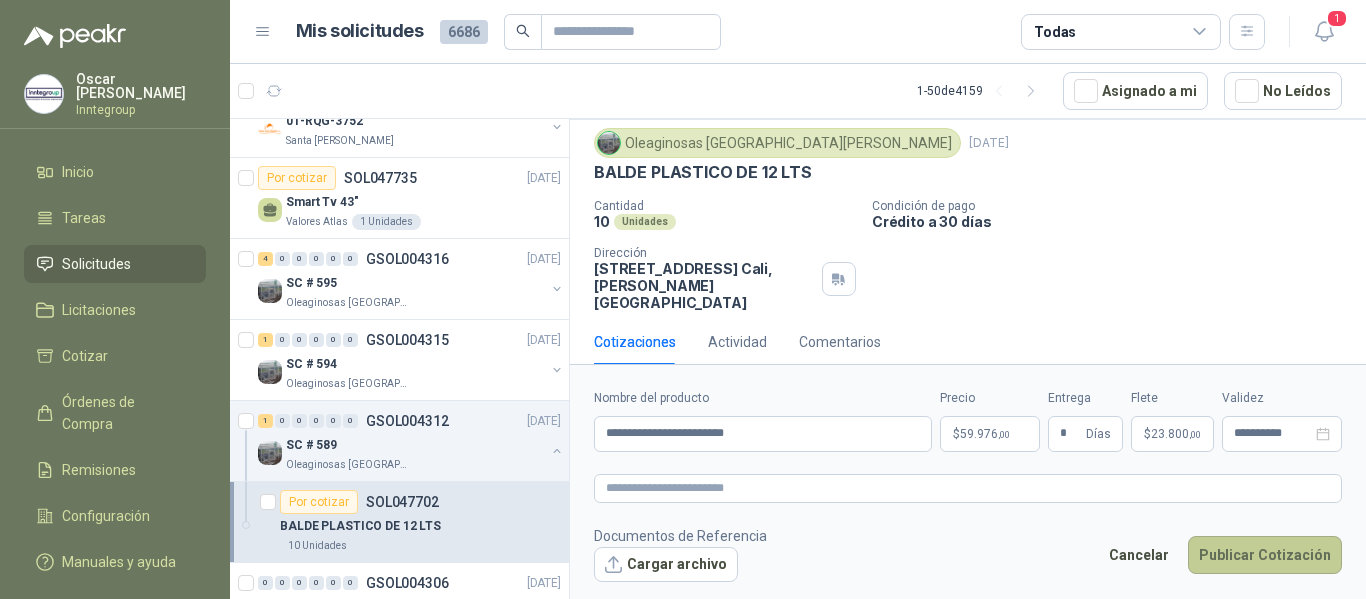 click on "Publicar Cotización" at bounding box center (1265, 555) 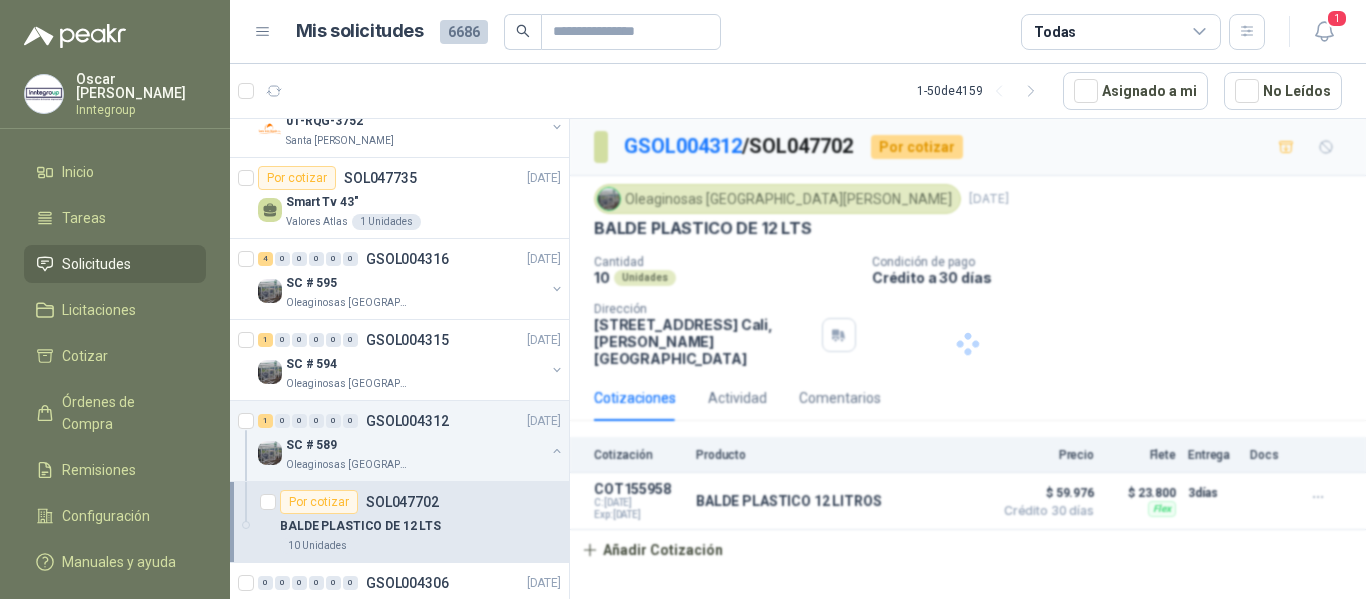 scroll, scrollTop: 0, scrollLeft: 0, axis: both 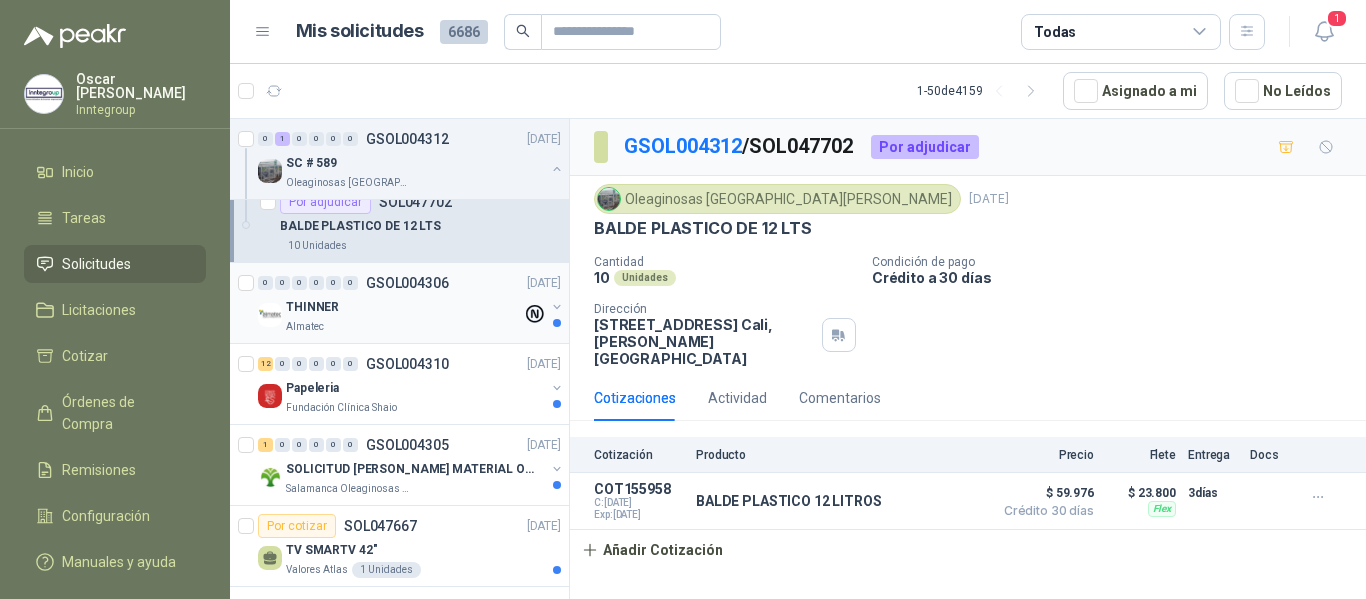 click on "THINNER" at bounding box center (404, 307) 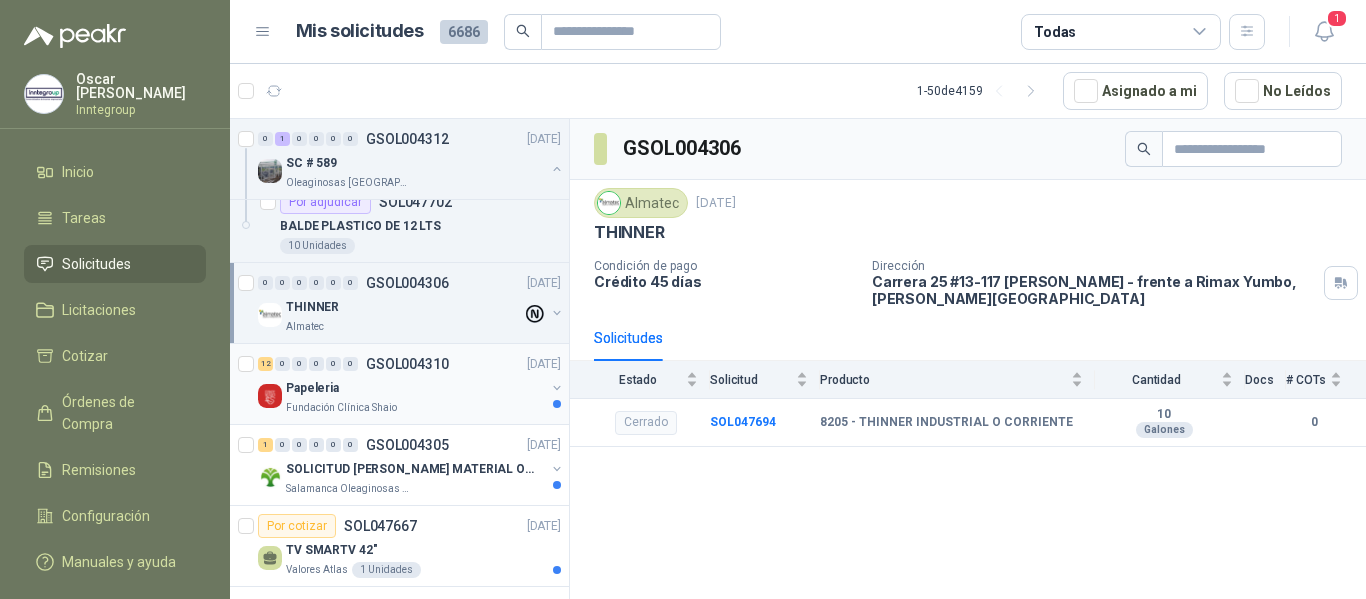 click on "GSOL004310" at bounding box center [407, 364] 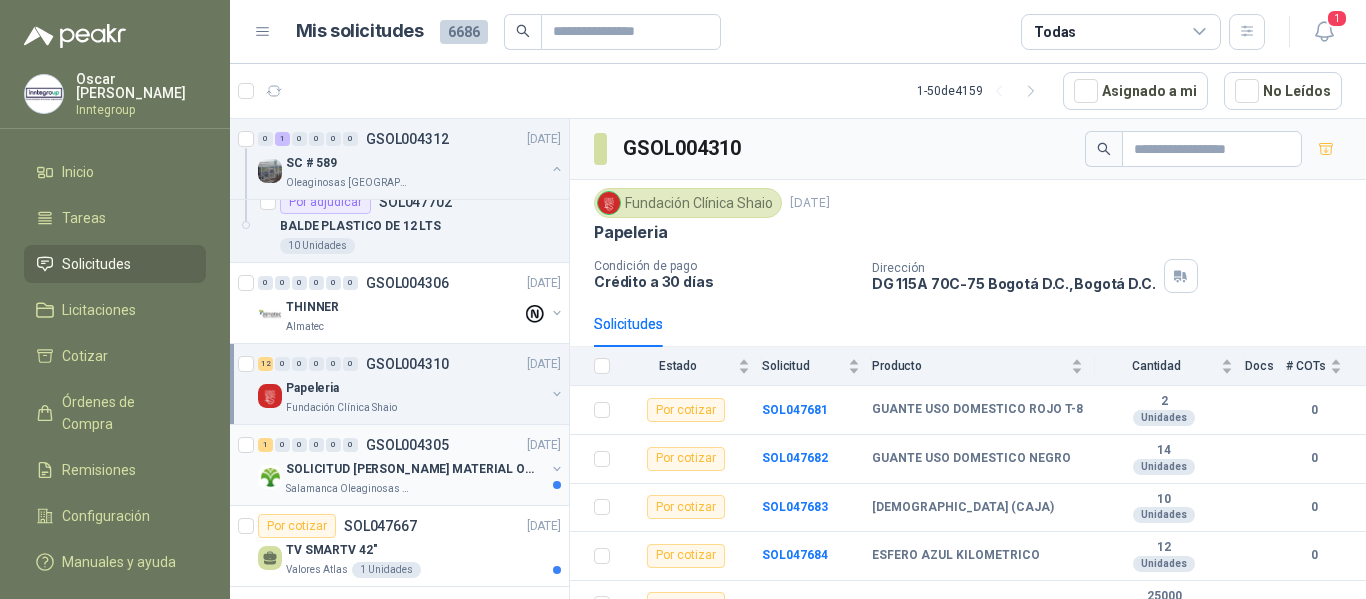 click on "SOLICITUD [PERSON_NAME] MATERIAL OBRA EDIFICIO" at bounding box center (410, 469) 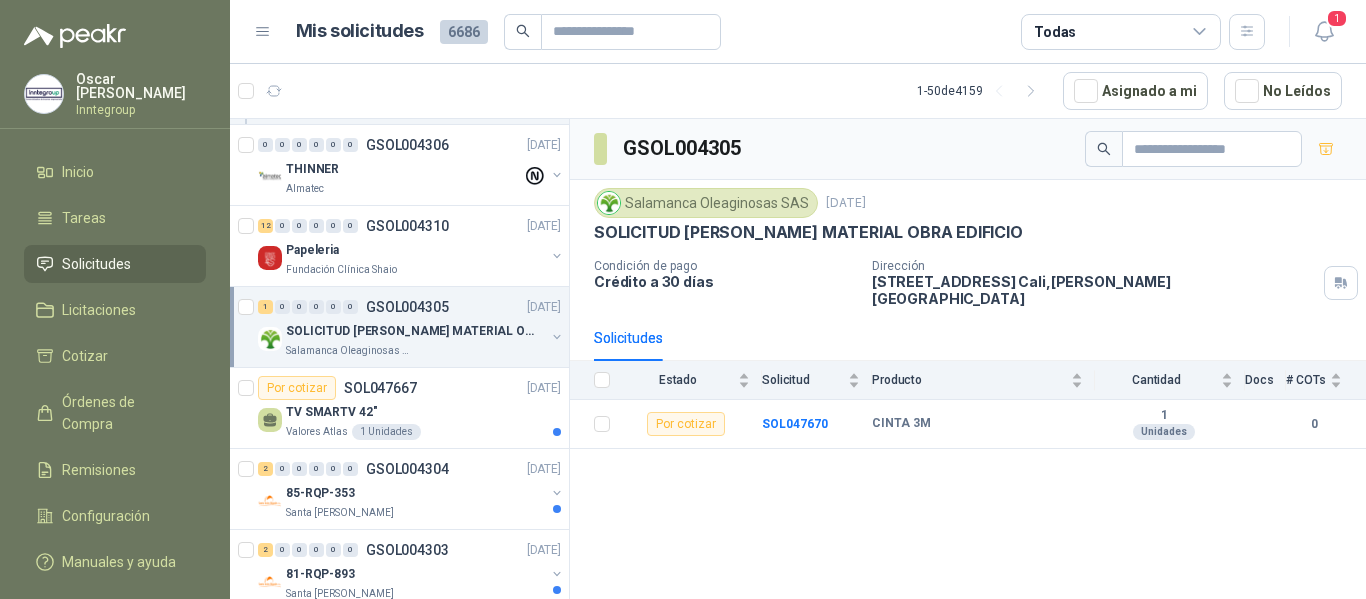 scroll, scrollTop: 2000, scrollLeft: 0, axis: vertical 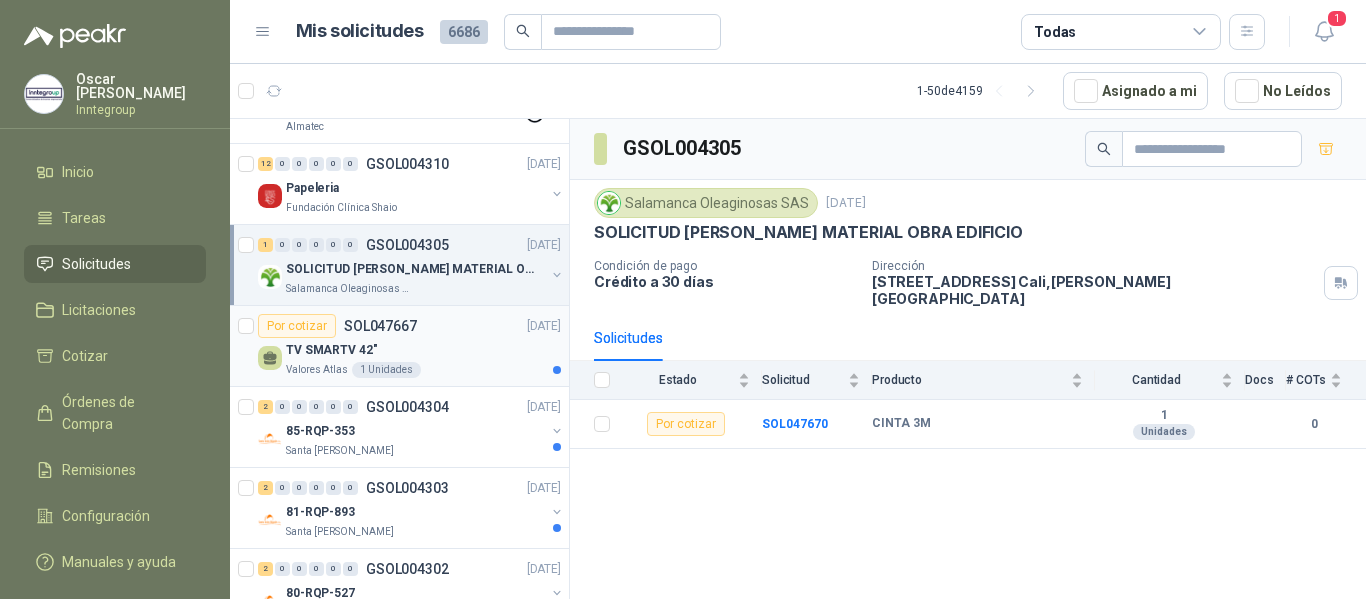 click on "TV SMARTV 42"" at bounding box center [423, 350] 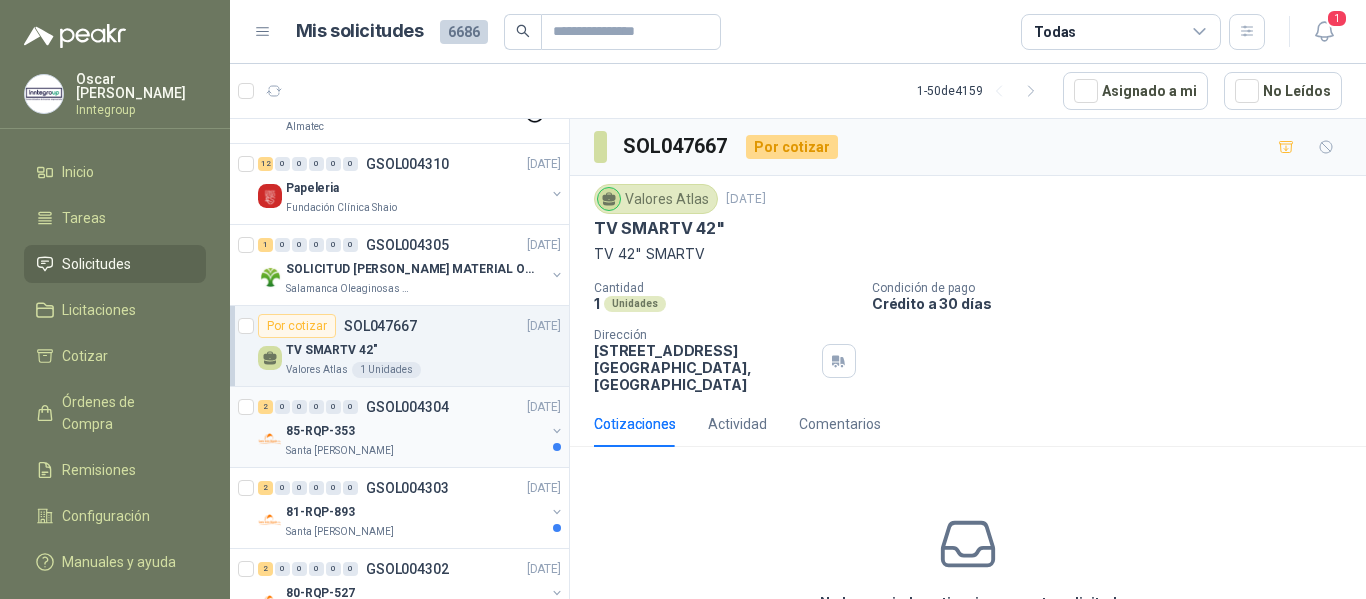 click on "85-RQP-353" at bounding box center [415, 431] 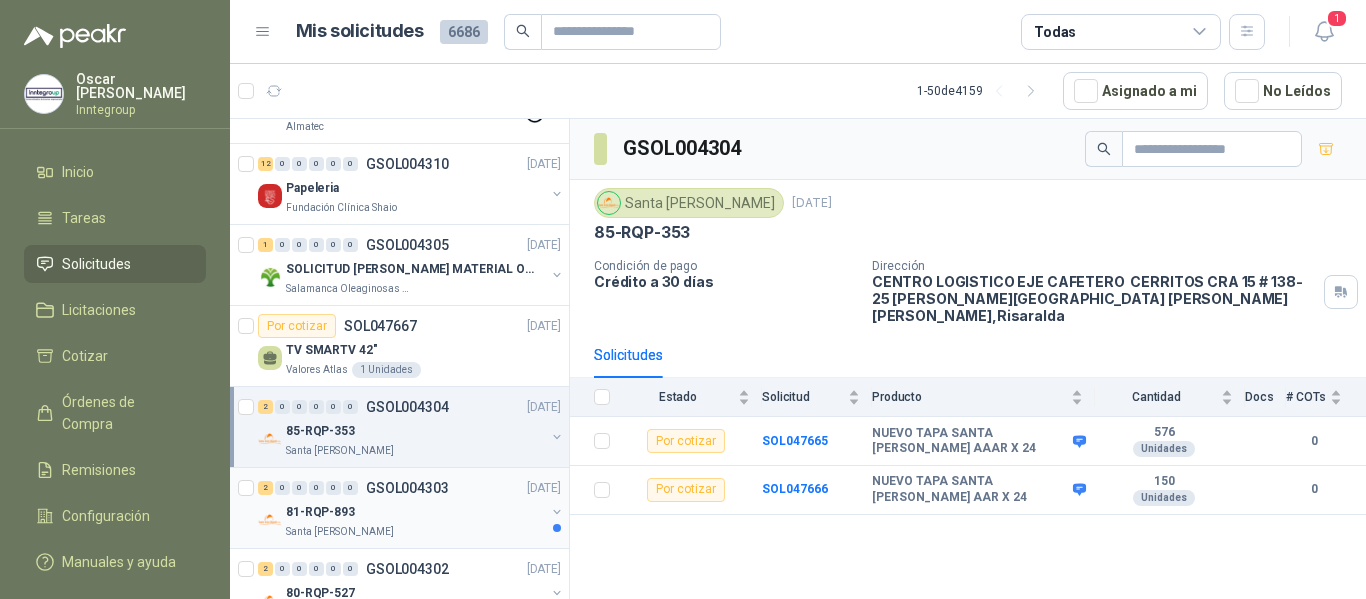 click on "81-RQP-893" at bounding box center [415, 512] 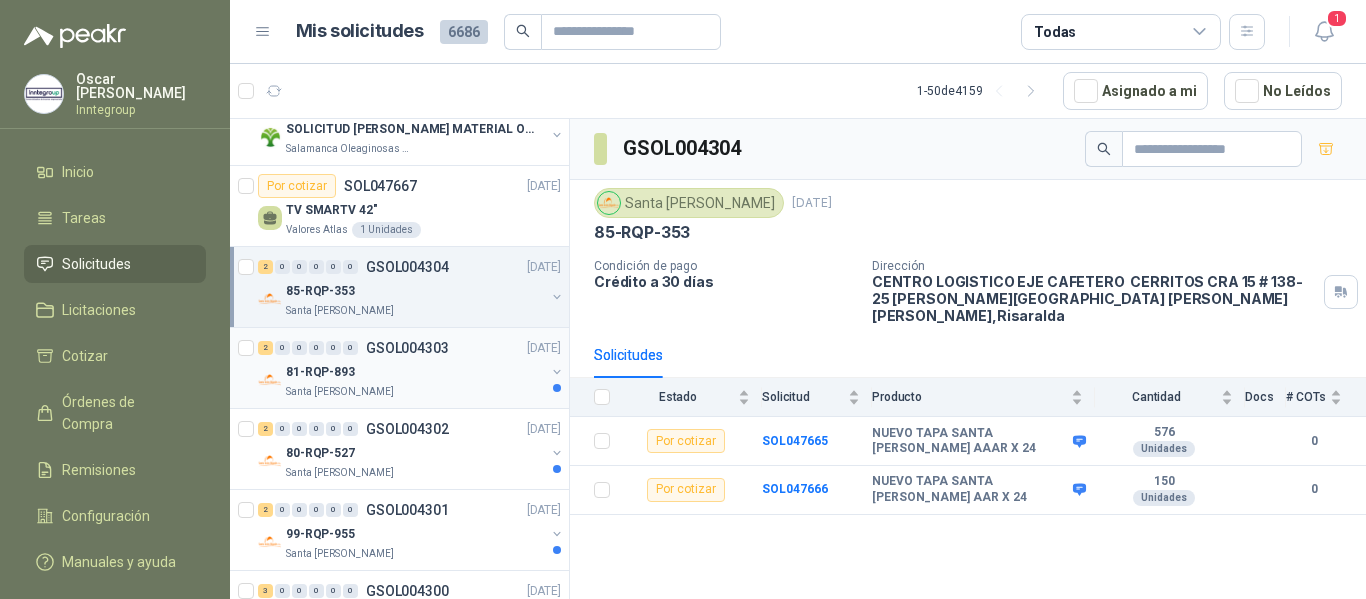 scroll, scrollTop: 2200, scrollLeft: 0, axis: vertical 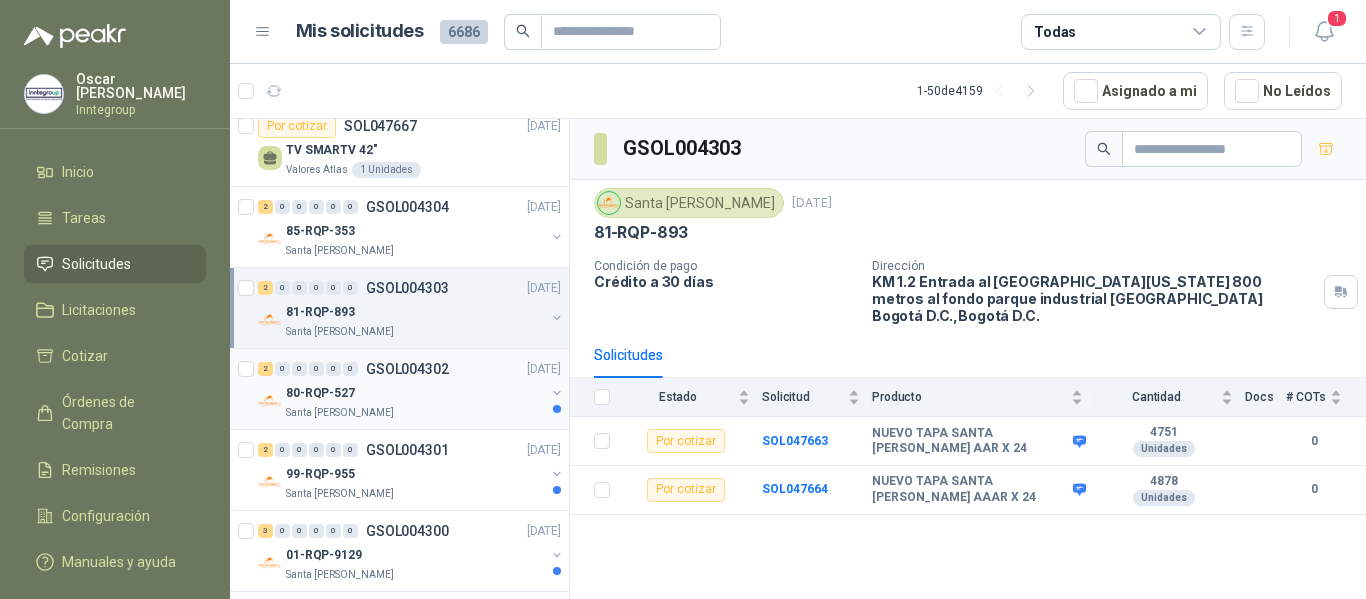 click on "80-RQP-527" at bounding box center [415, 393] 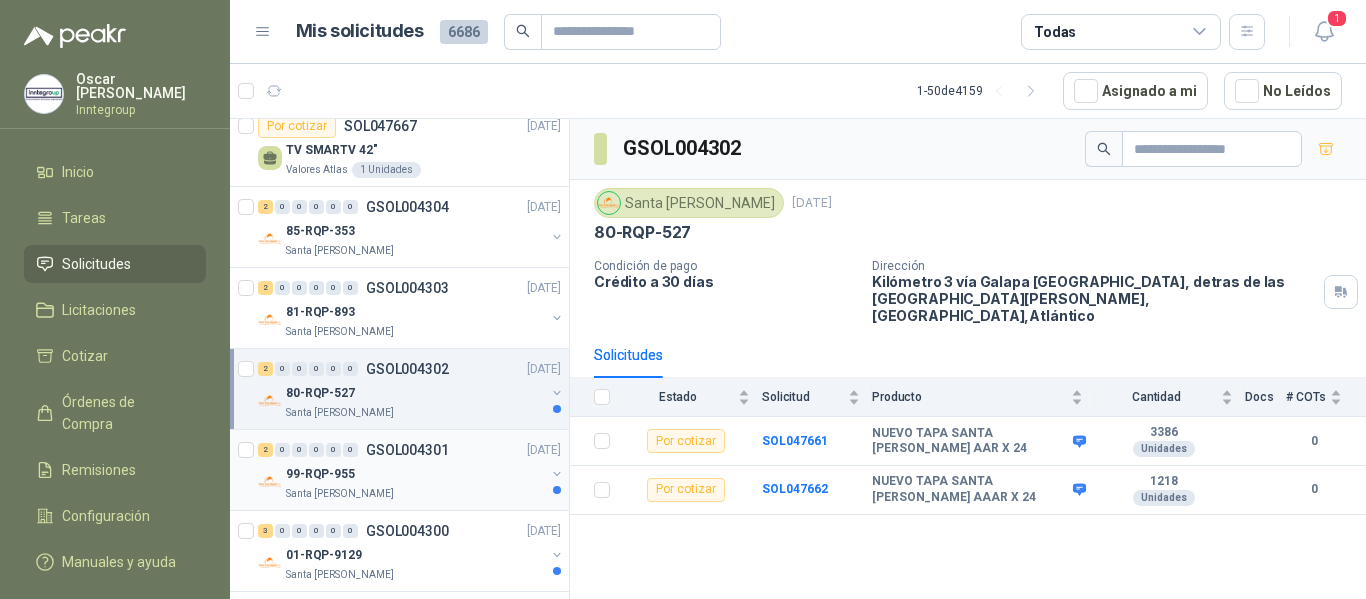 click on "99-RQP-955" at bounding box center (415, 474) 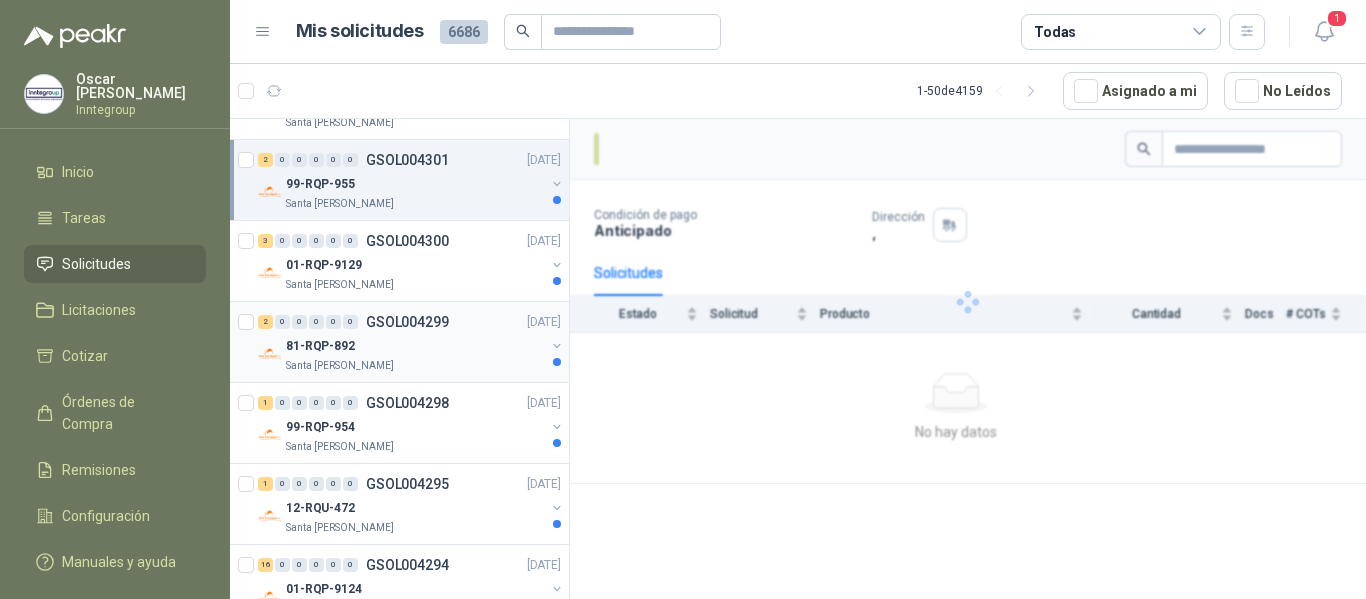 scroll, scrollTop: 2500, scrollLeft: 0, axis: vertical 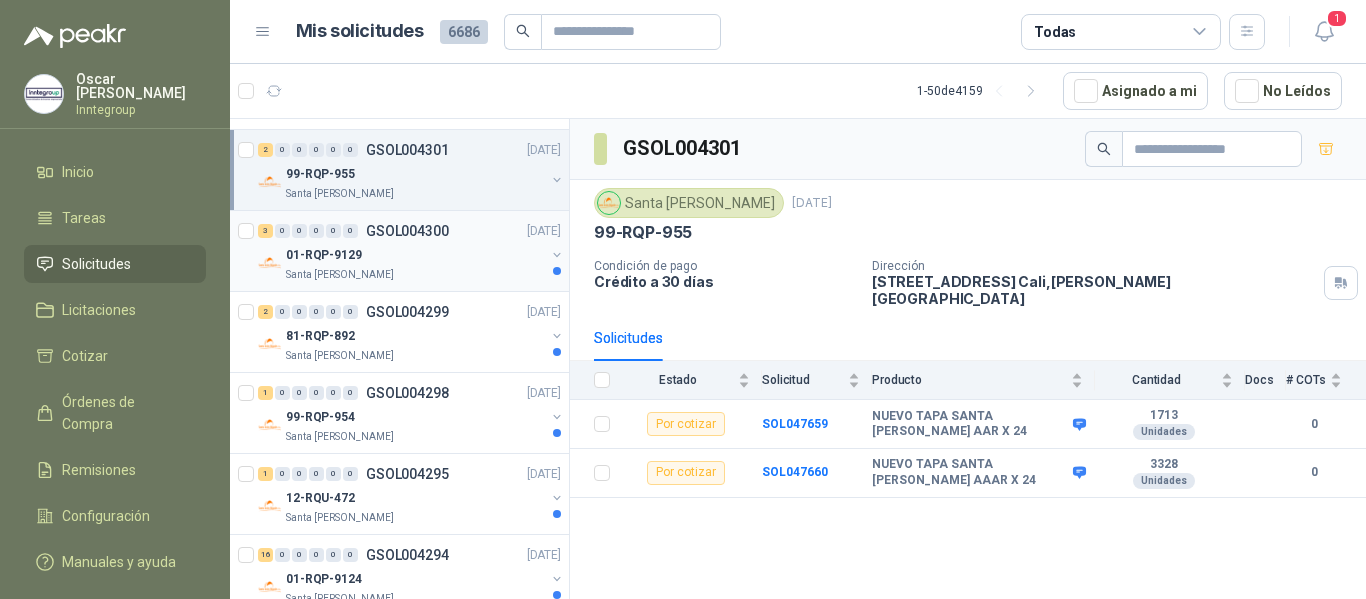 click on "01-RQP-9129" at bounding box center [415, 255] 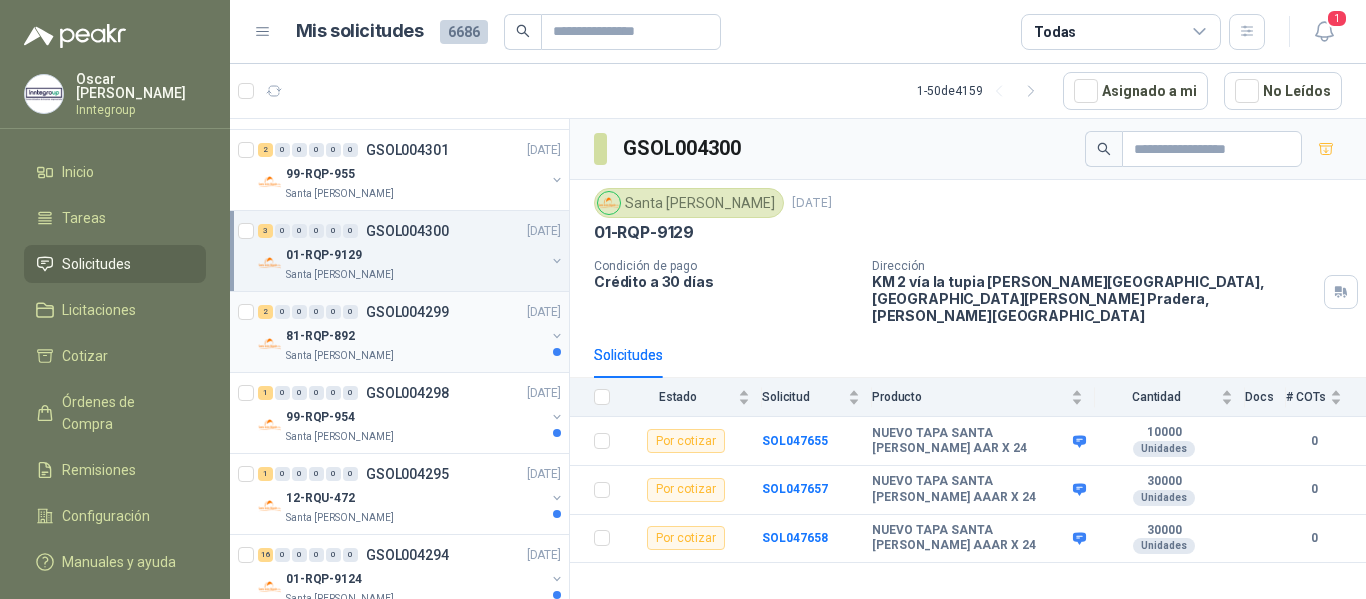 click on "Santa [PERSON_NAME]" at bounding box center (415, 356) 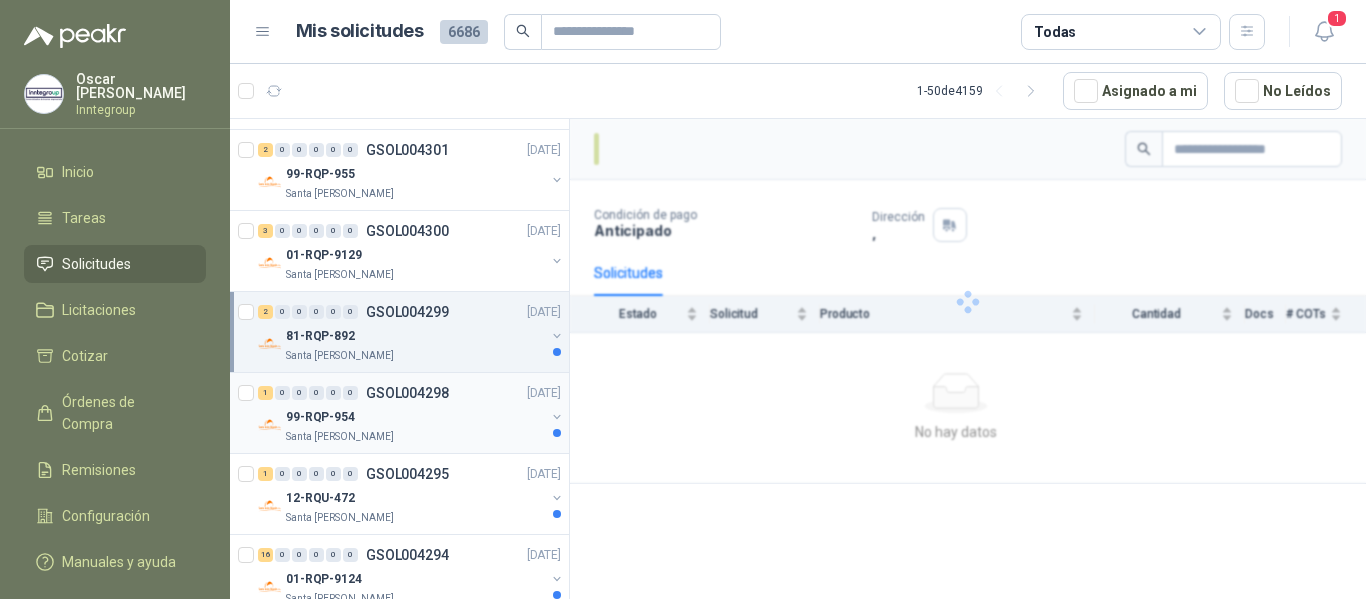 click on "99-RQP-954" at bounding box center (415, 417) 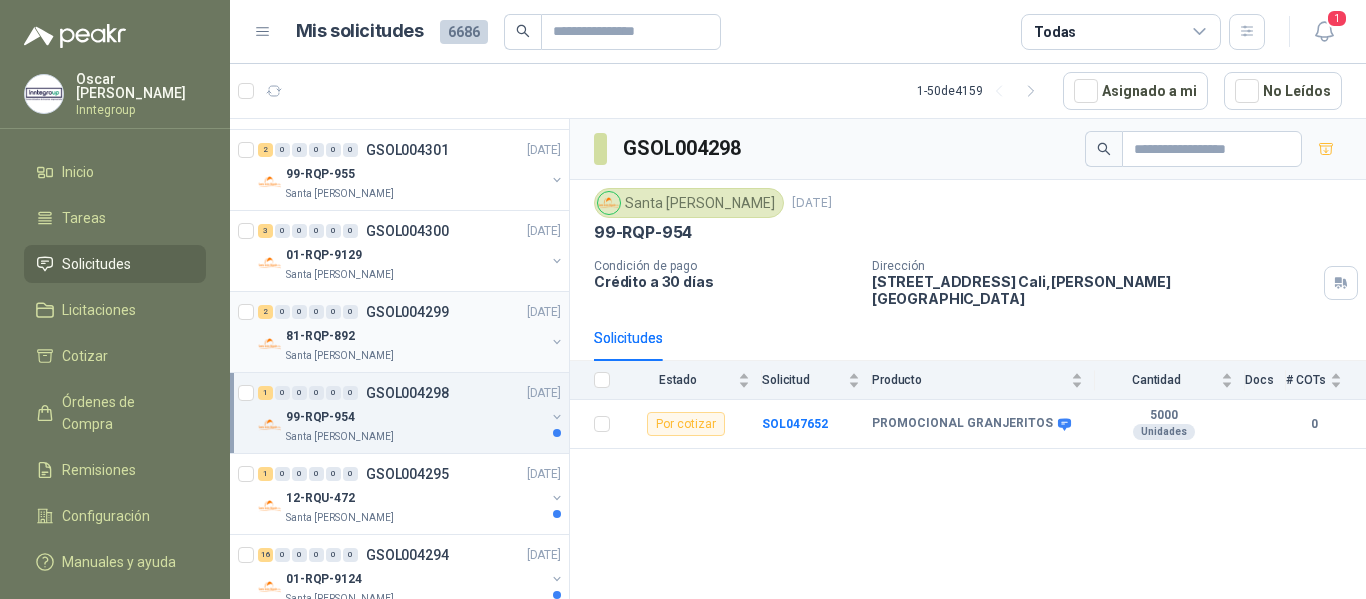 click on "81-RQP-892" at bounding box center [415, 336] 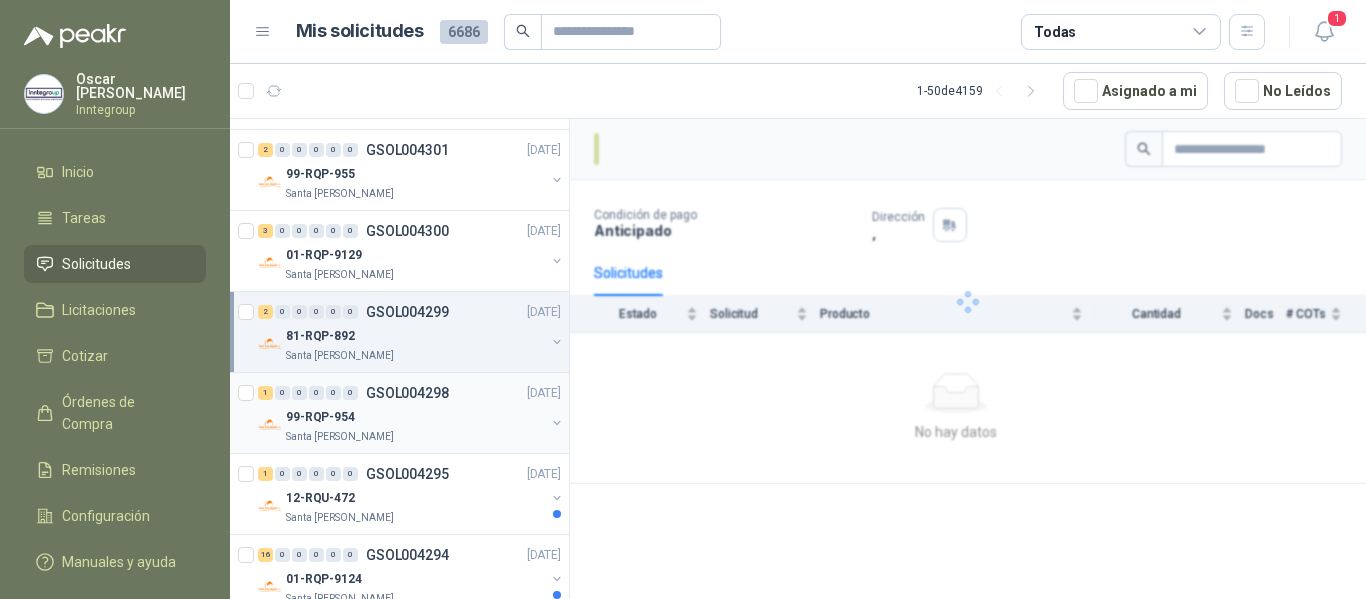 click on "Santa [PERSON_NAME]" at bounding box center [415, 437] 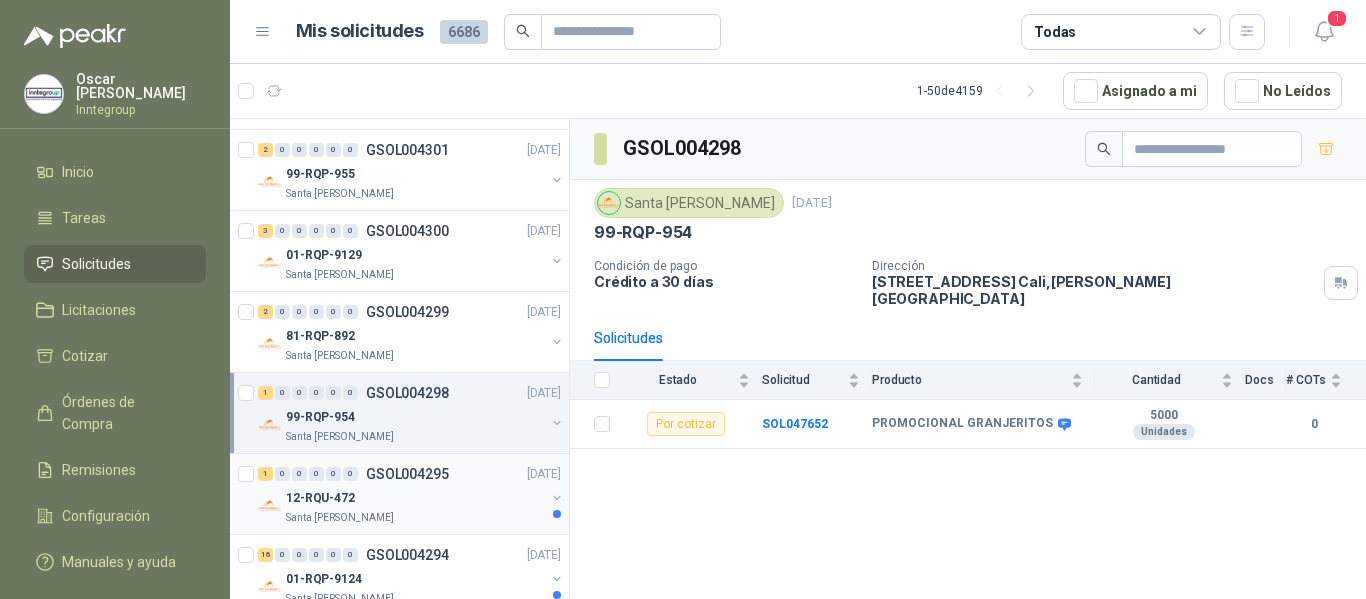 click on "12-RQU-472" at bounding box center (415, 498) 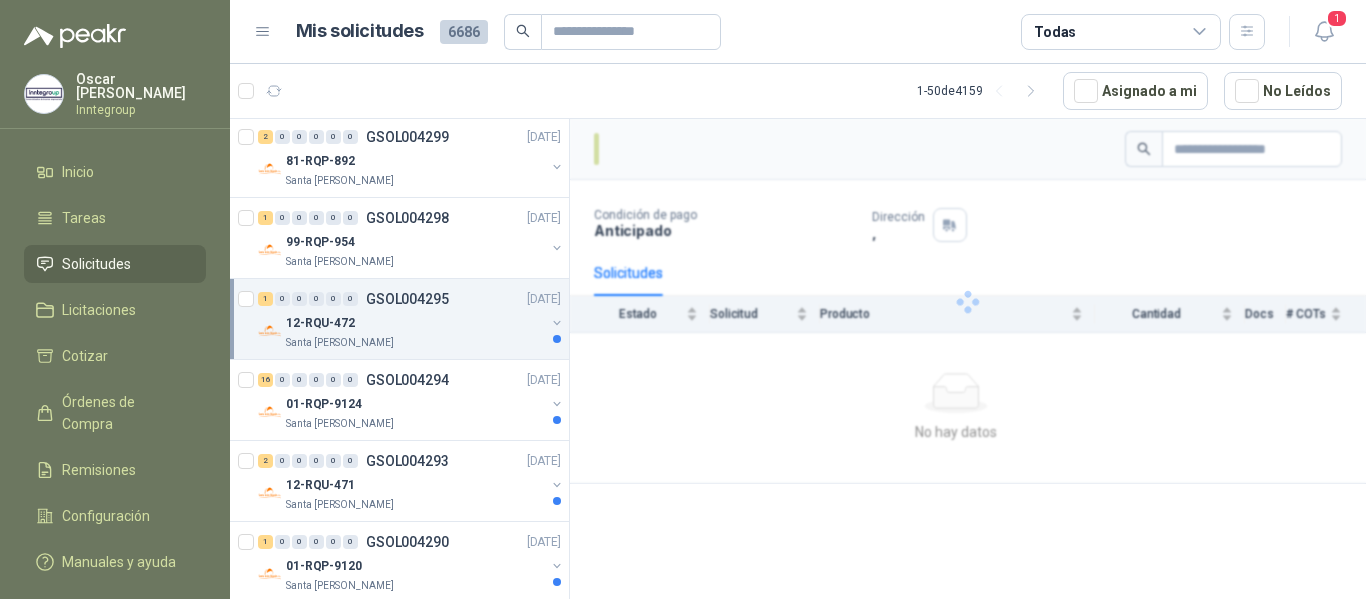 scroll, scrollTop: 2700, scrollLeft: 0, axis: vertical 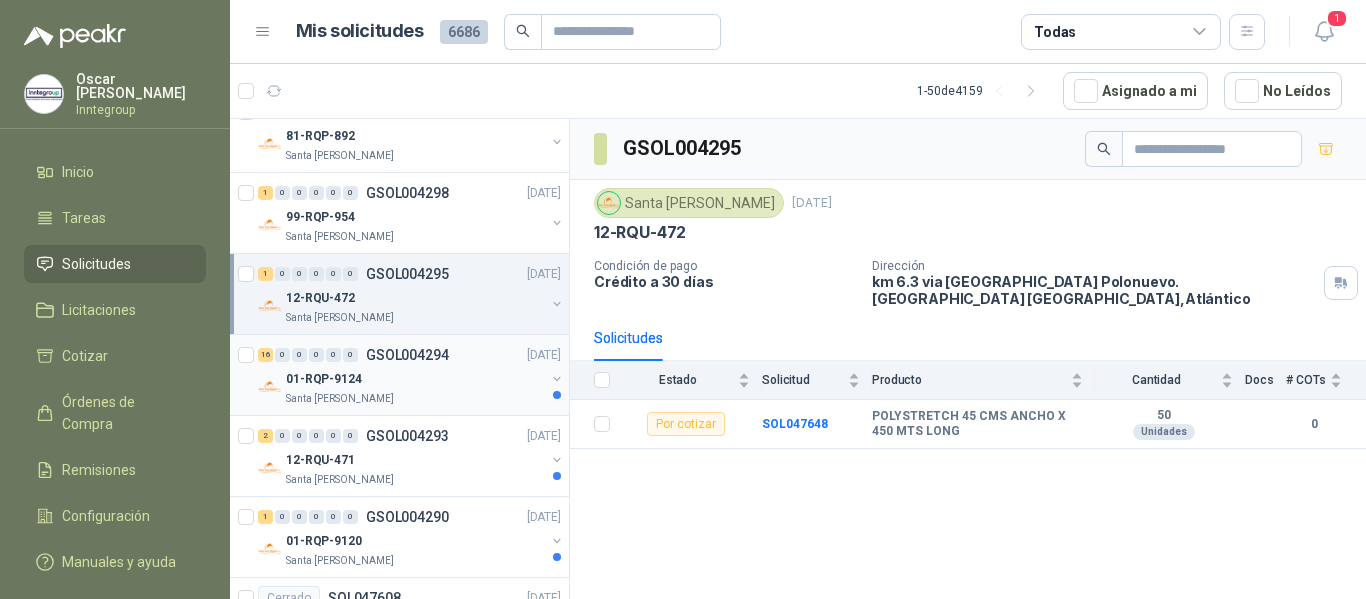 click on "01-RQP-9124" at bounding box center (415, 379) 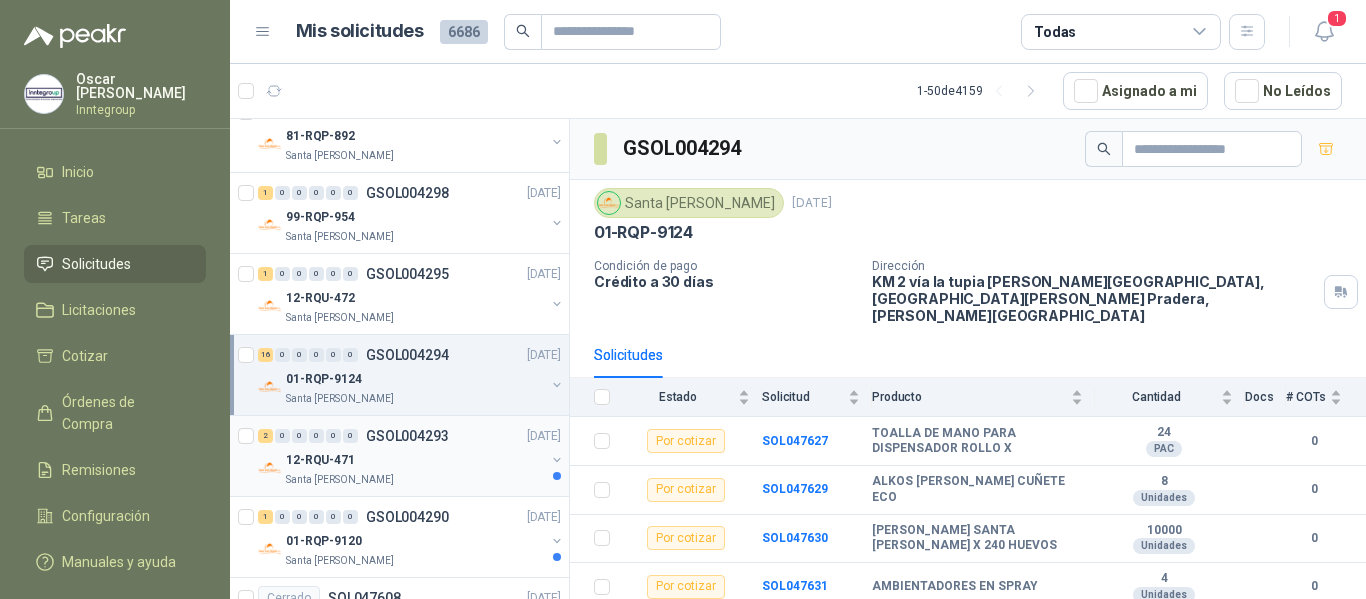 click on "12-RQU-471" at bounding box center (415, 460) 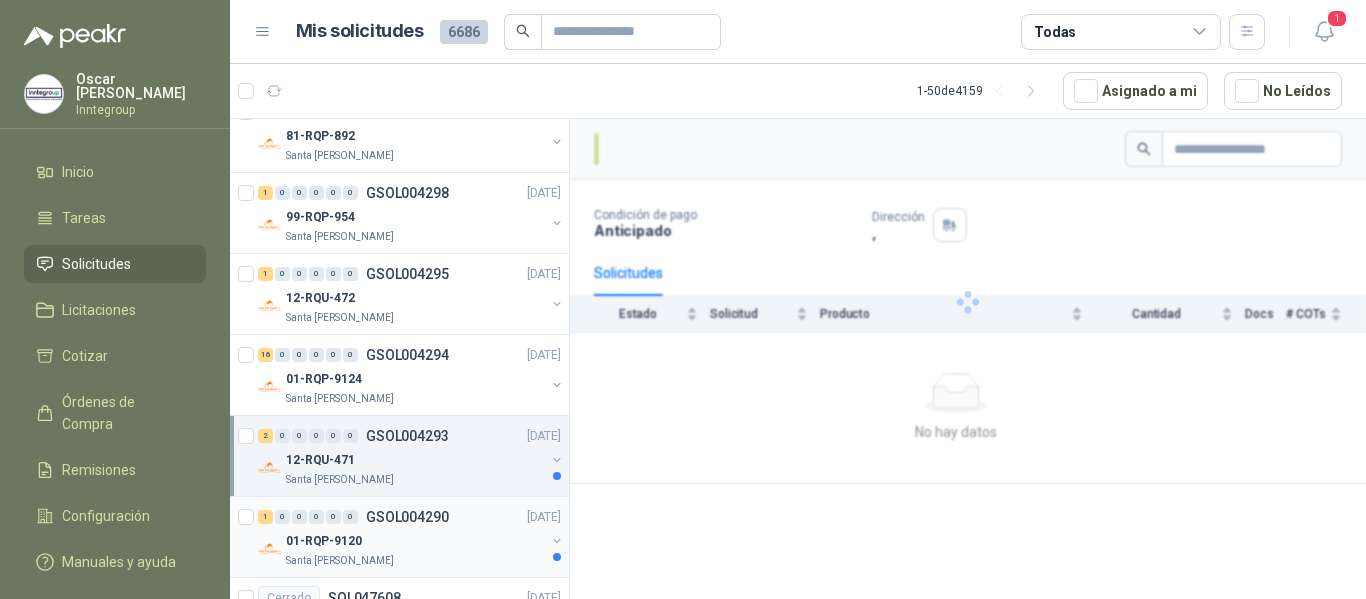 click on "01-RQP-9120" at bounding box center (415, 541) 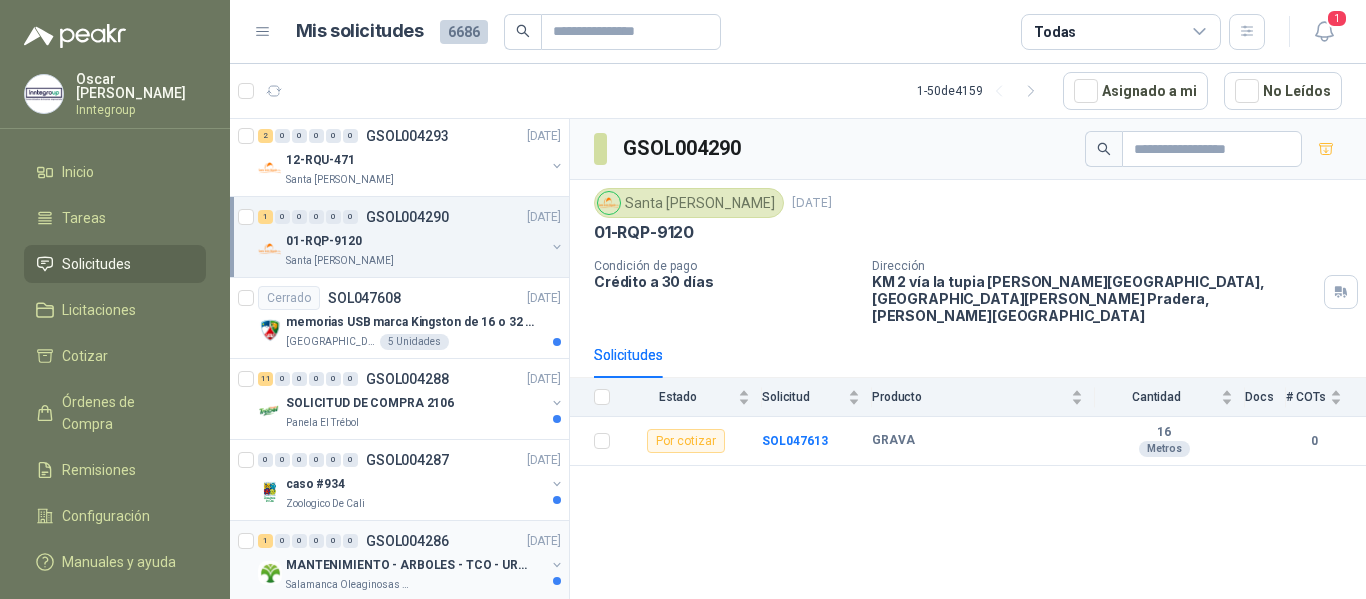 scroll, scrollTop: 3100, scrollLeft: 0, axis: vertical 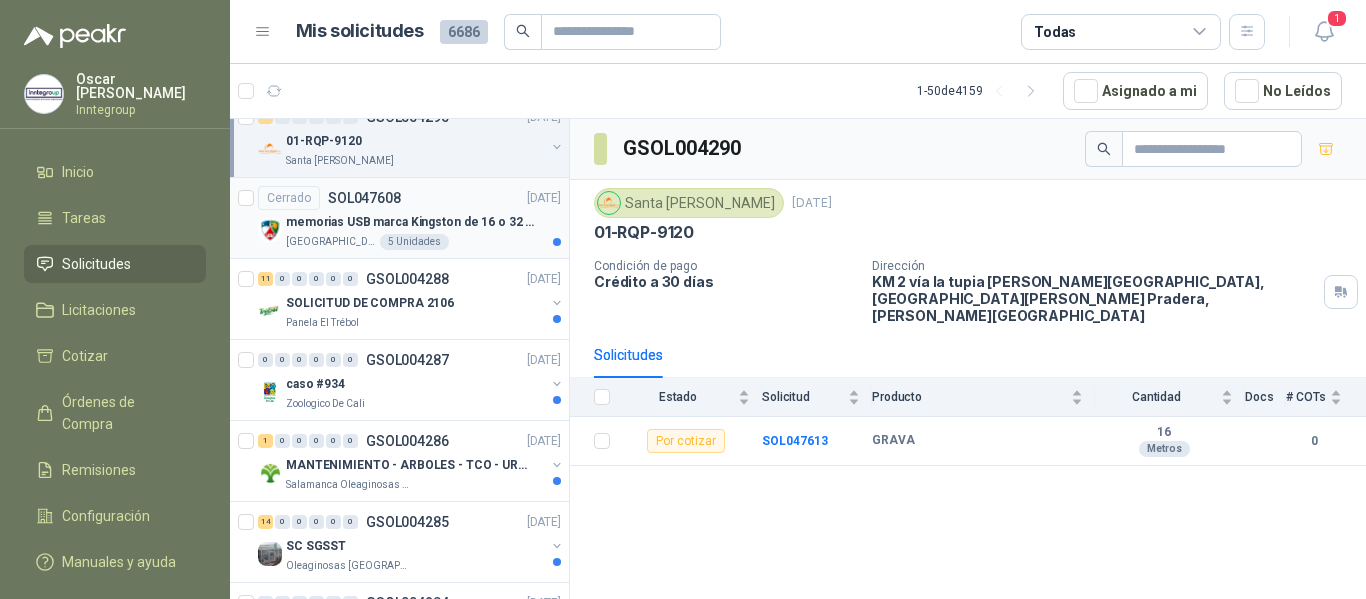 click on "memorias USB marca Kingston de 16 o 32 Gb" at bounding box center (423, 222) 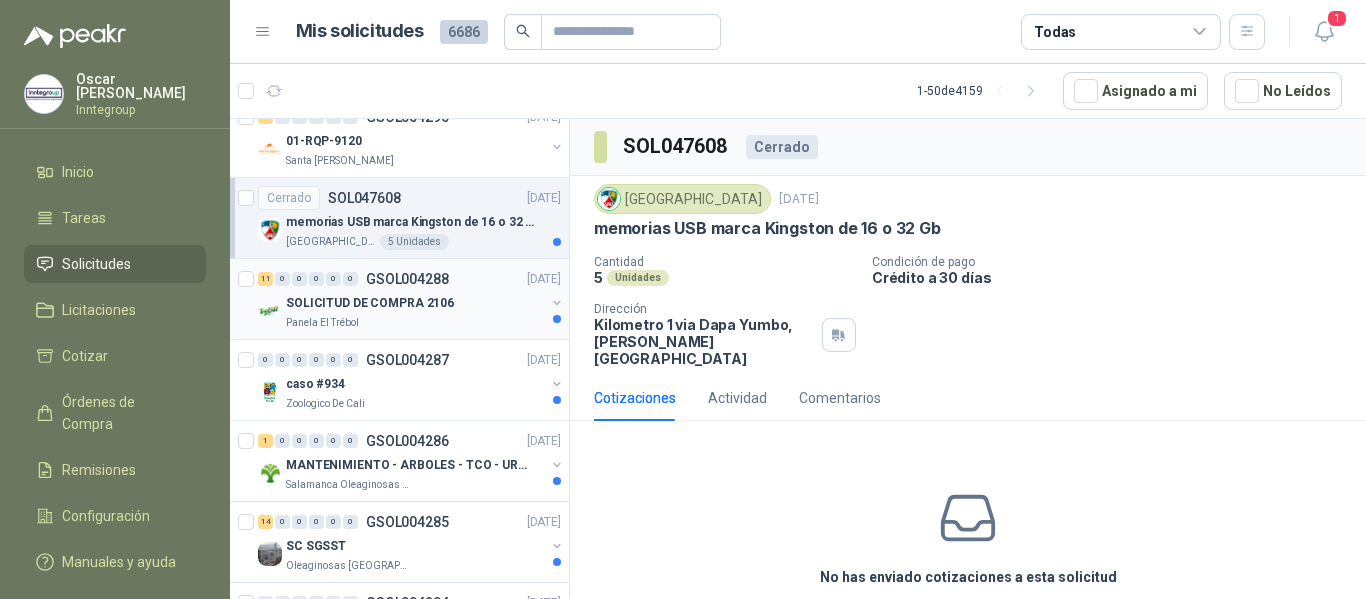 click on "SOLICITUD DE COMPRA 2106" at bounding box center (415, 303) 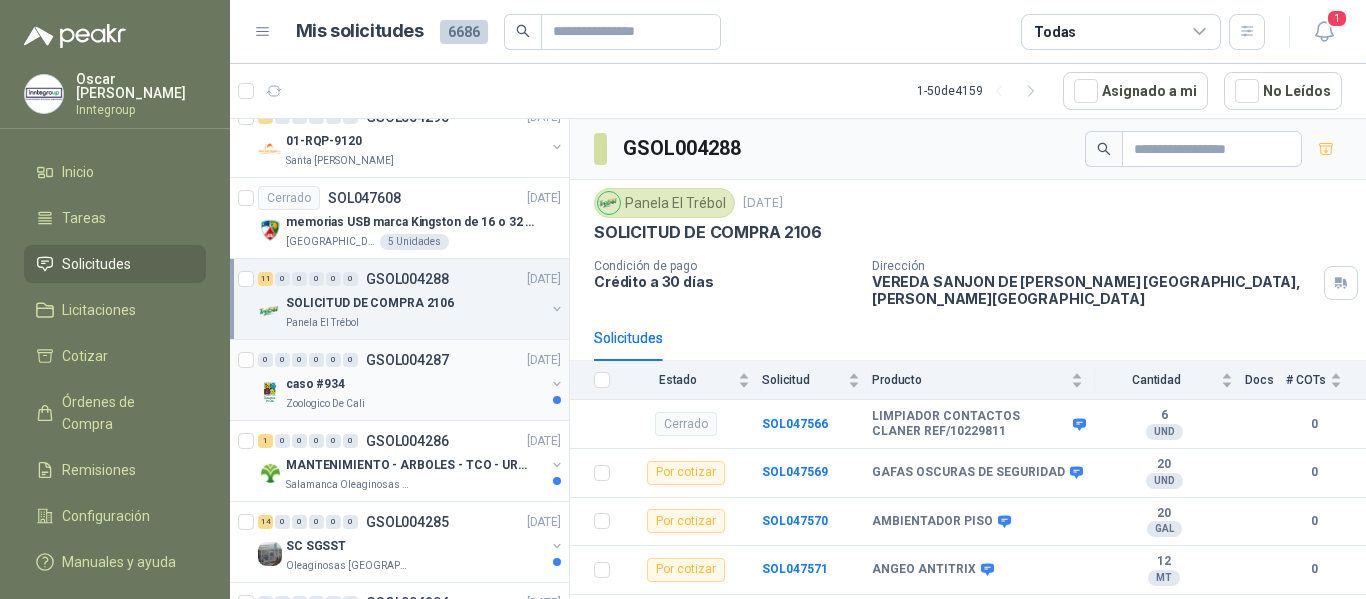 click on "caso #934" at bounding box center (415, 384) 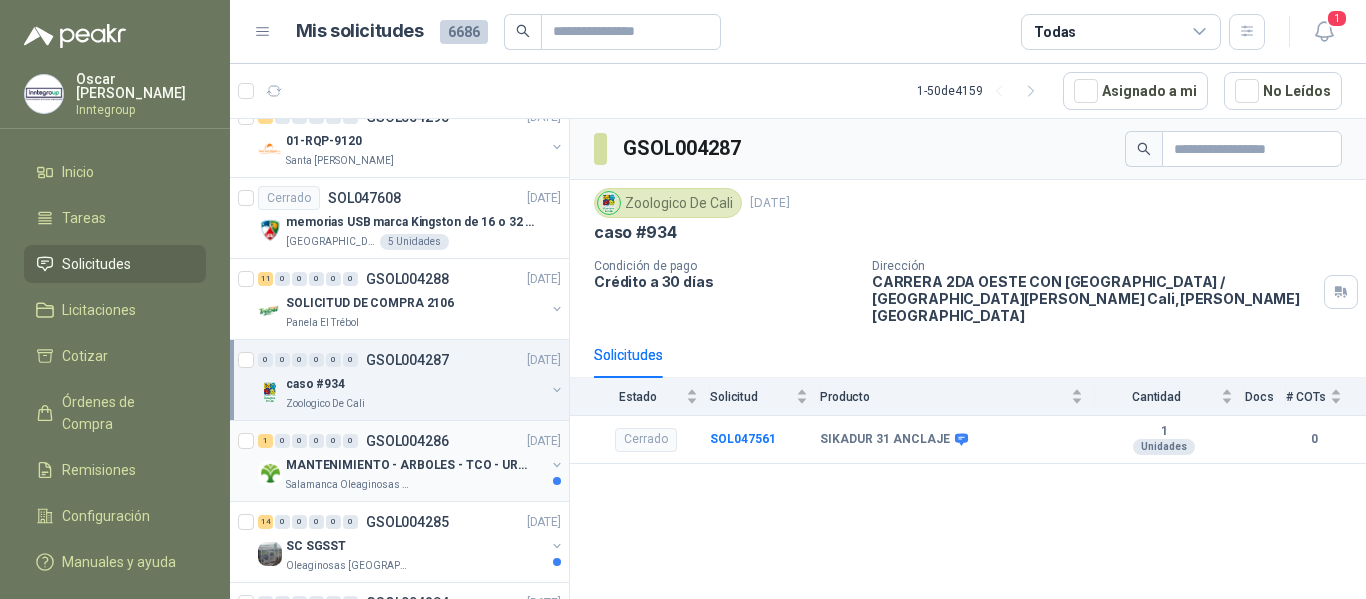 click on "1   0   0   0   0   0   GSOL004286 [DATE]" at bounding box center (411, 441) 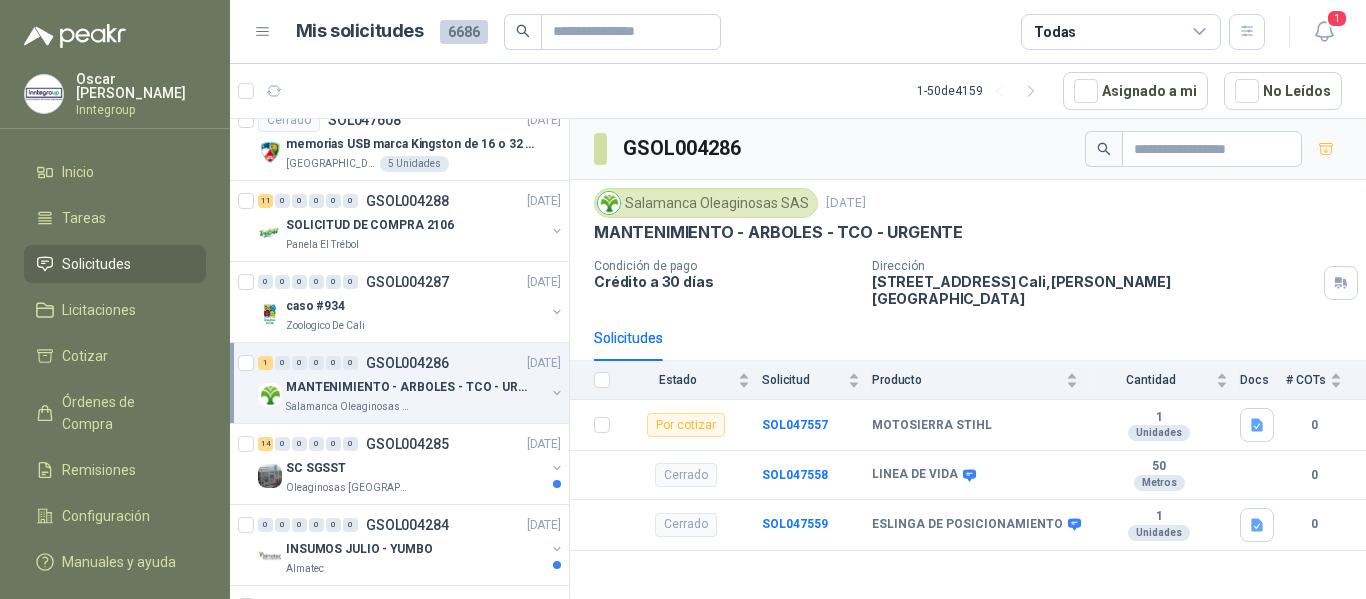 scroll, scrollTop: 3300, scrollLeft: 0, axis: vertical 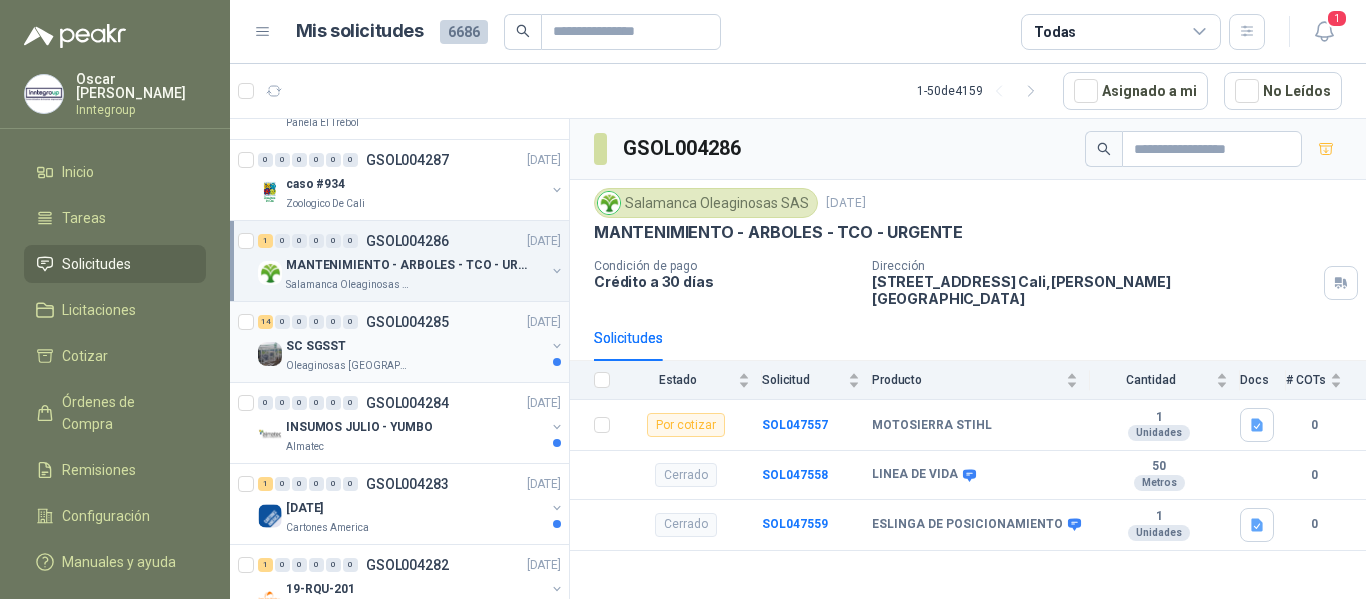 click on "SC SGSST" at bounding box center [415, 346] 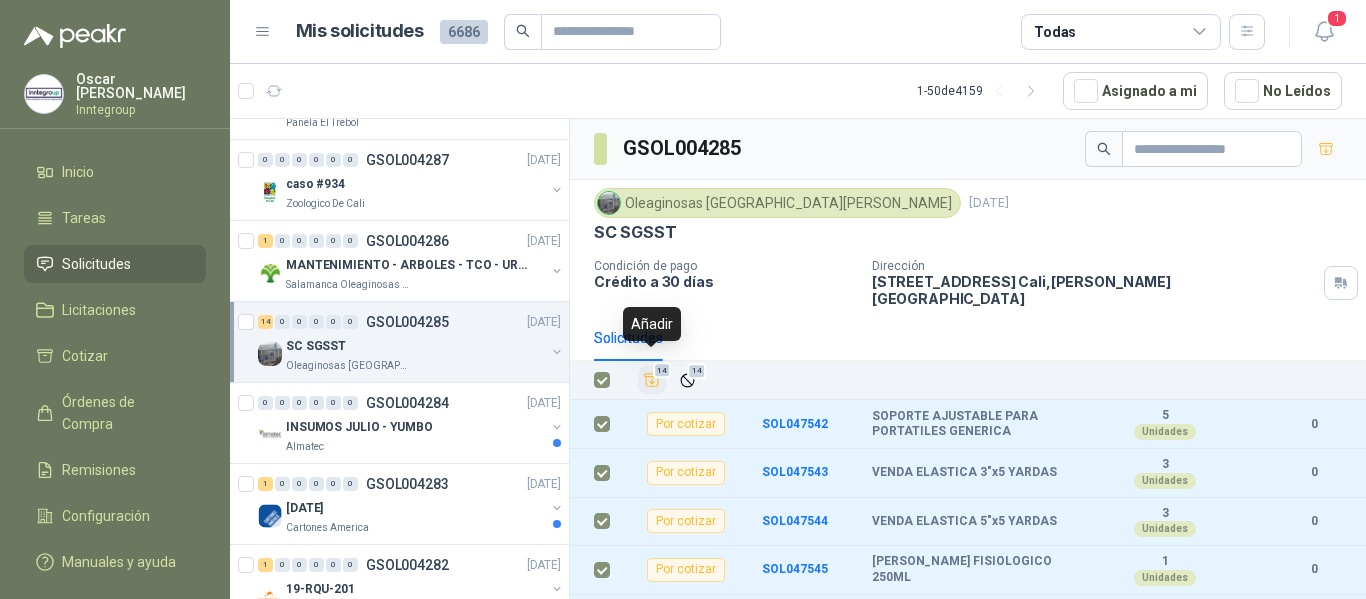 click 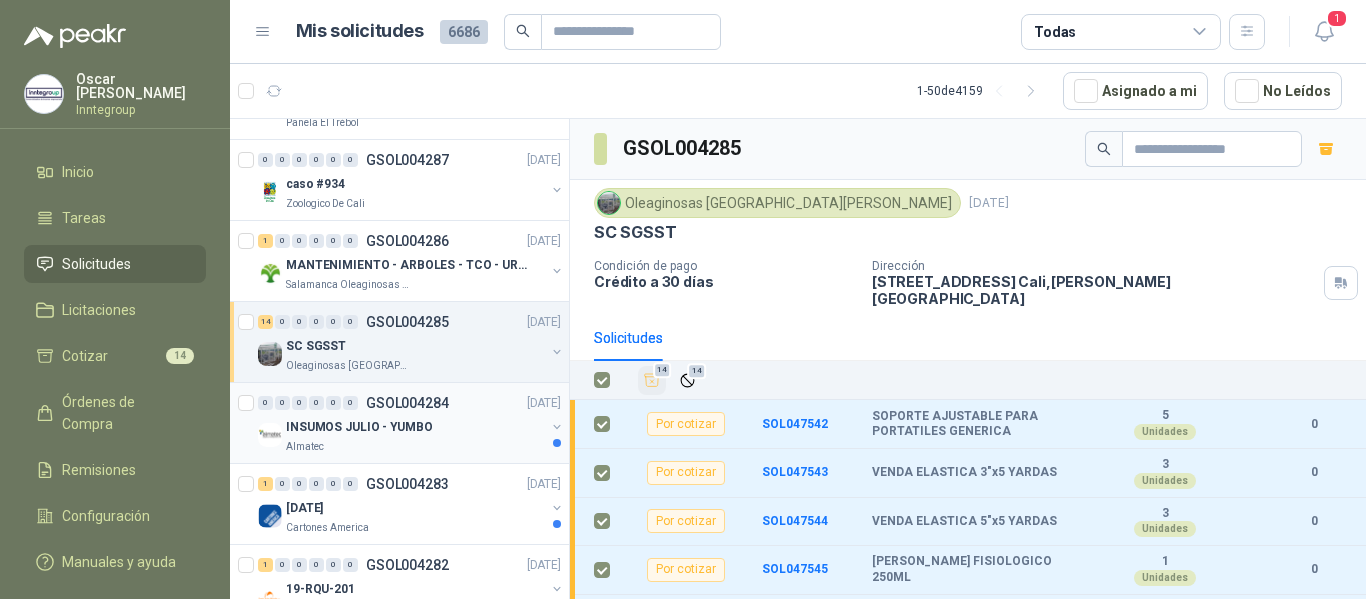 click on "INSUMOS JULIO - YUMBO" at bounding box center (415, 427) 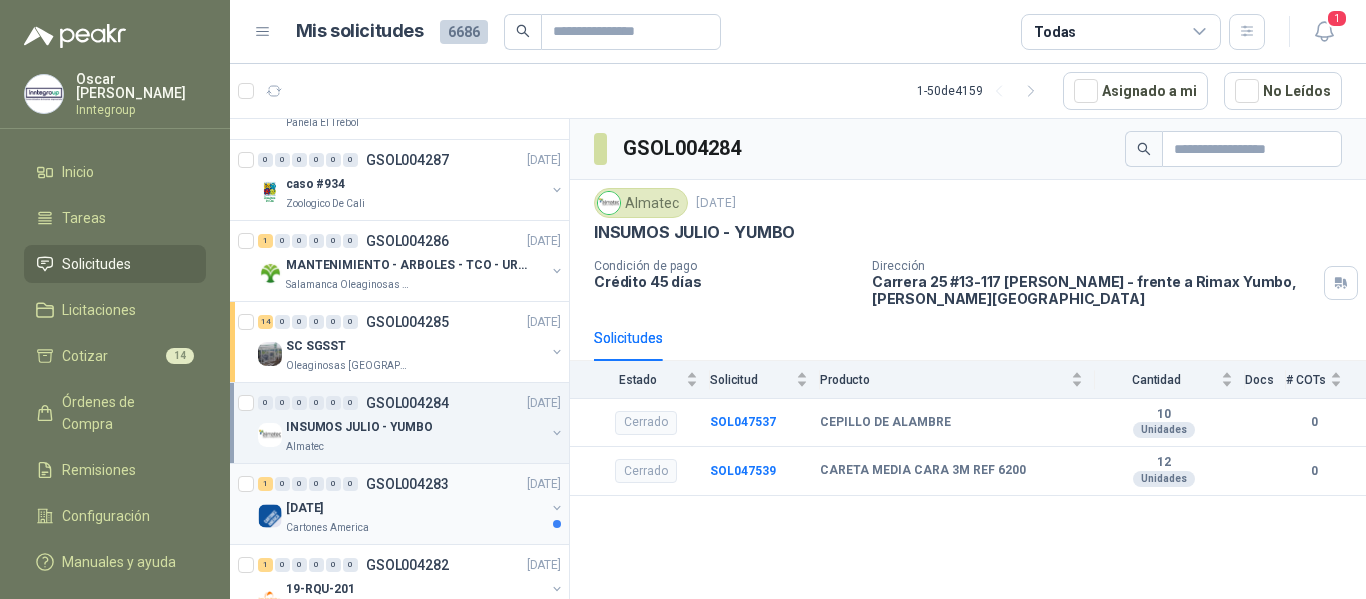 click on "[DATE]" at bounding box center (415, 508) 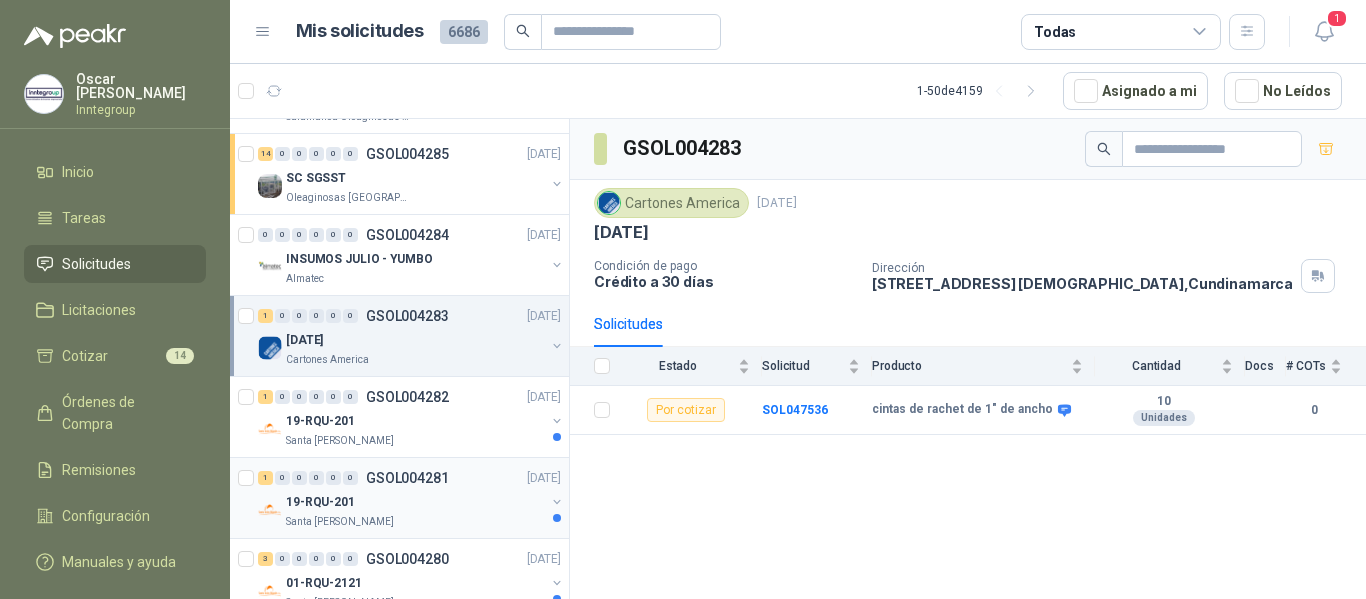 scroll, scrollTop: 3500, scrollLeft: 0, axis: vertical 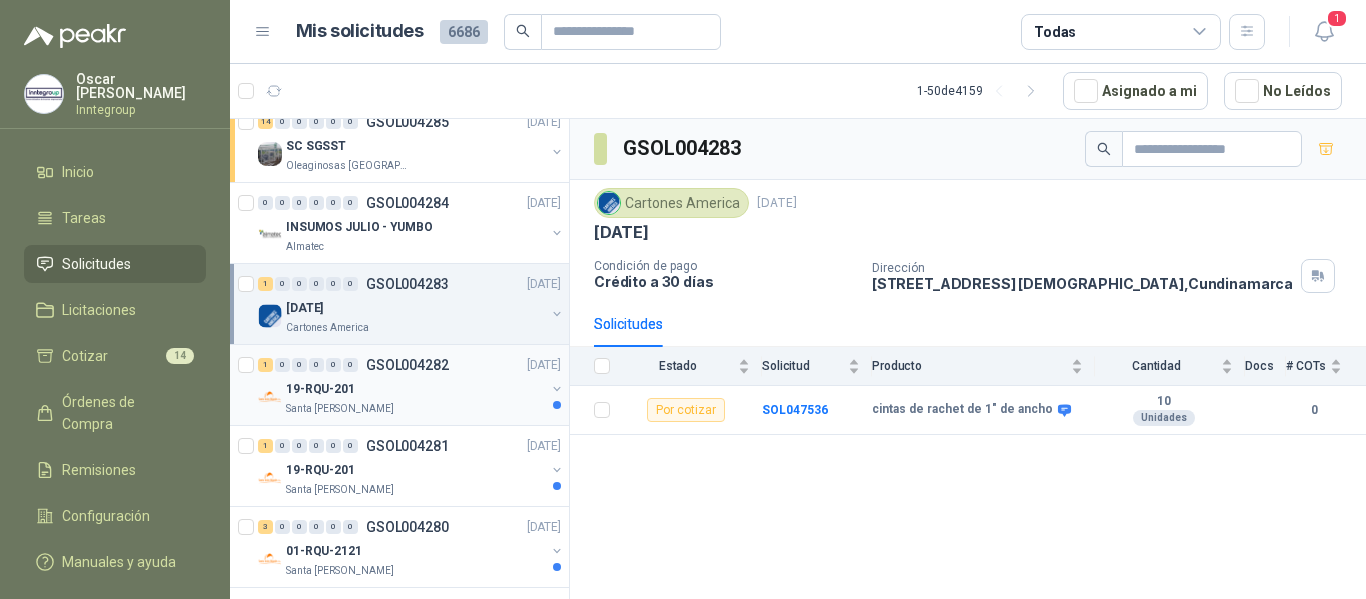 click on "Santa [PERSON_NAME]" at bounding box center (415, 409) 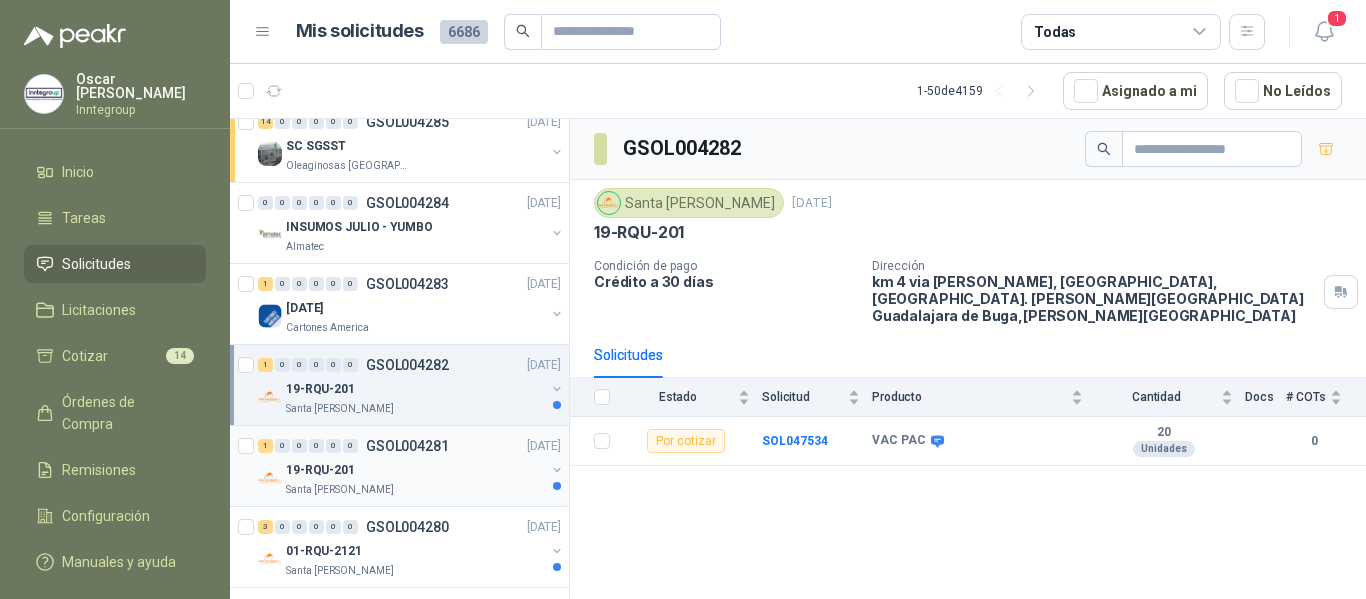 click on "19-RQU-201" at bounding box center [415, 470] 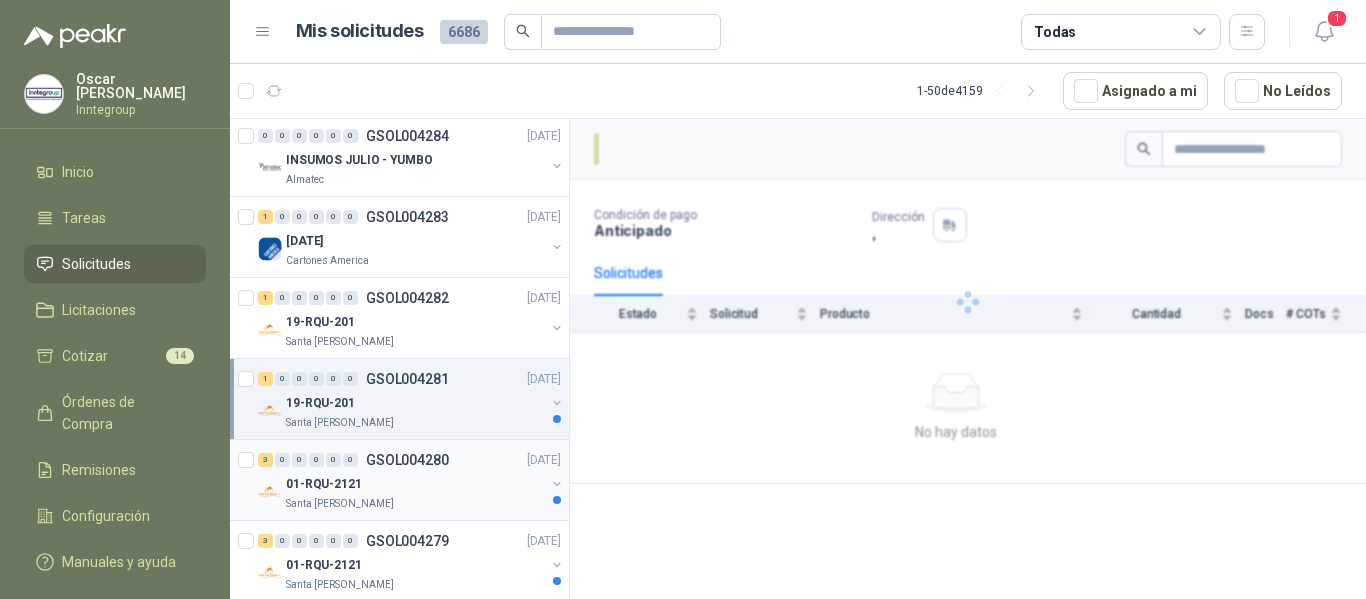 scroll, scrollTop: 3688, scrollLeft: 0, axis: vertical 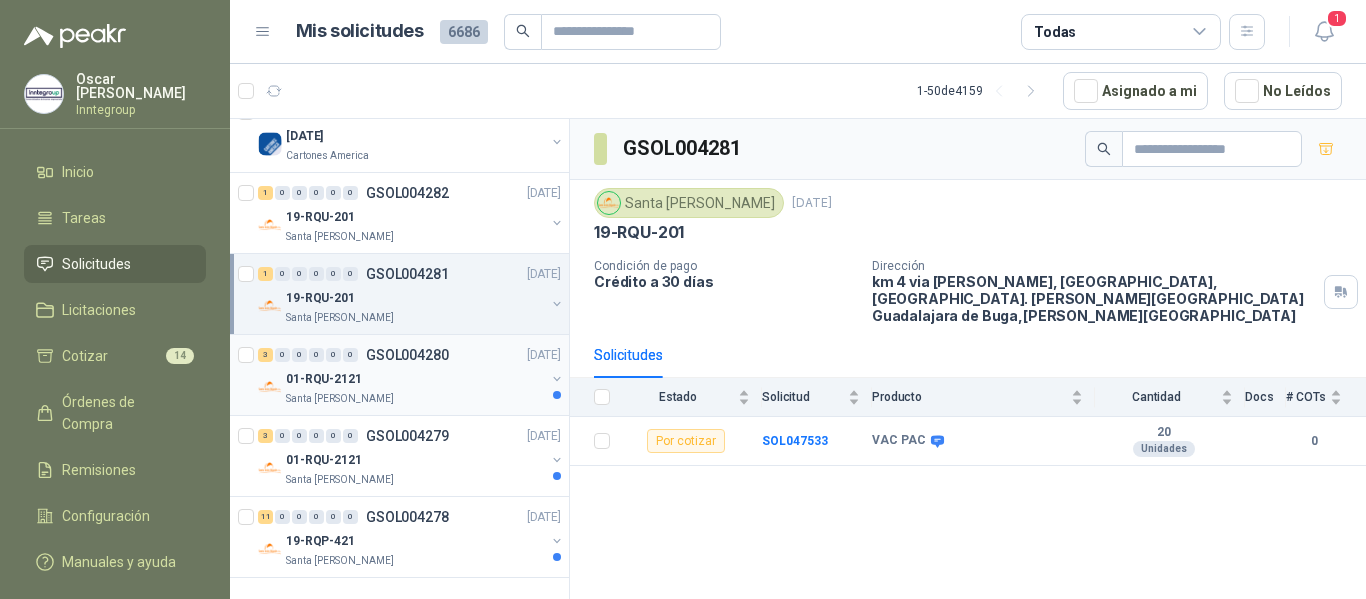 click on "01-RQU-2121" at bounding box center [415, 379] 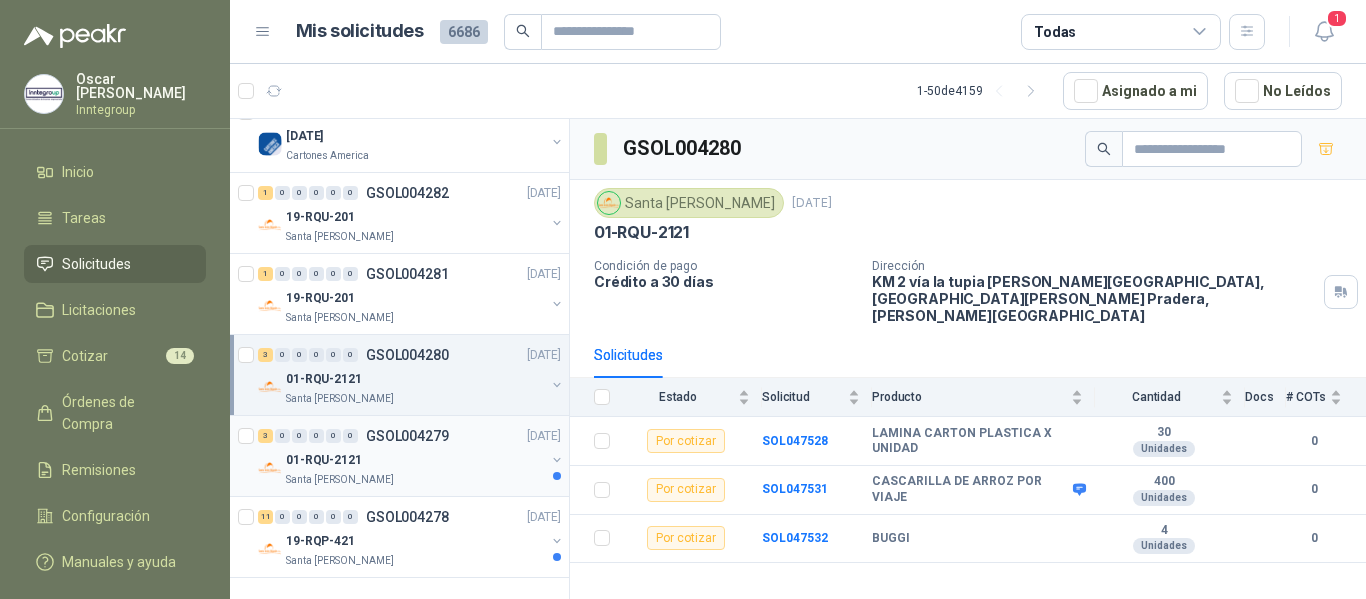 click on "01-RQU-2121" at bounding box center (415, 460) 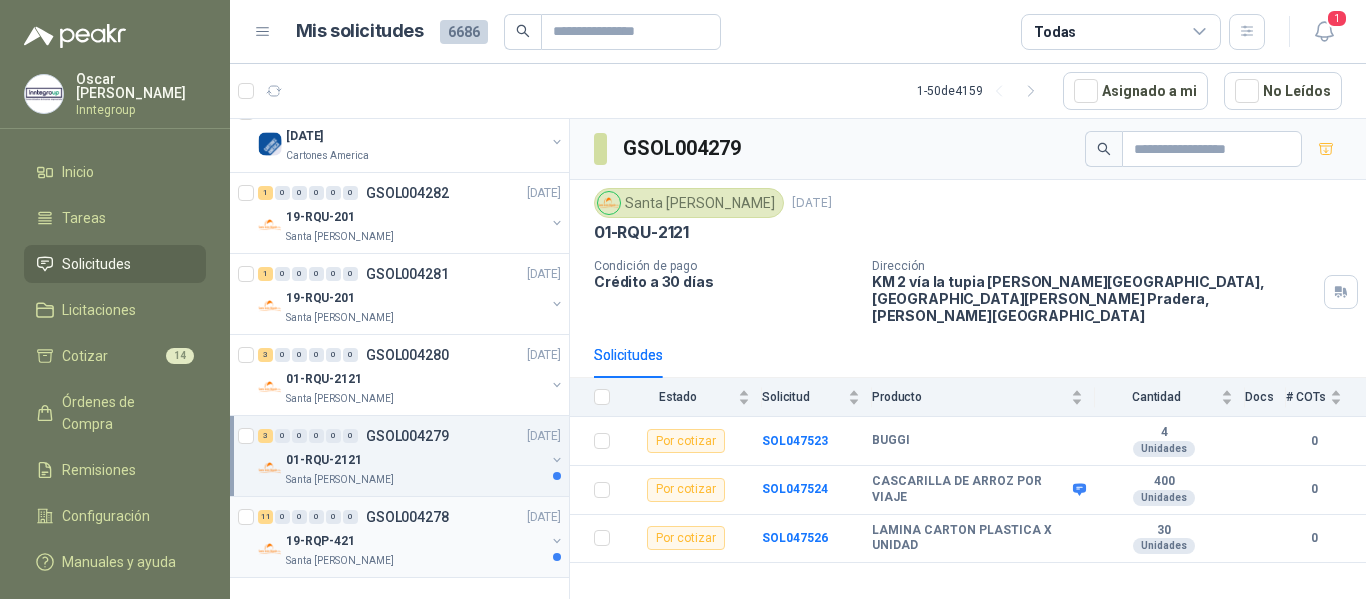click on "19-RQP-421" at bounding box center (415, 541) 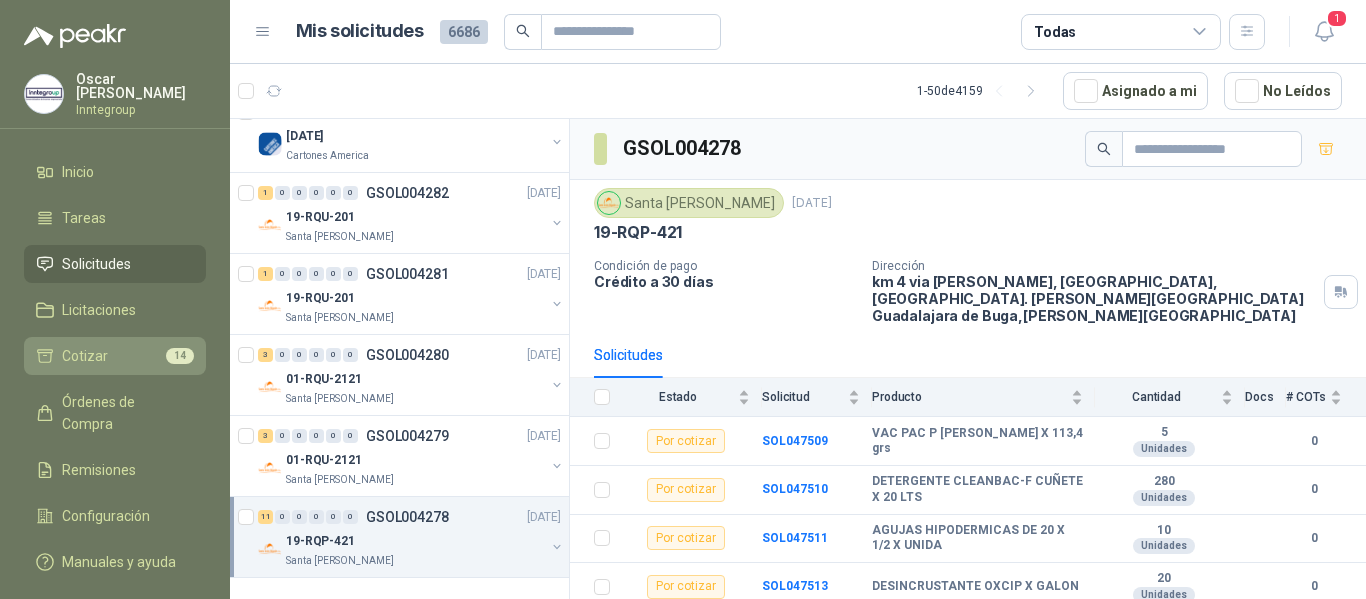 click on "Cotizar" at bounding box center [85, 356] 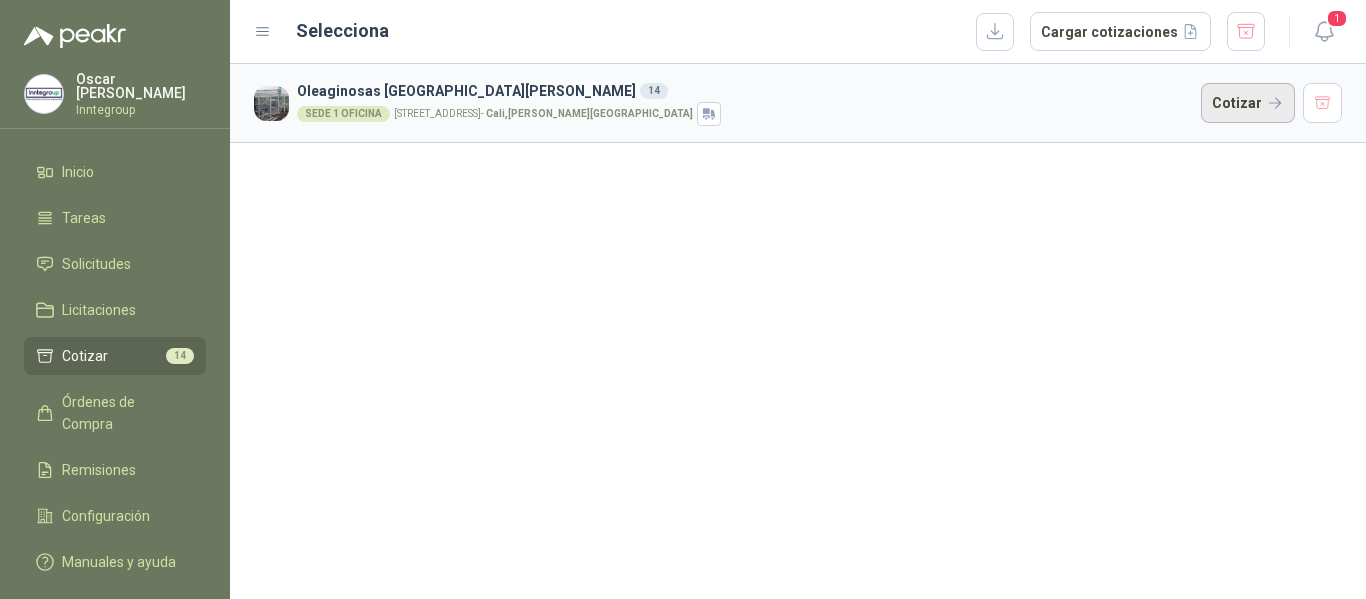 click on "Cotizar" at bounding box center (1248, 103) 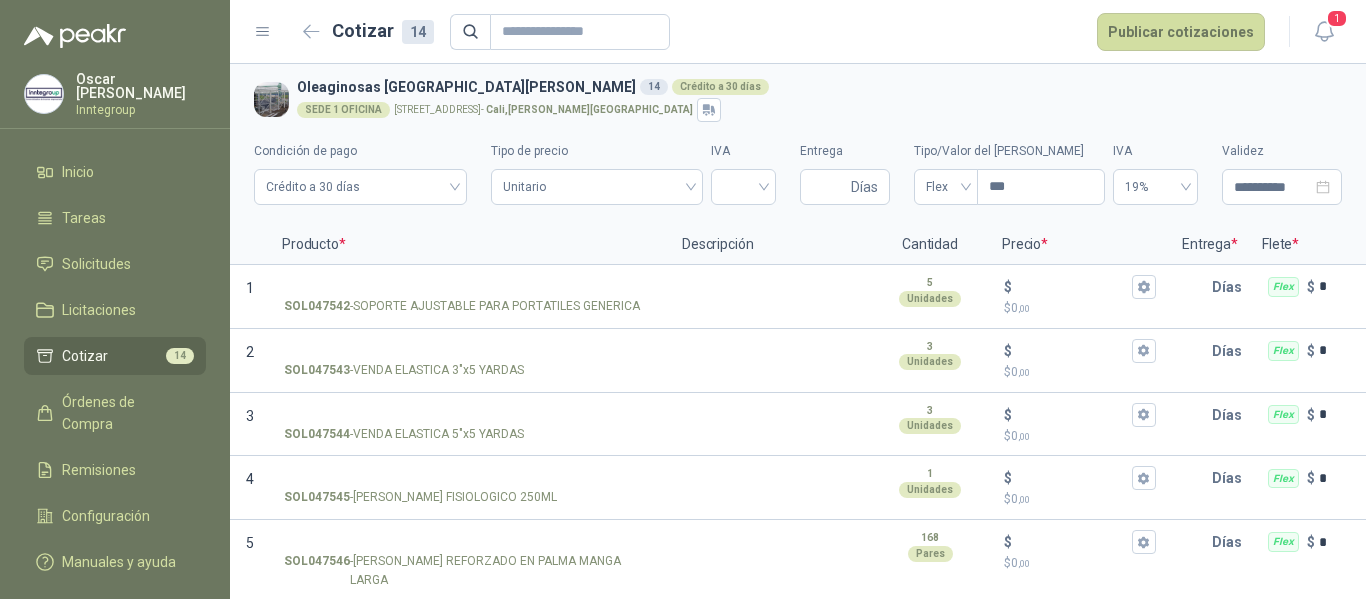 type 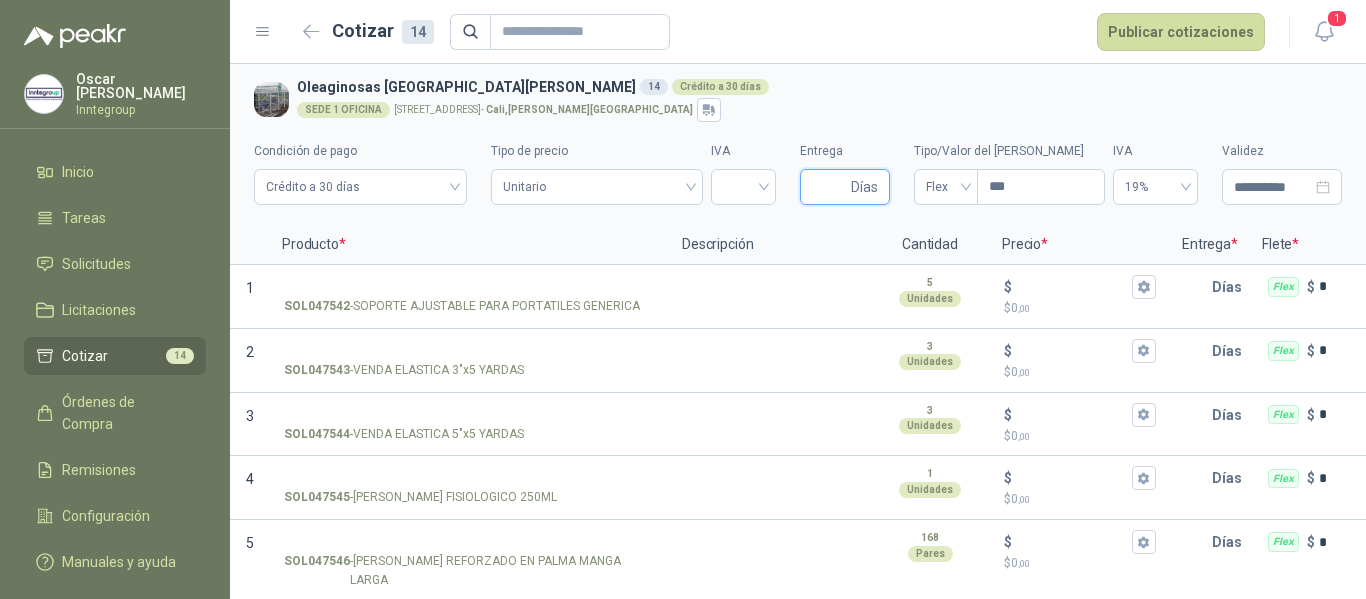 click on "Entrega" at bounding box center (829, 187) 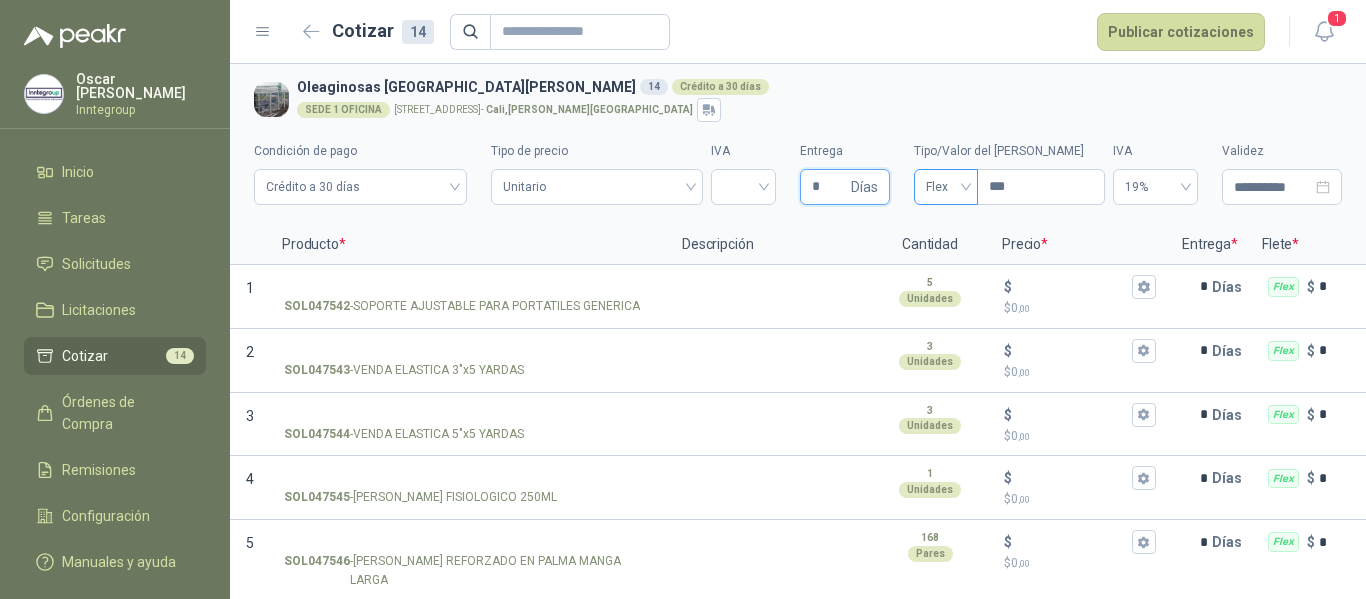 type 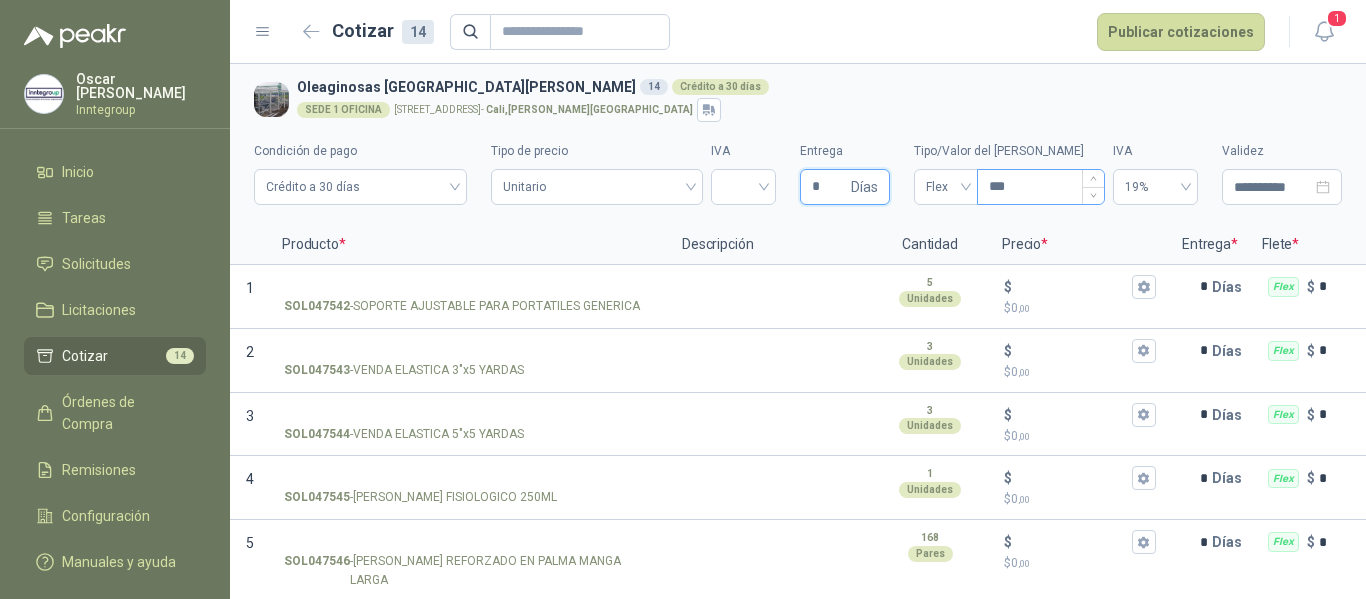 type on "*" 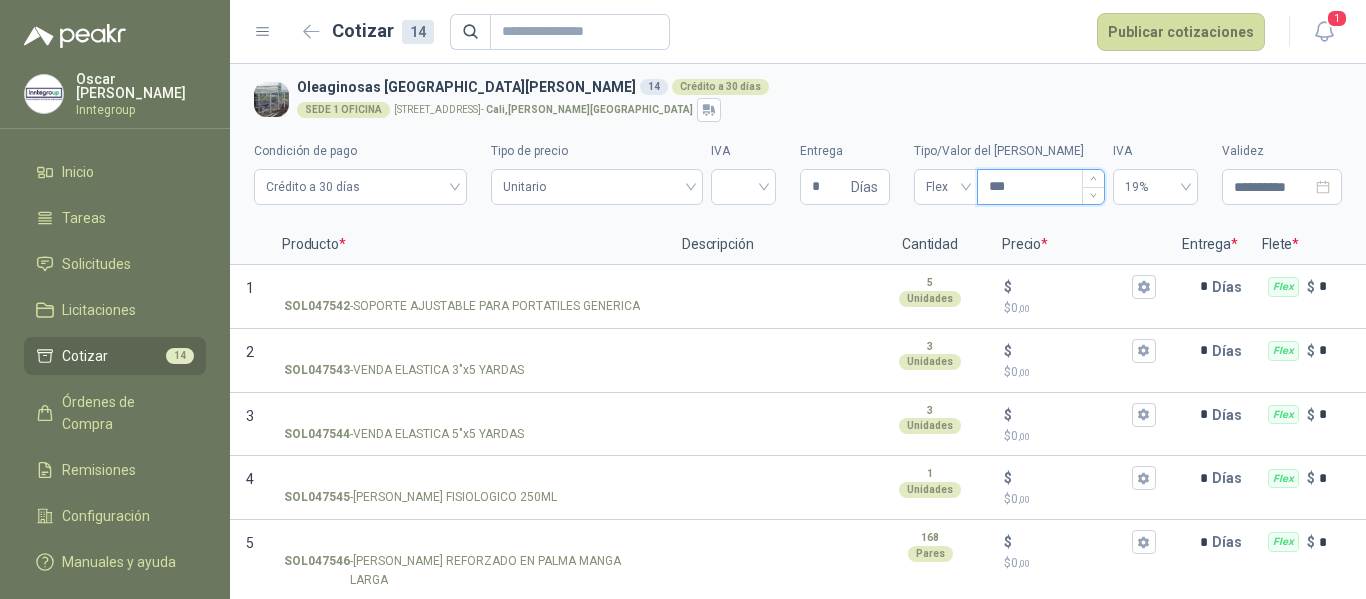click on "***" at bounding box center [1041, 187] 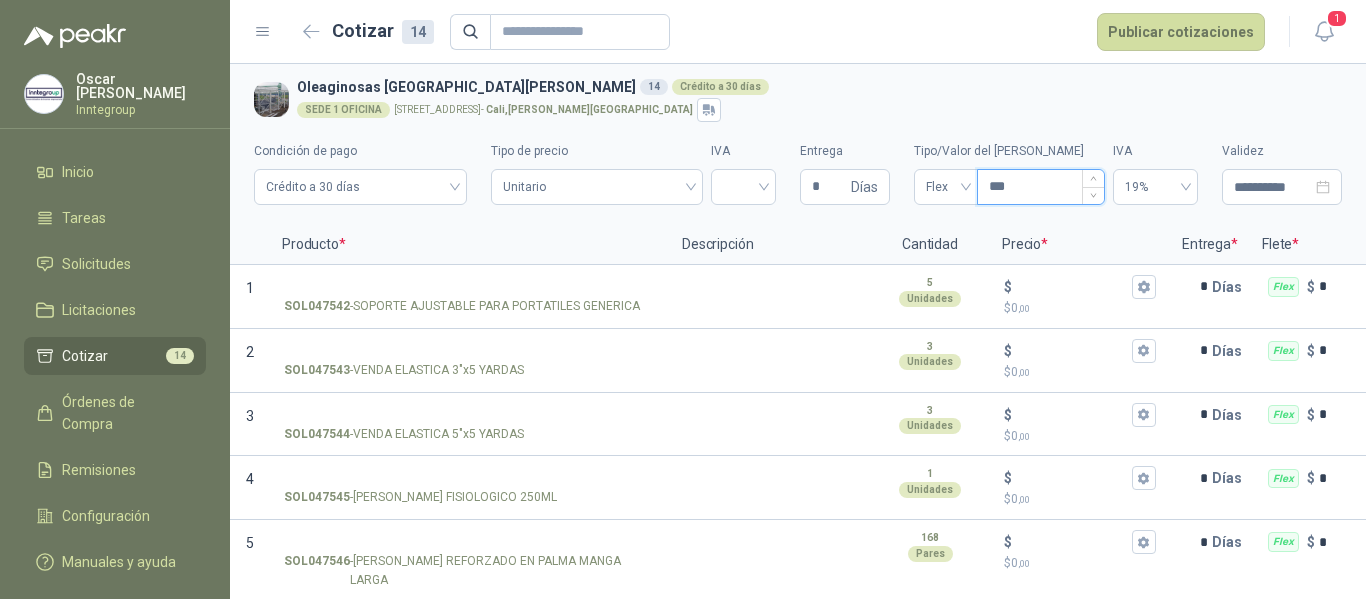 type on "***" 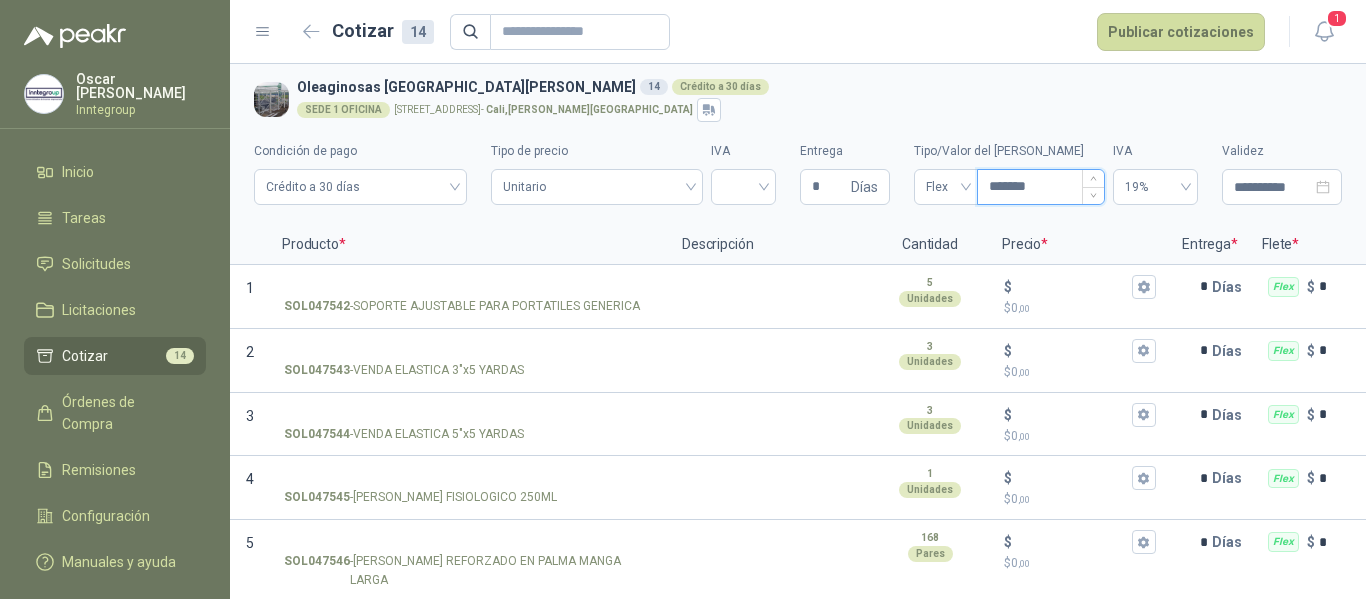 type on "********" 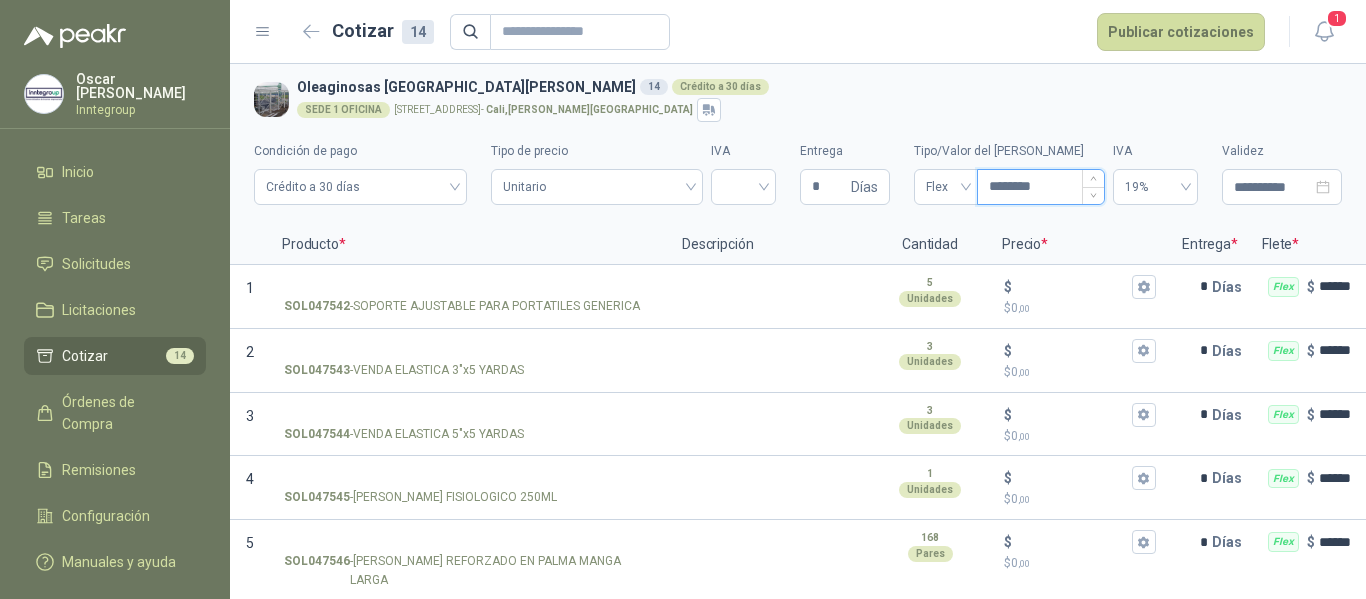 type 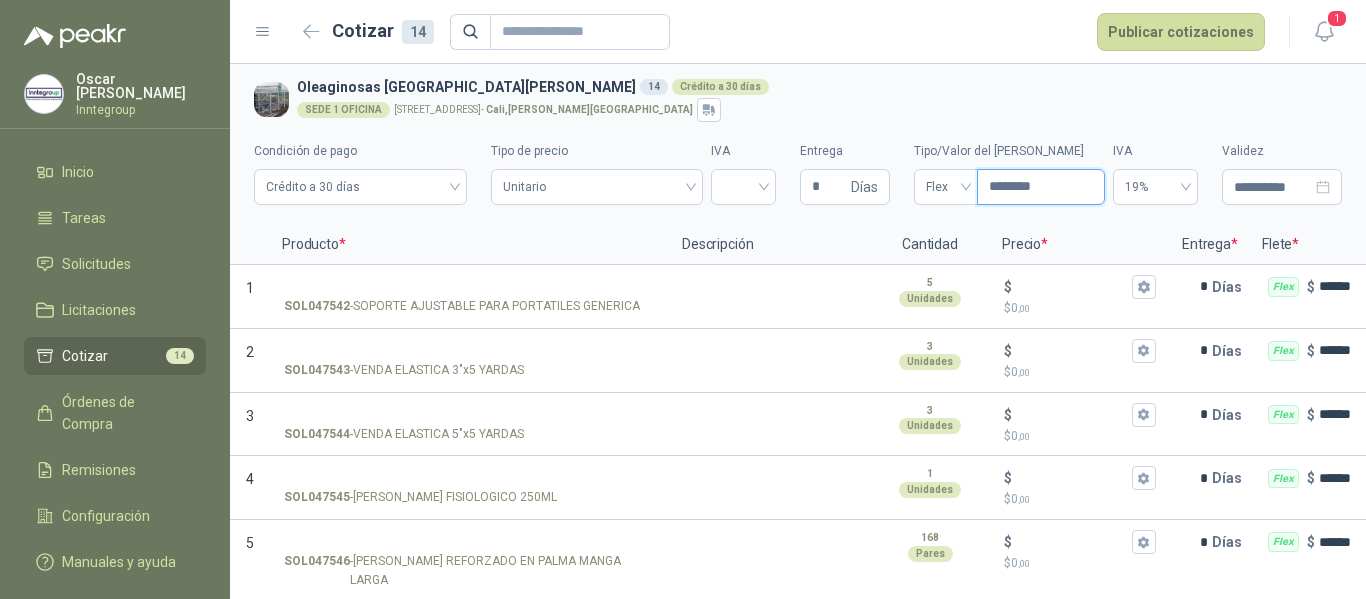 type on "********" 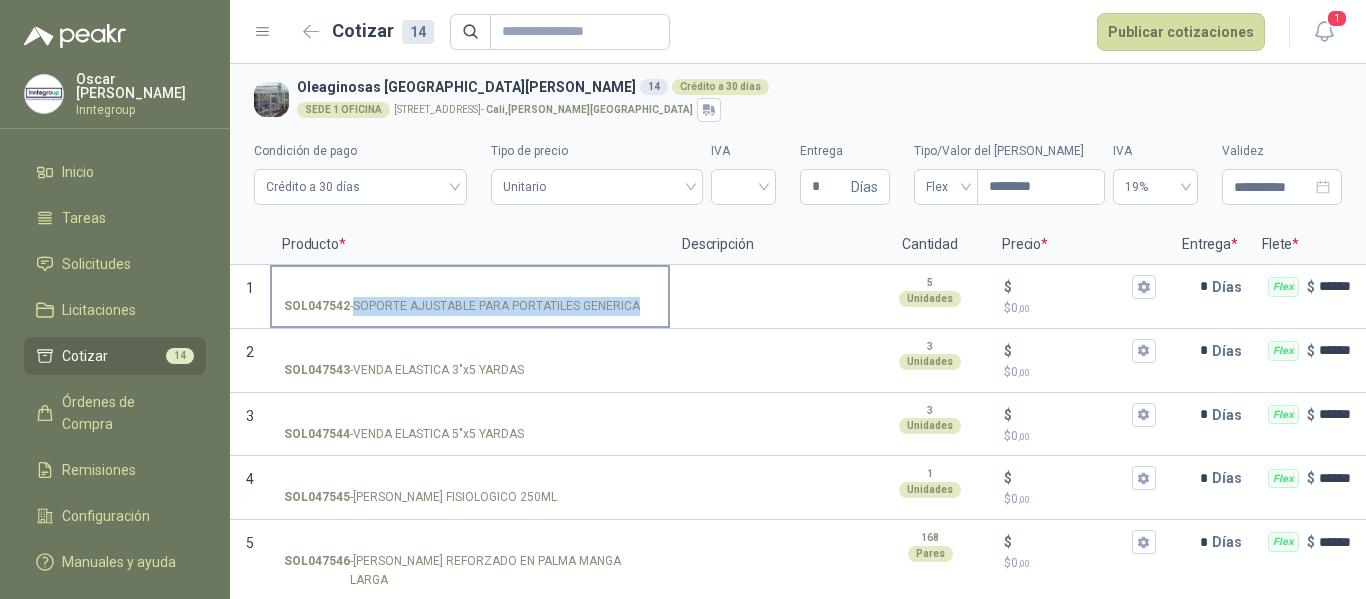 drag, startPoint x: 356, startPoint y: 302, endPoint x: 635, endPoint y: 310, distance: 279.1147 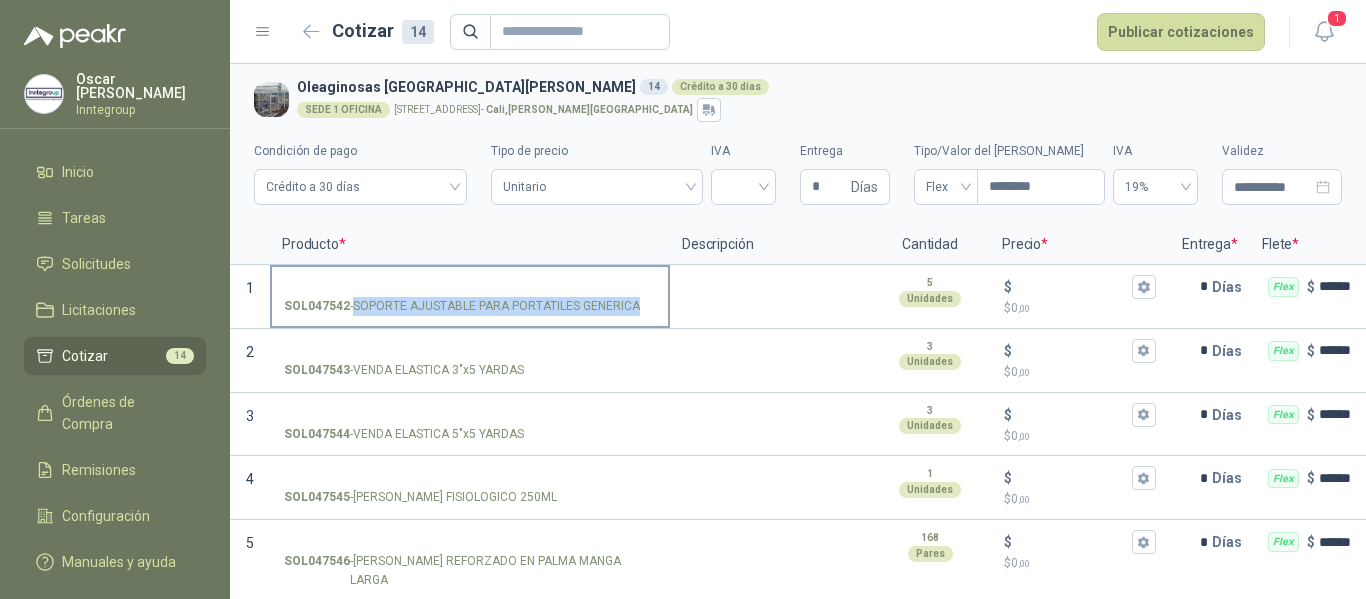click on "SOL047542  -  SOPORTE AJUSTABLE PARA PORTATILES GENERICA" at bounding box center [470, 287] 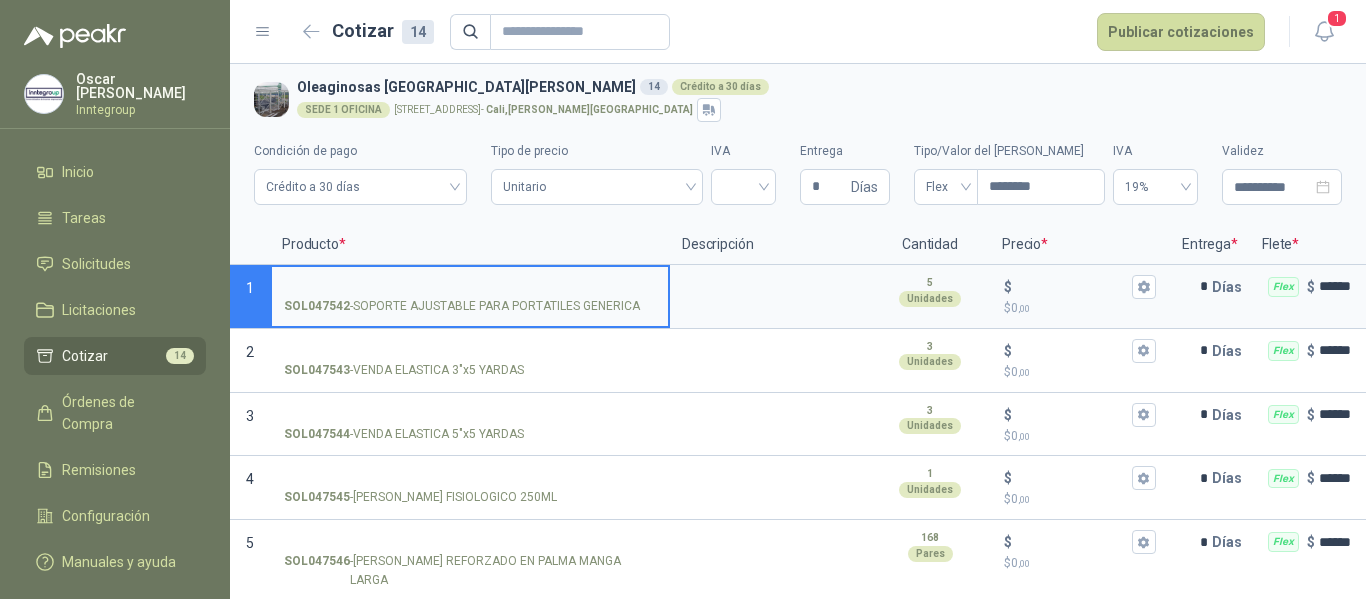 type 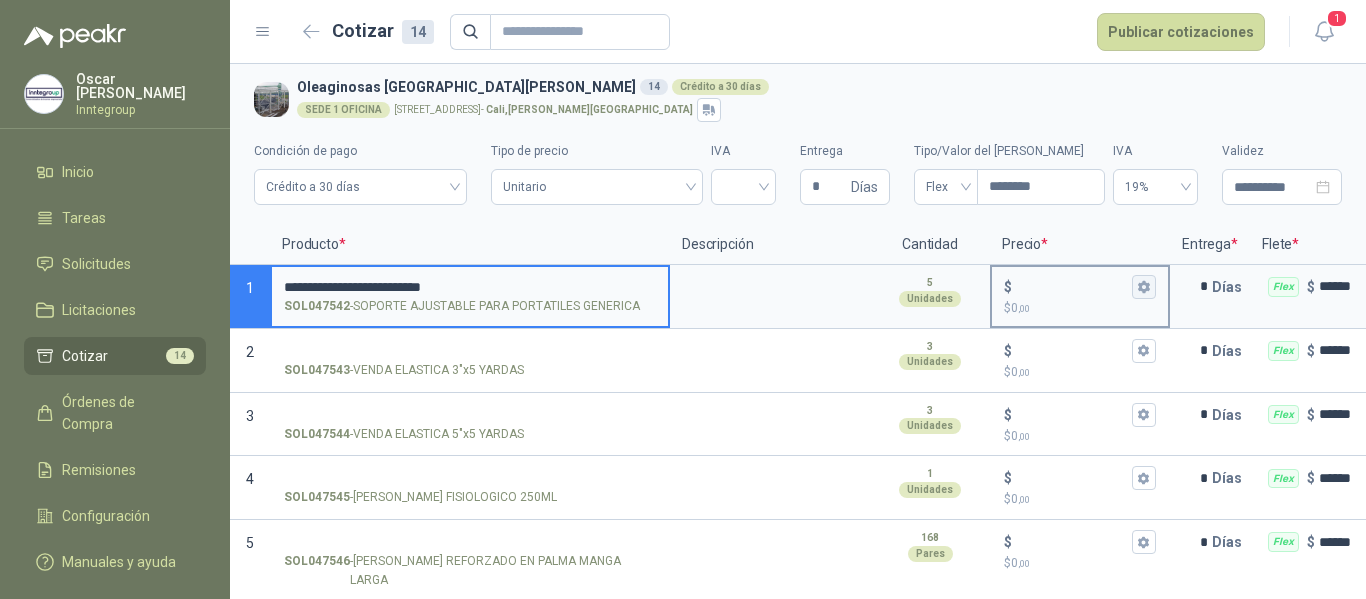 click 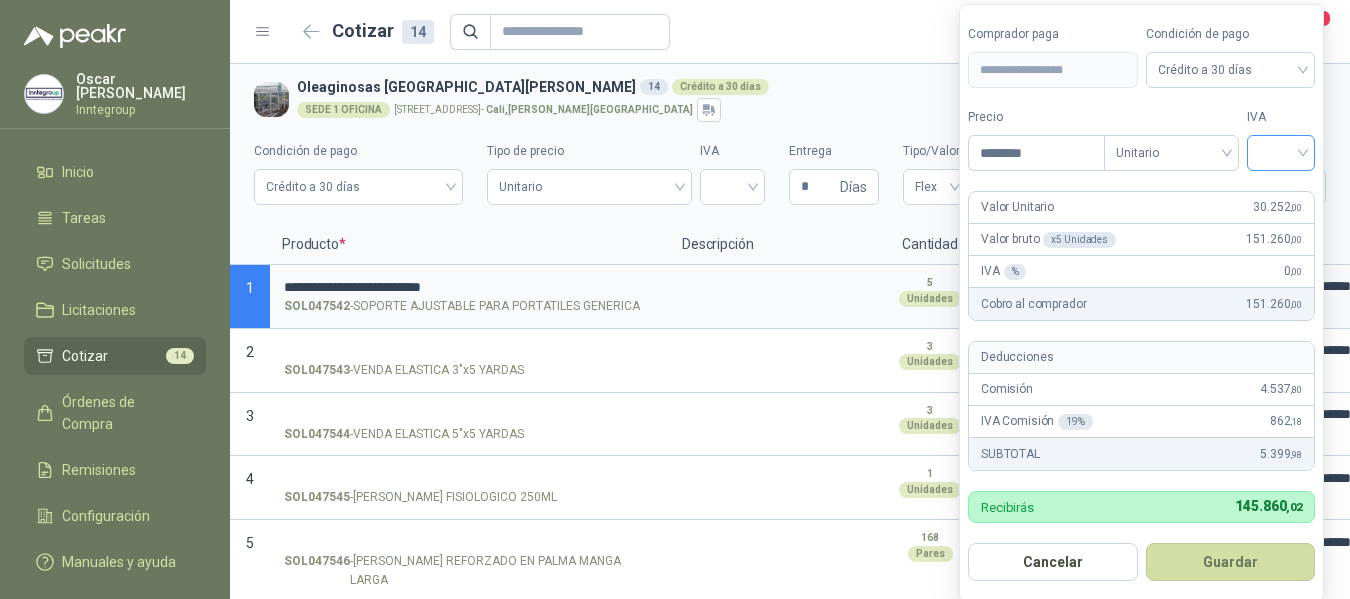 type on "********" 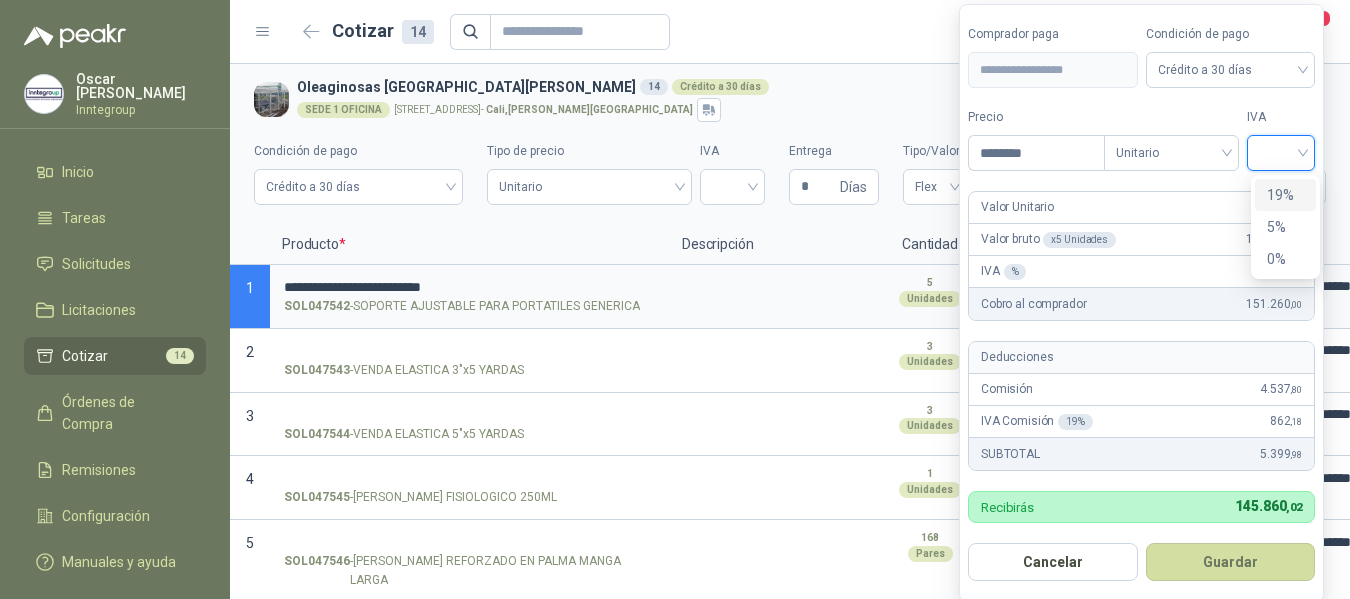 click on "19%" at bounding box center (1285, 195) 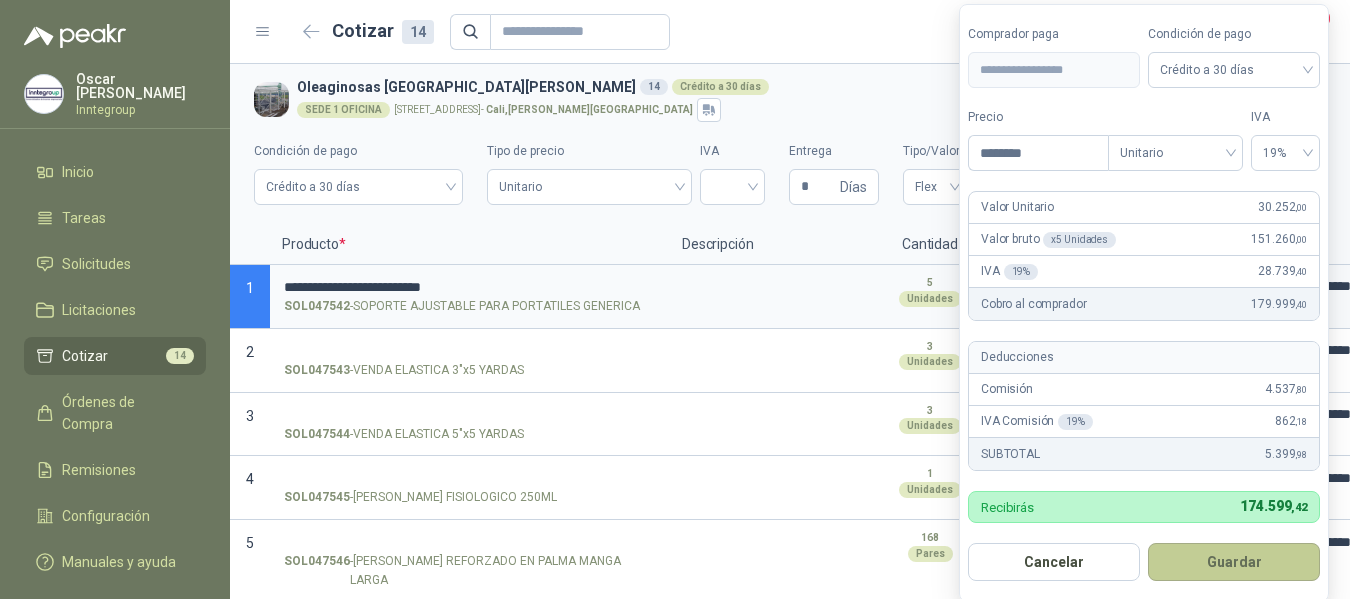 drag, startPoint x: 1255, startPoint y: 562, endPoint x: 1226, endPoint y: 552, distance: 30.675724 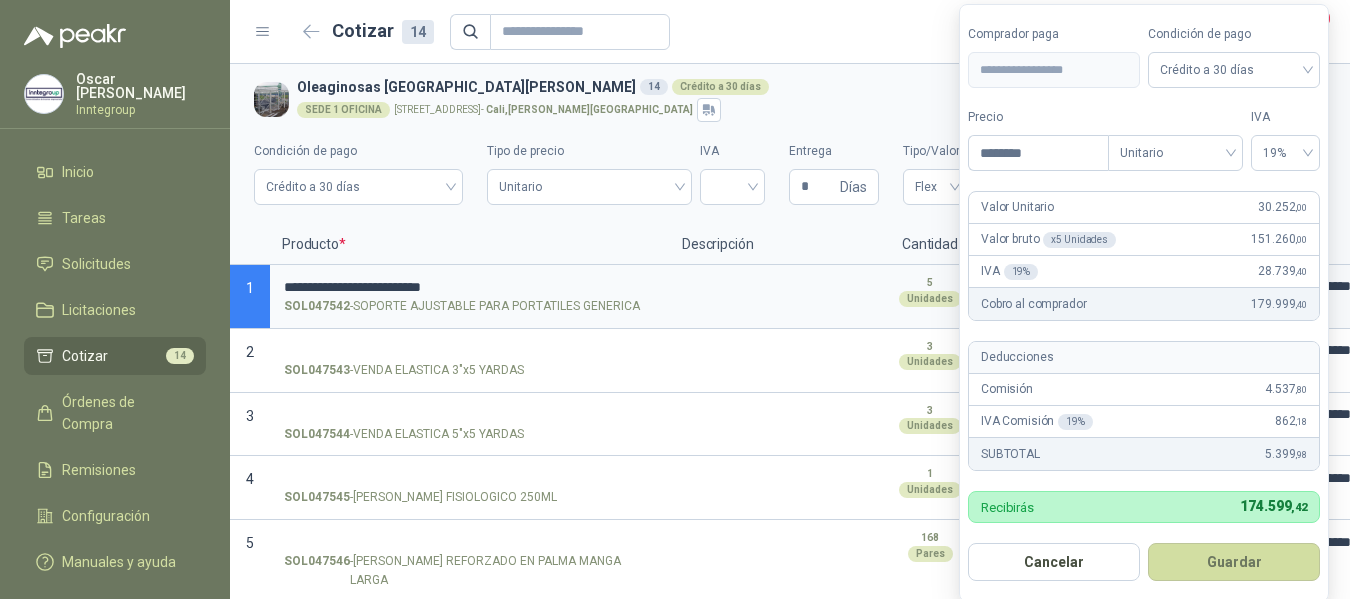 click on "Guardar" at bounding box center [1234, 562] 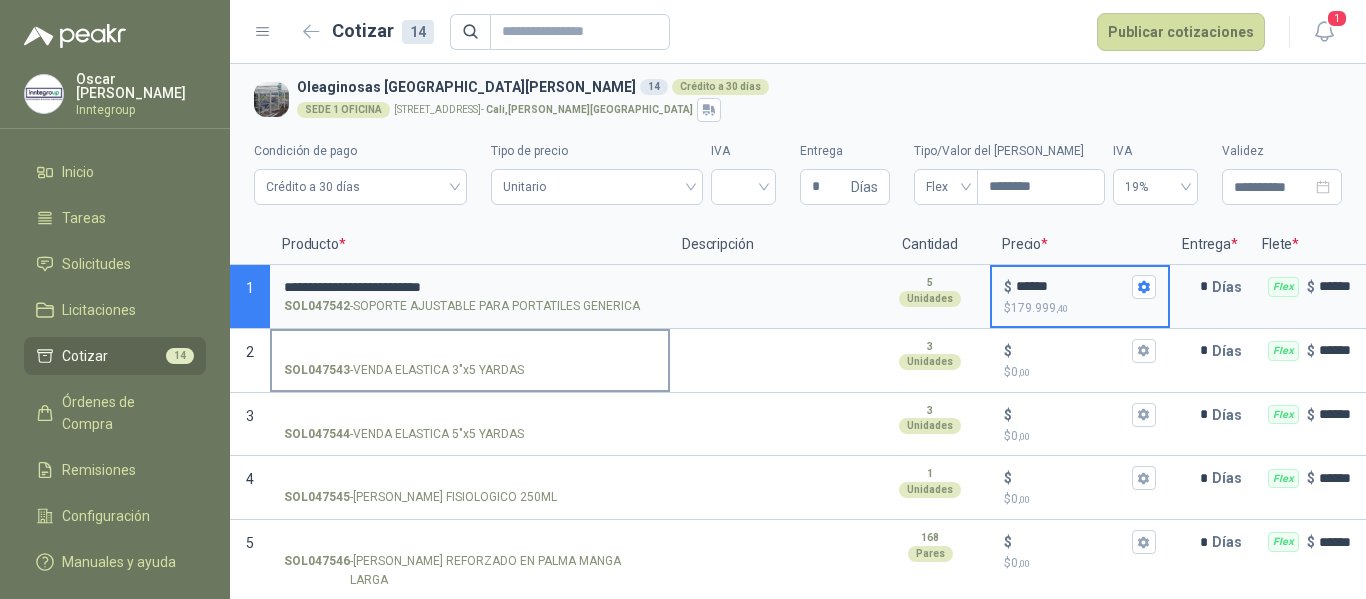 click on "SOL047543  -  VENDA ELASTICA 3"x5 YARDAS" at bounding box center (470, 351) 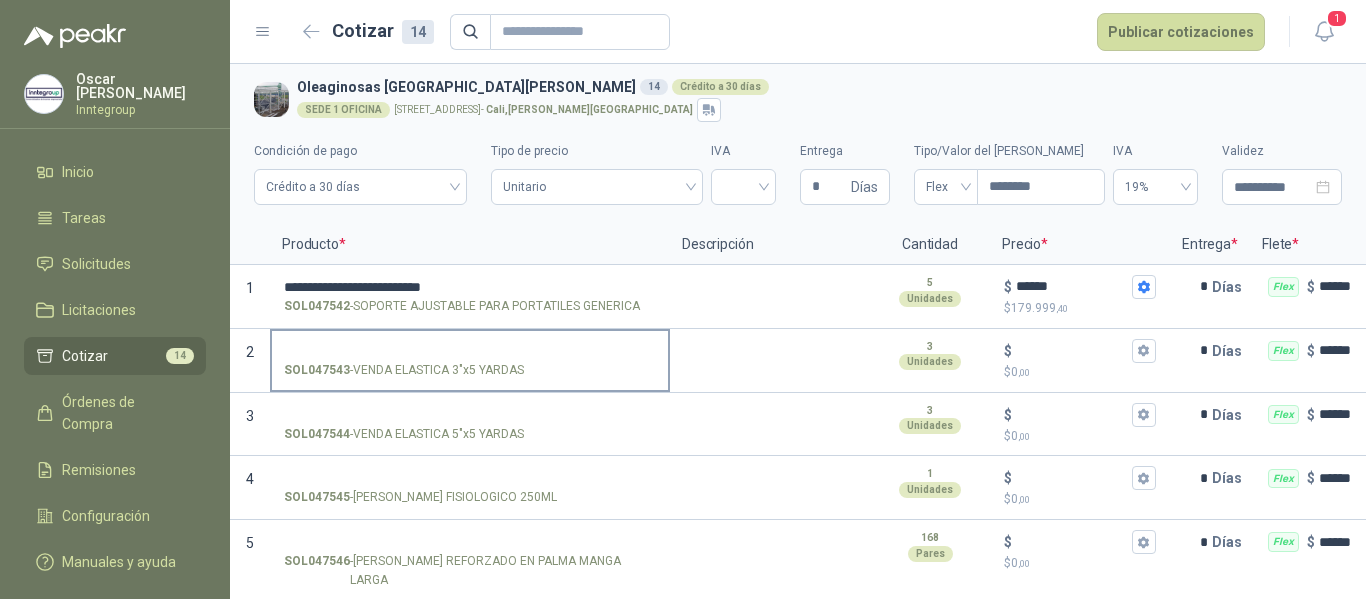 click on "SOL047543  -  VENDA ELASTICA 3"x5 YARDAS" at bounding box center (470, 359) 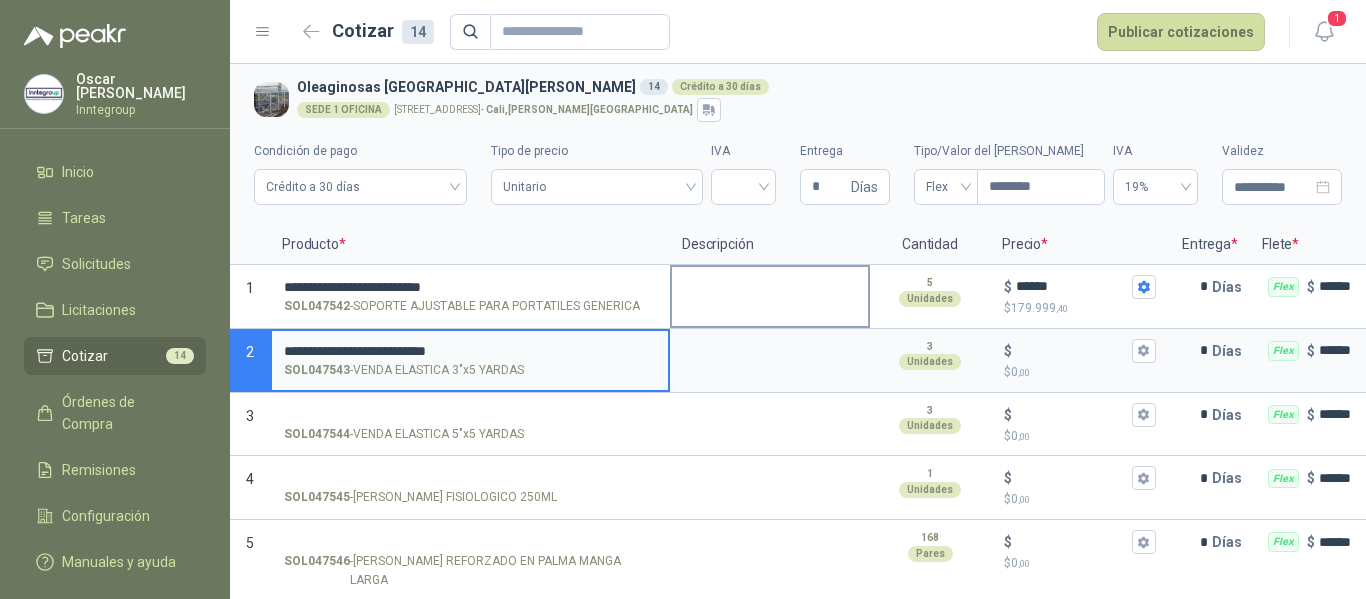 type 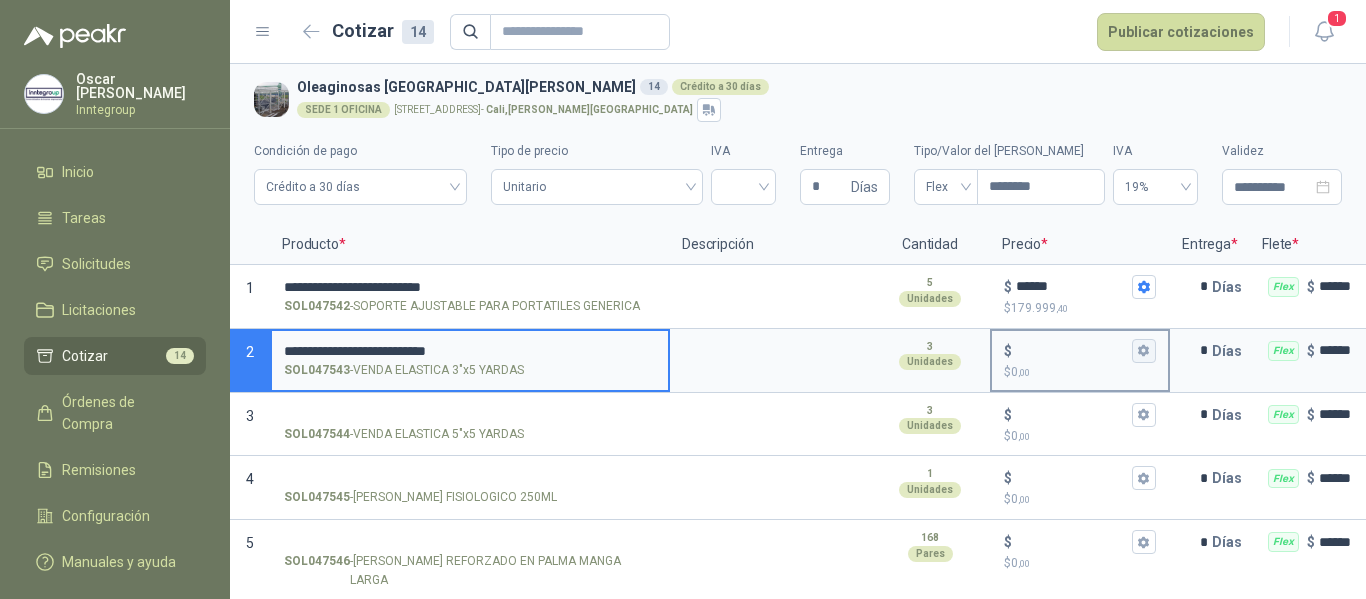 click 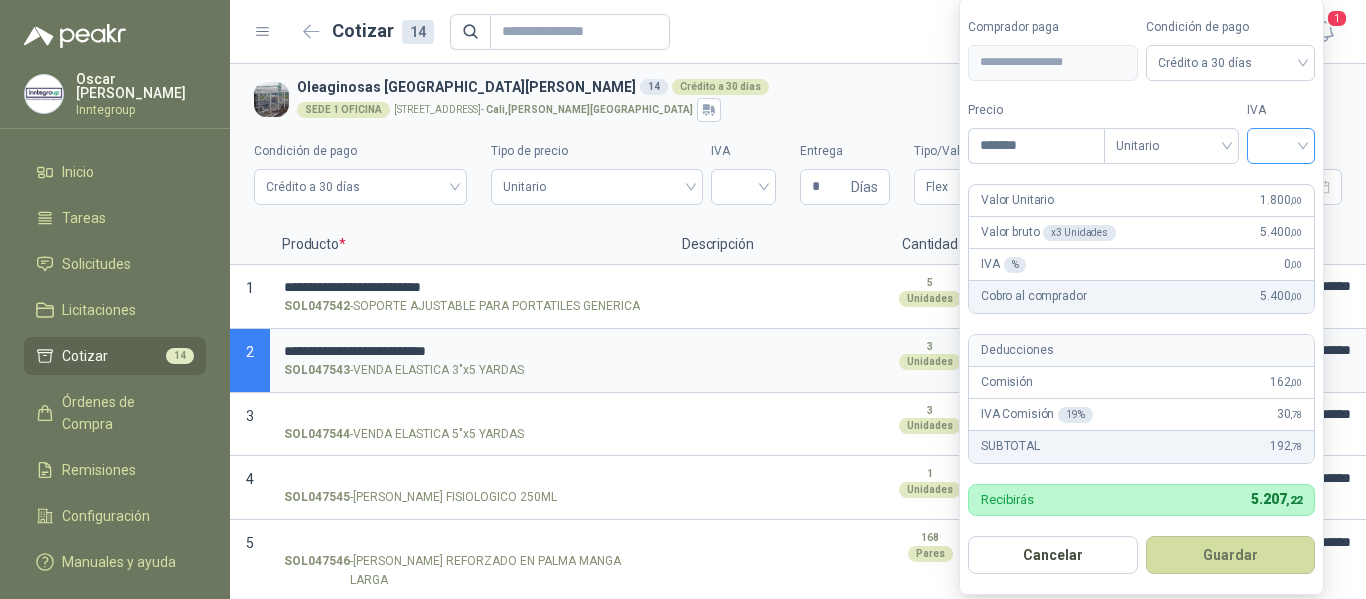 type on "*******" 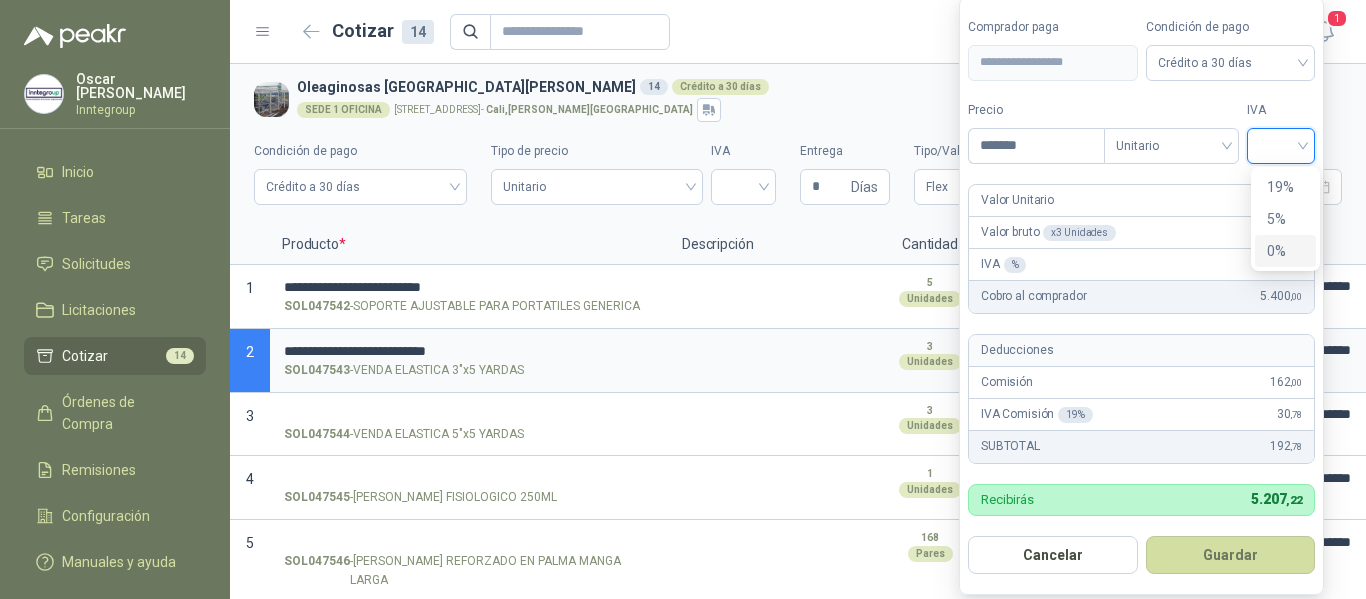 click on "0%" at bounding box center (1285, 251) 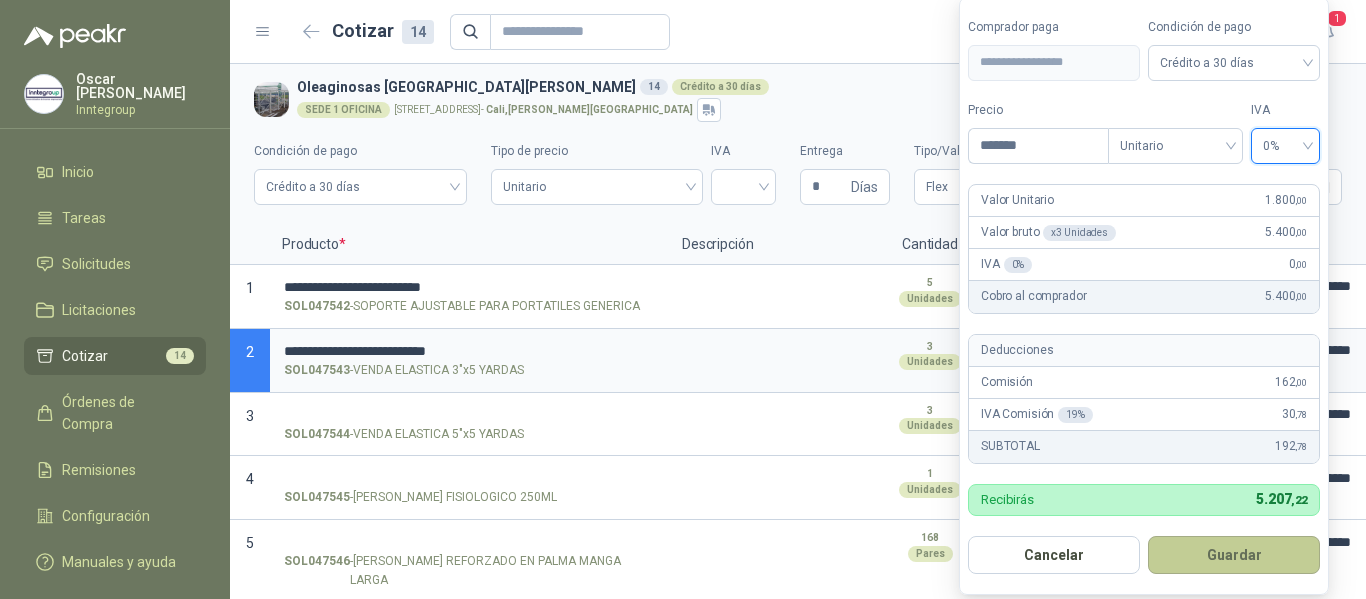 click on "Guardar" at bounding box center [1234, 555] 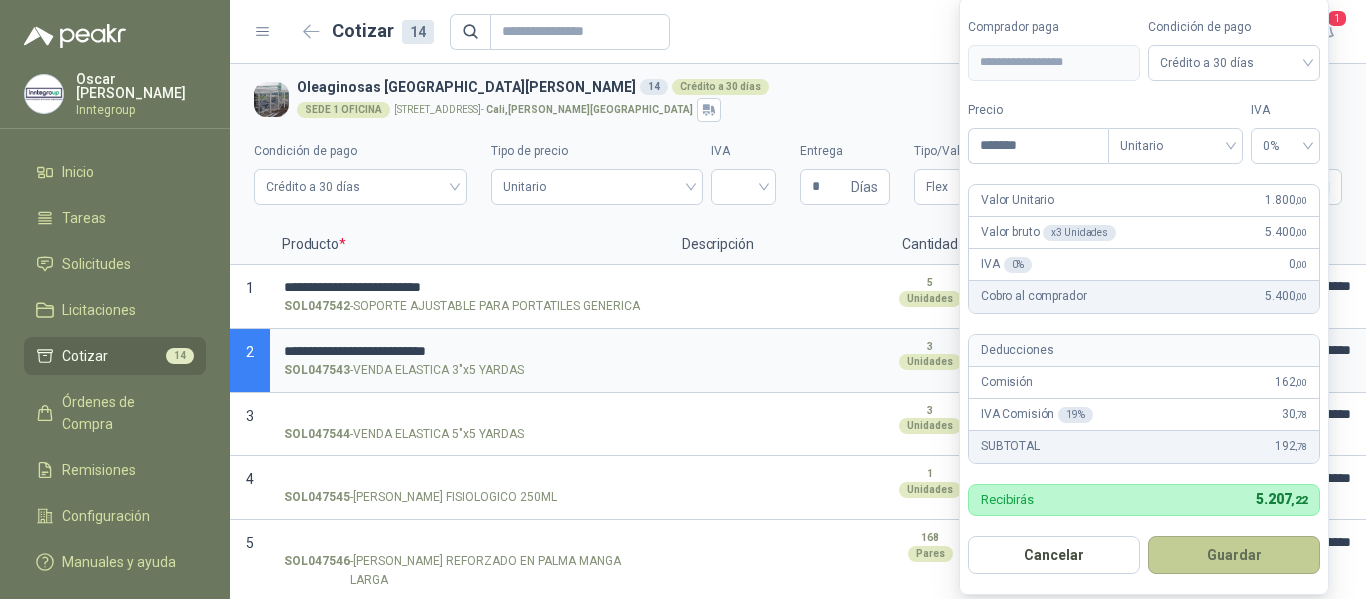 type on "*****" 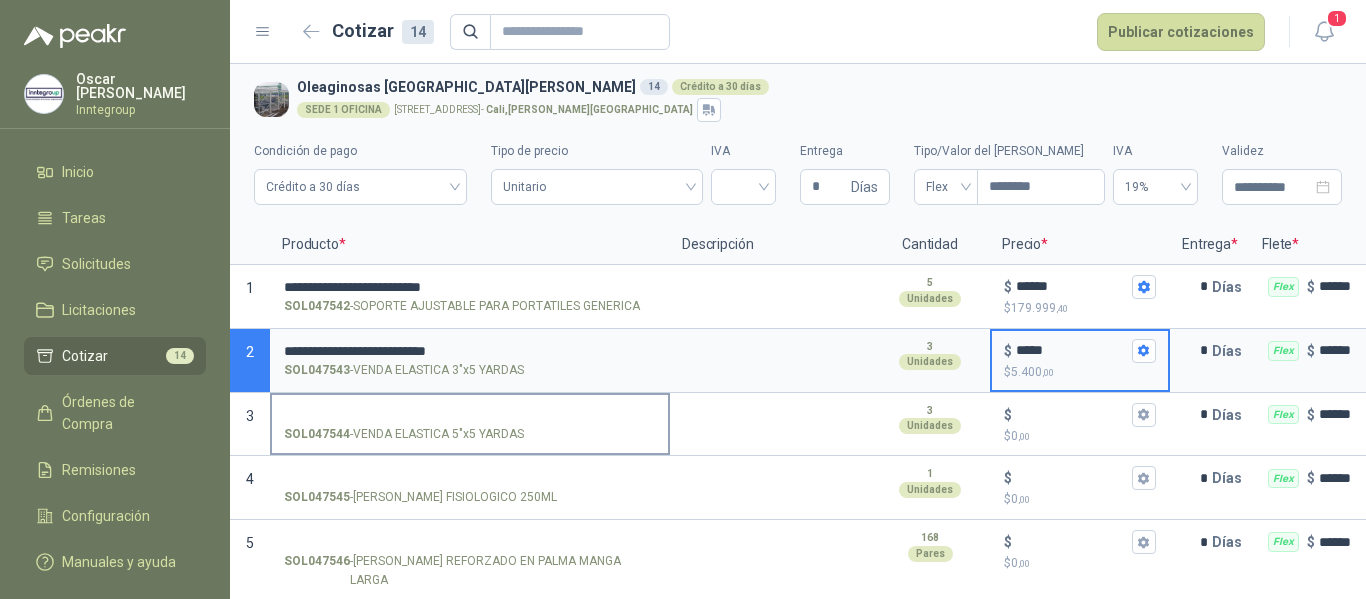 click on "SOL047544  -  VENDA ELASTICA 5"x5 YARDAS" at bounding box center (470, 415) 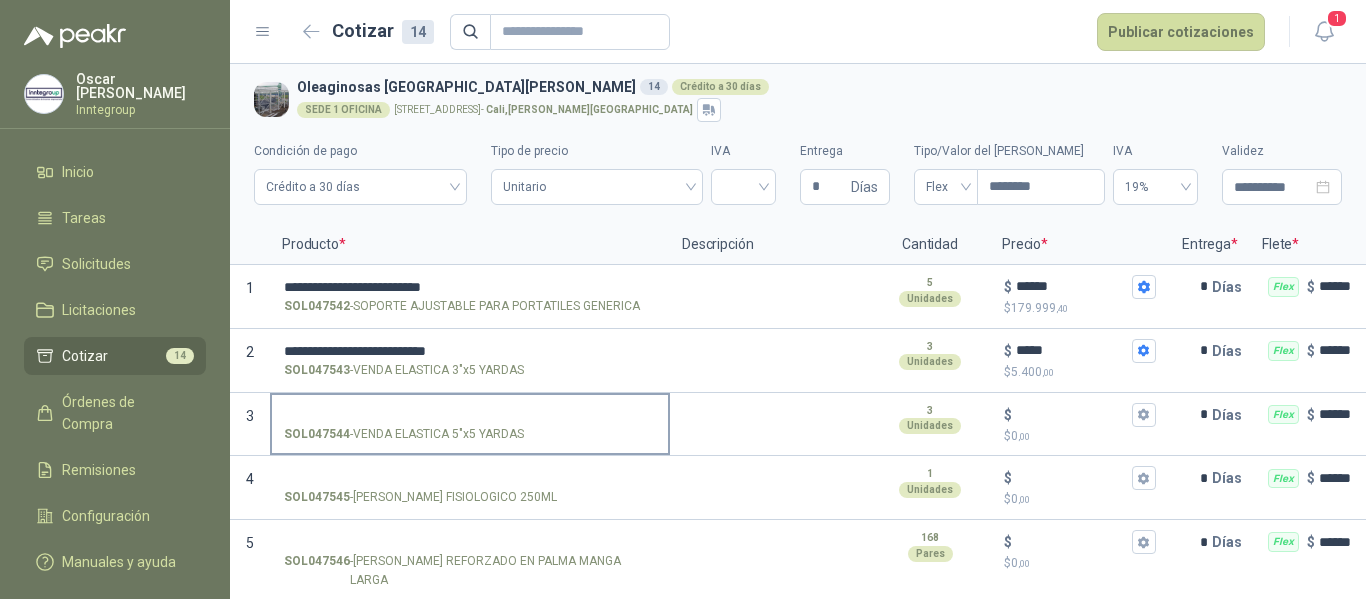 click on "SOL047544  -  VENDA ELASTICA 5"x5 YARDAS" at bounding box center (470, 415) 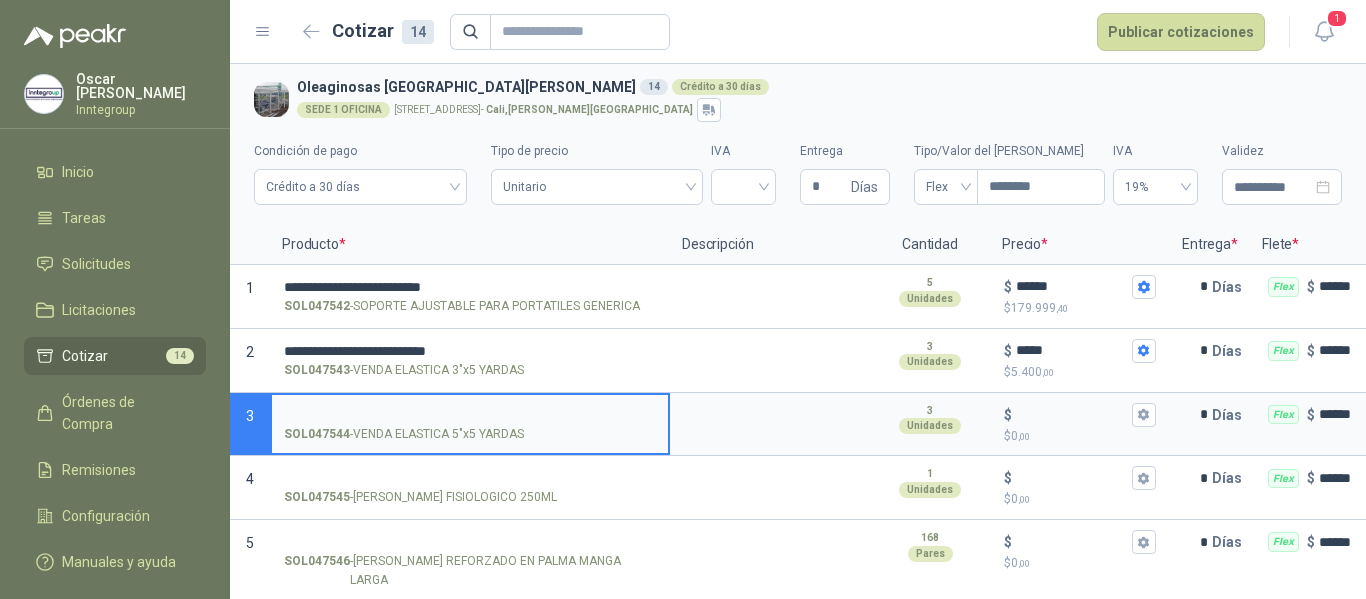 type 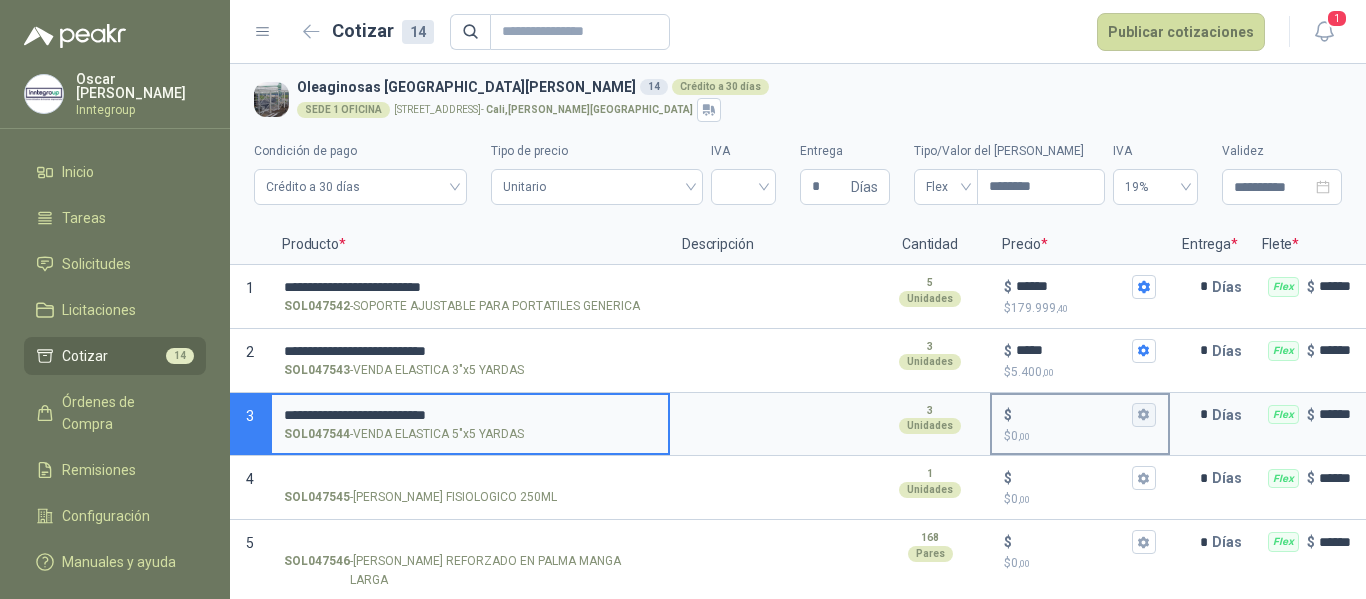 click 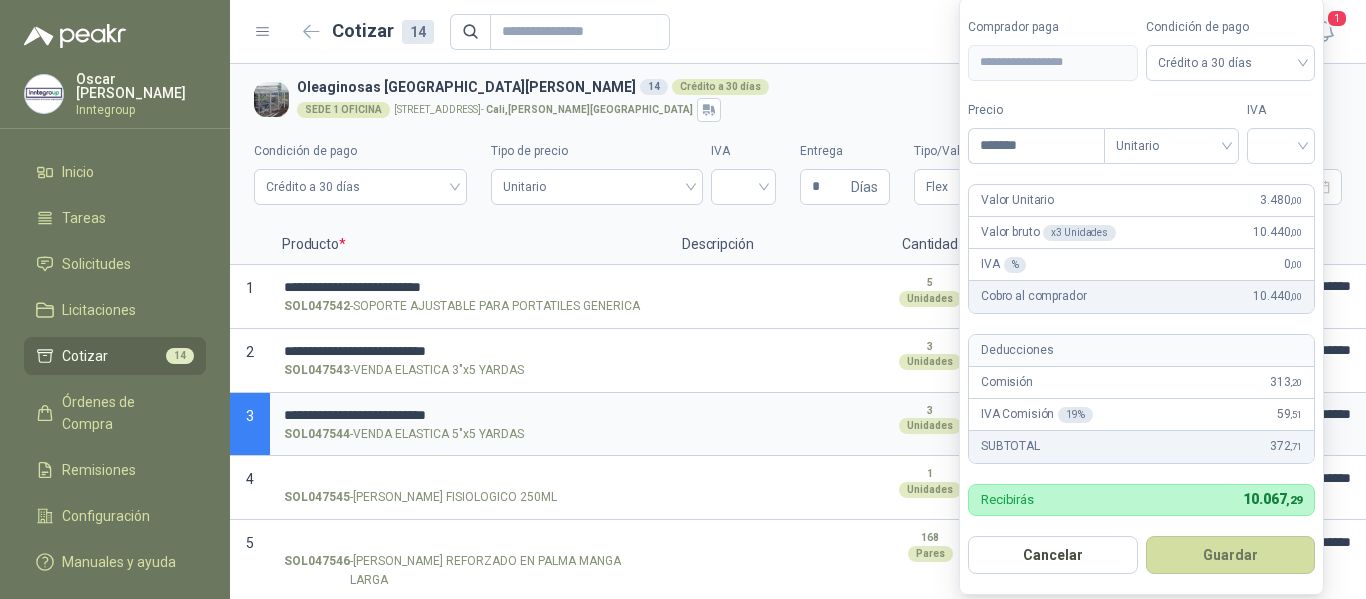 type on "*******" 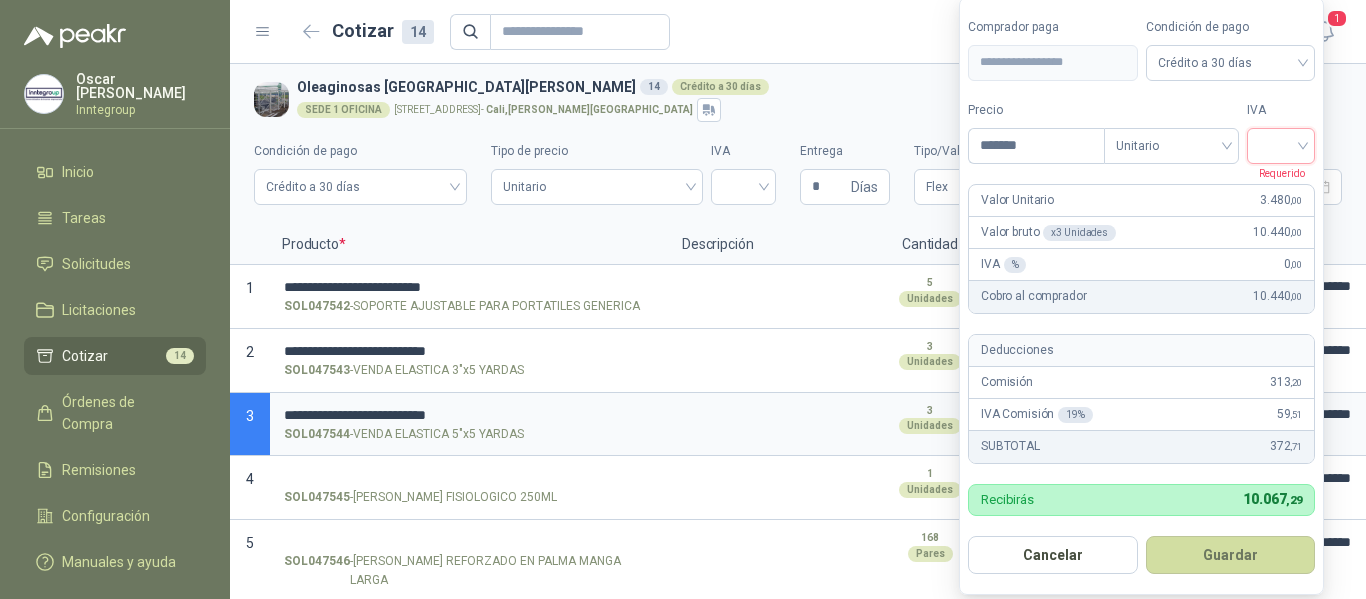 click at bounding box center [1281, 146] 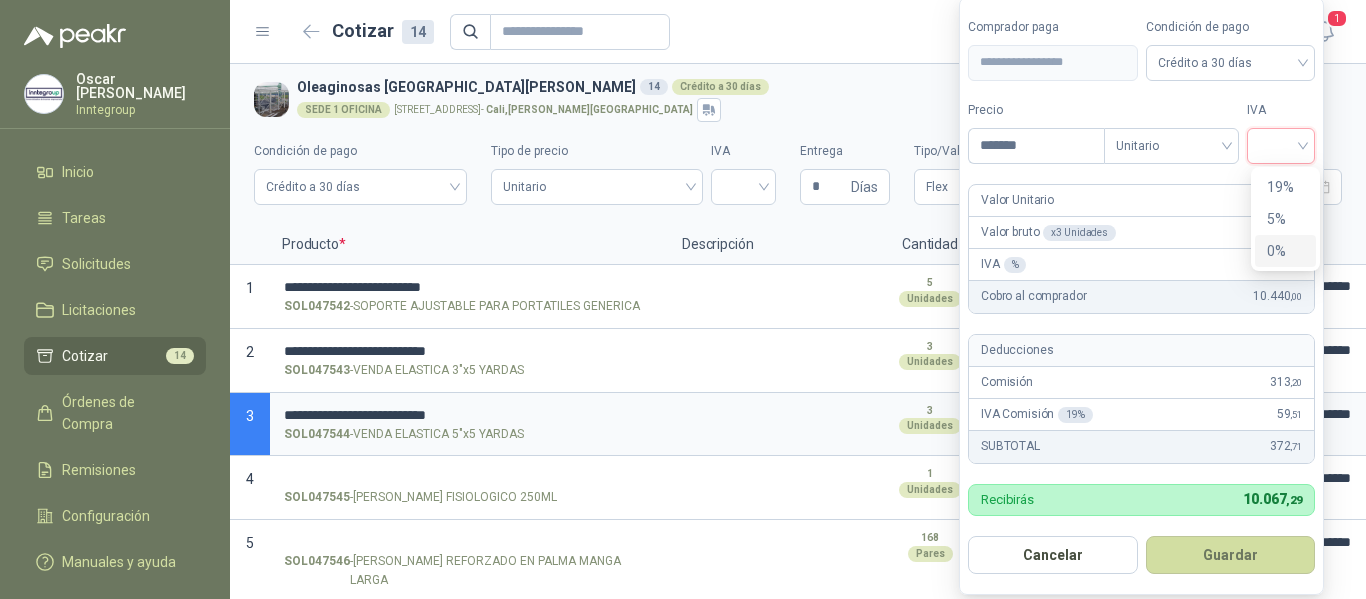 drag, startPoint x: 1279, startPoint y: 245, endPoint x: 1263, endPoint y: 282, distance: 40.311287 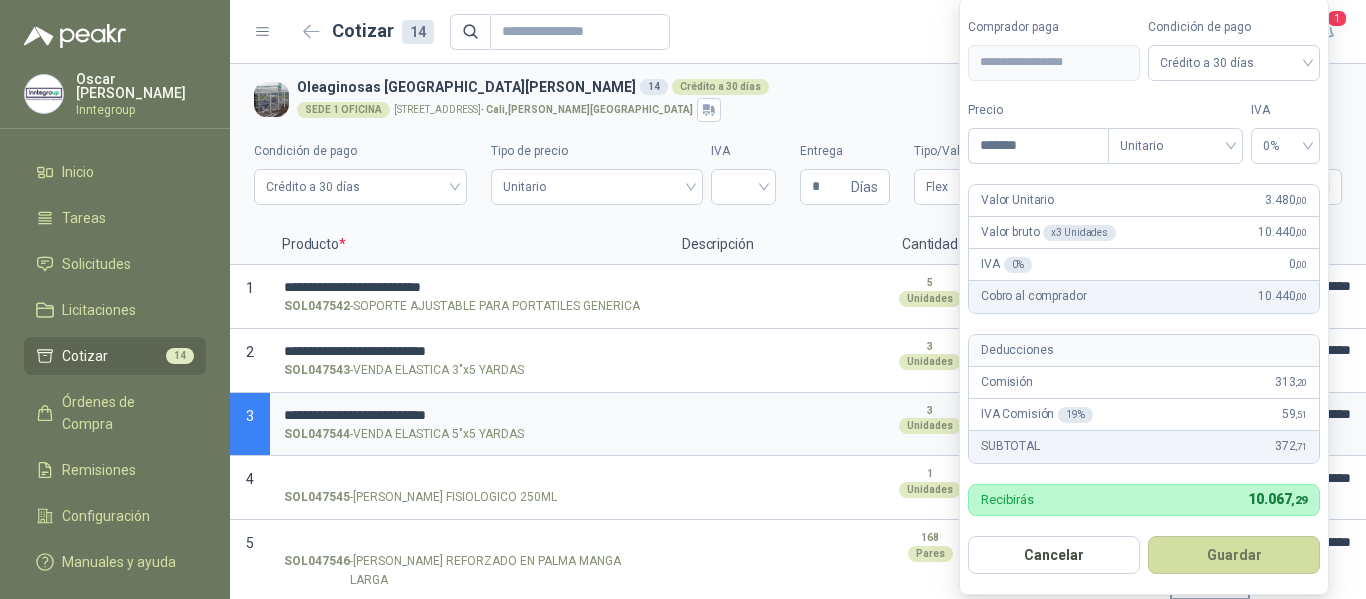 click on "Guardar" at bounding box center [1234, 555] 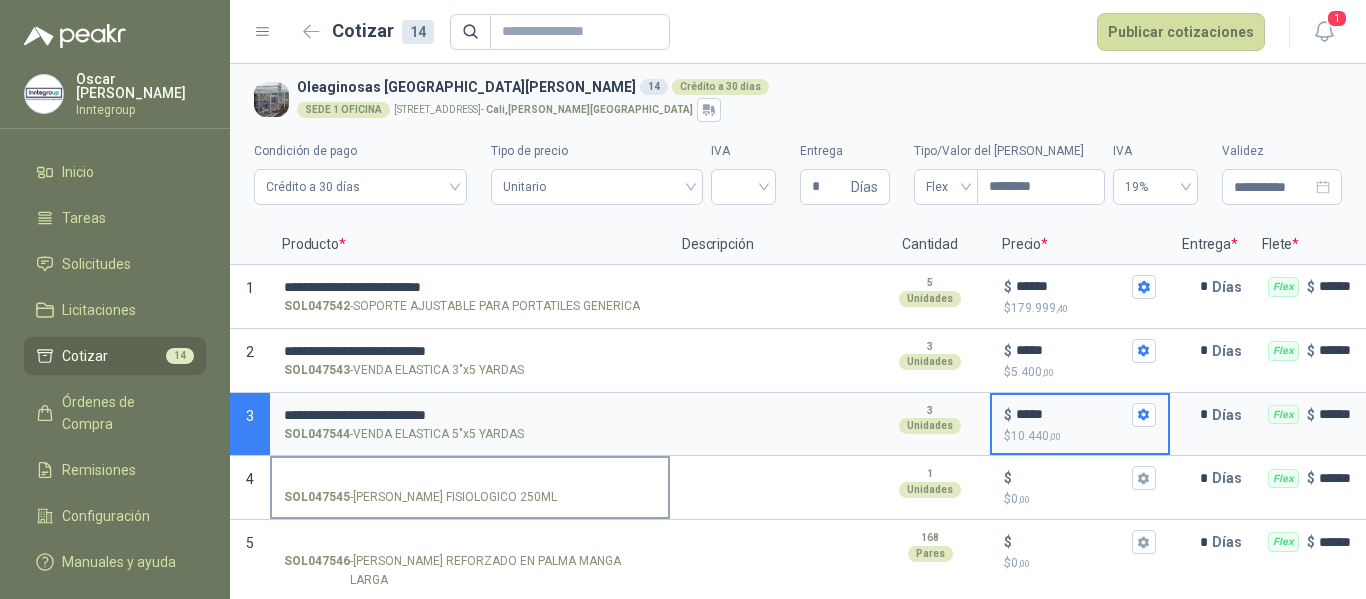 click on "SOL047545  -  [PERSON_NAME] FISIOLOGICO 250ML" at bounding box center (470, 478) 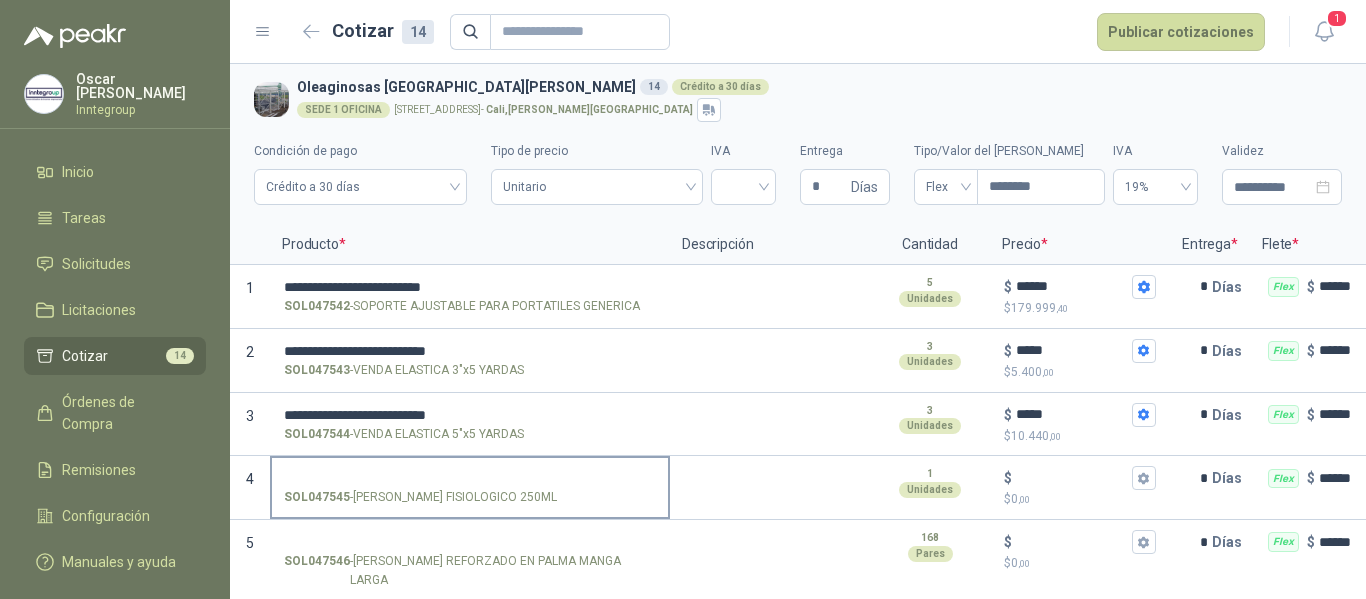 click on "SOL047545  -  [PERSON_NAME] FISIOLOGICO 250ML" at bounding box center (470, 478) 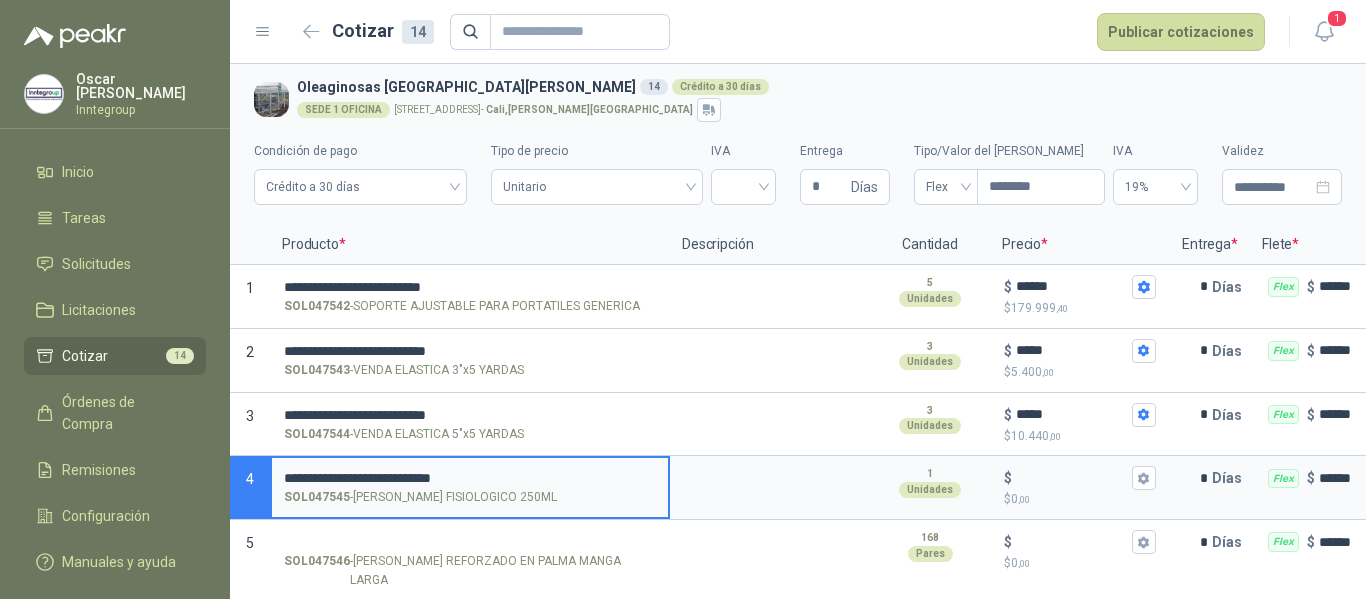 type 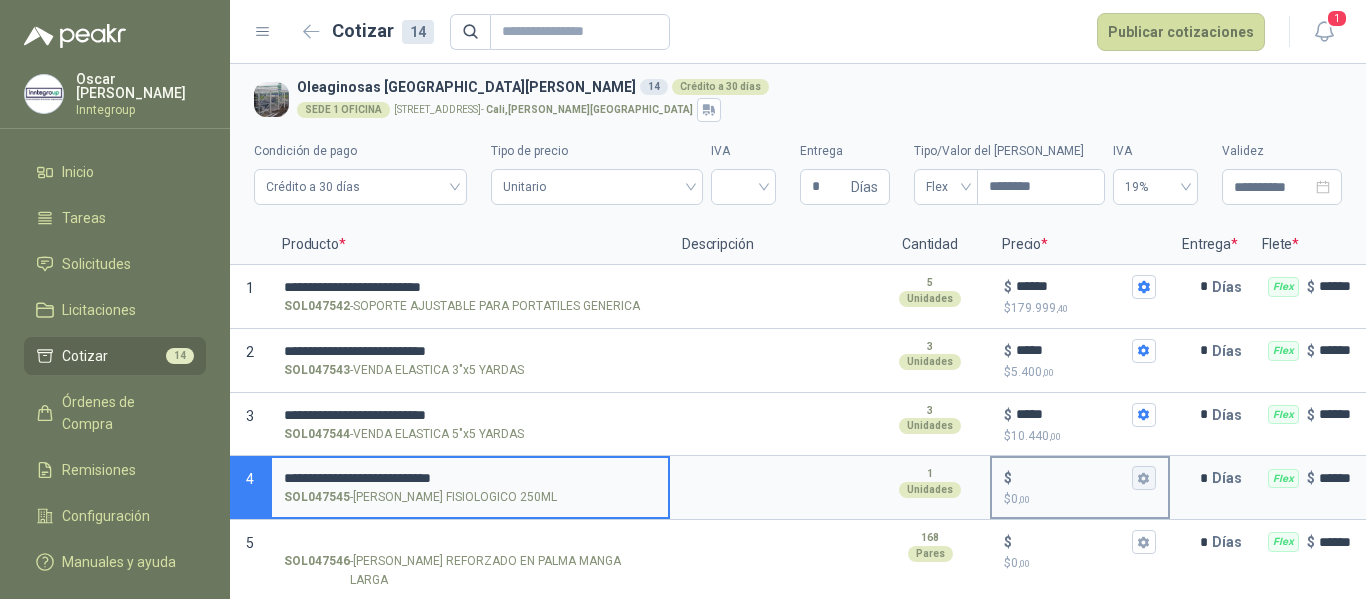 click 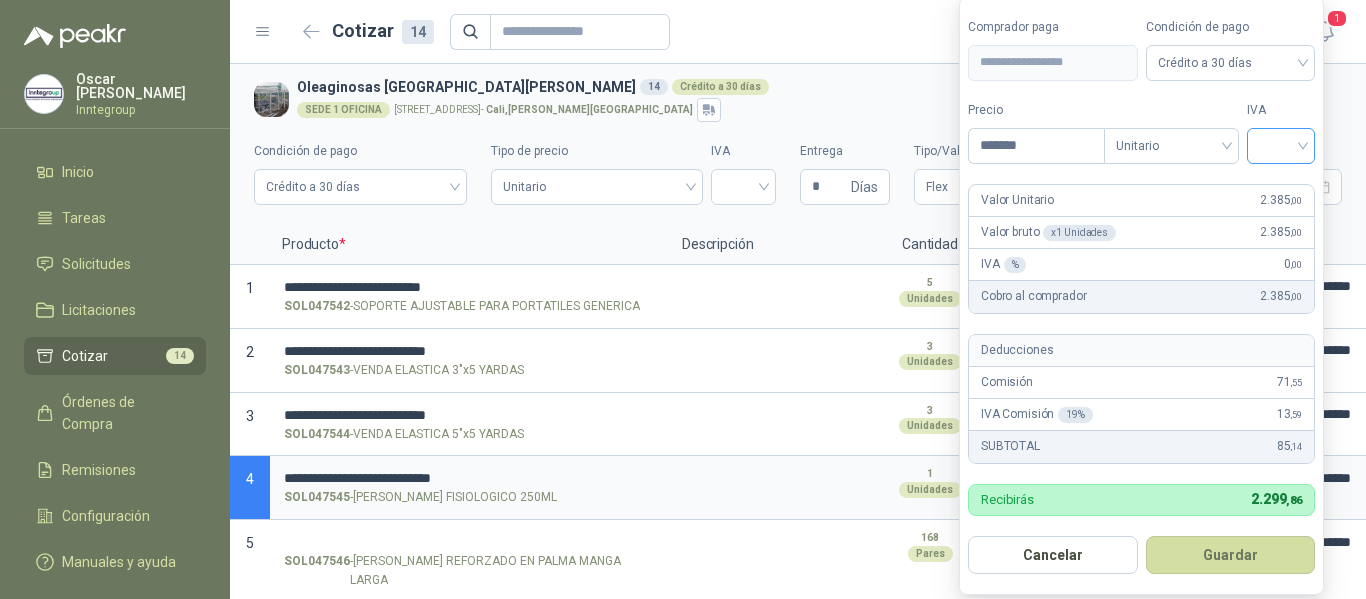 type on "*******" 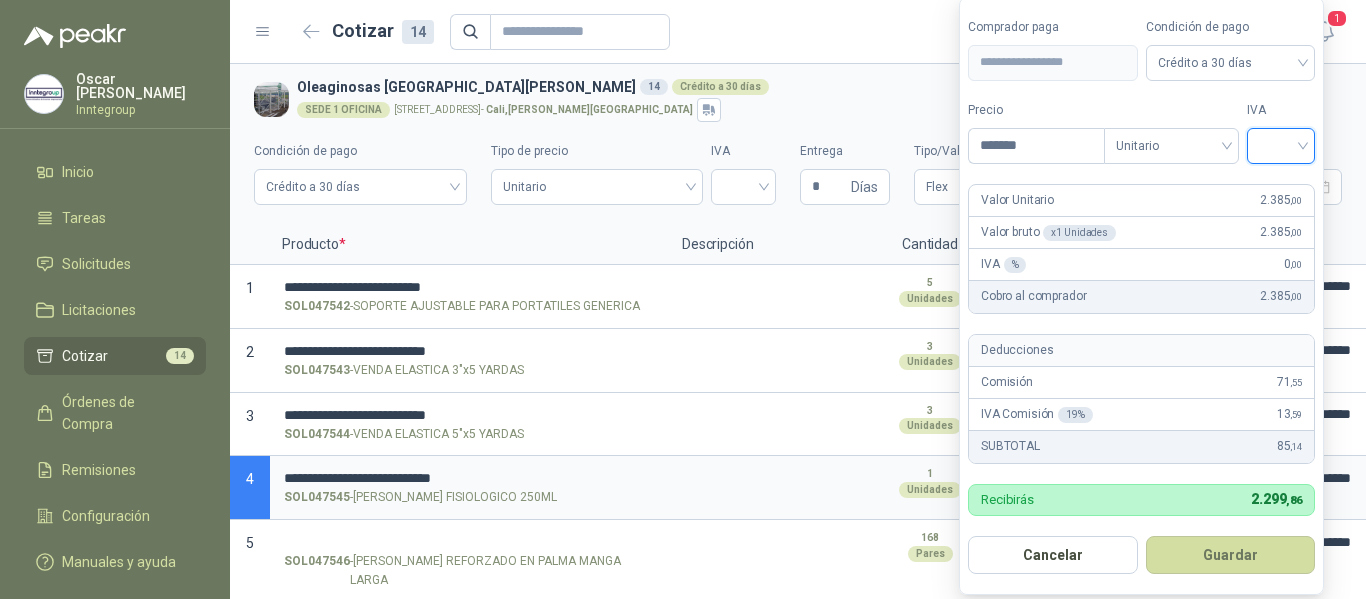click at bounding box center (1281, 144) 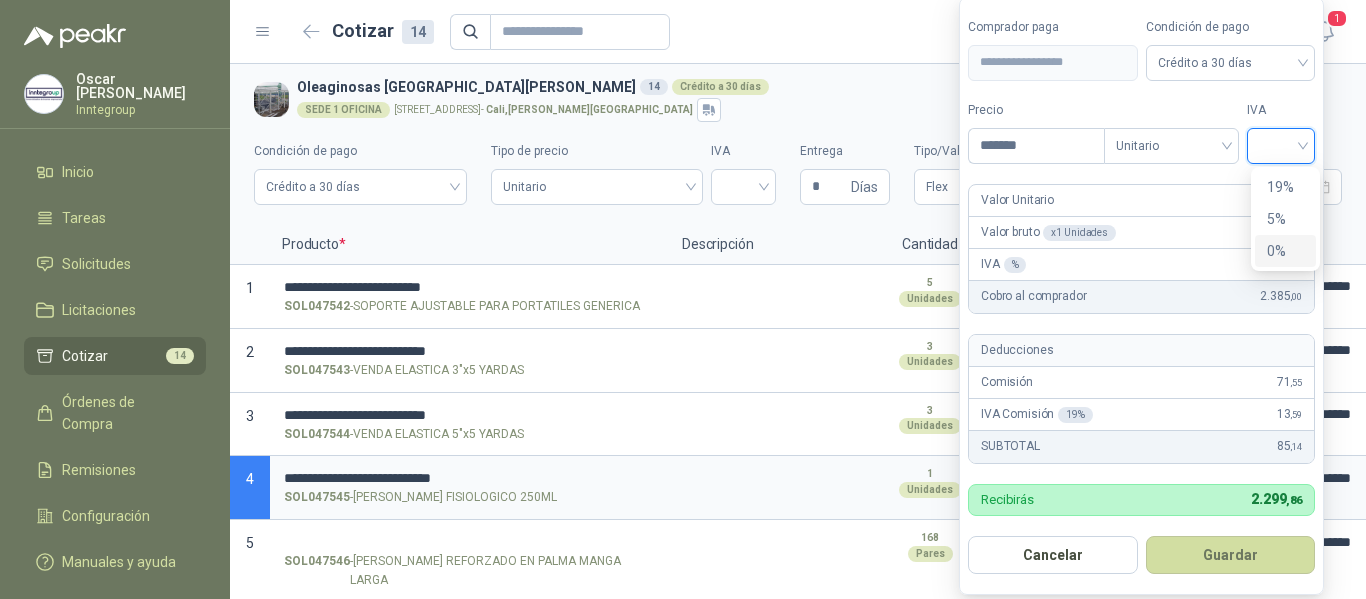 click on "0%" at bounding box center (1285, 251) 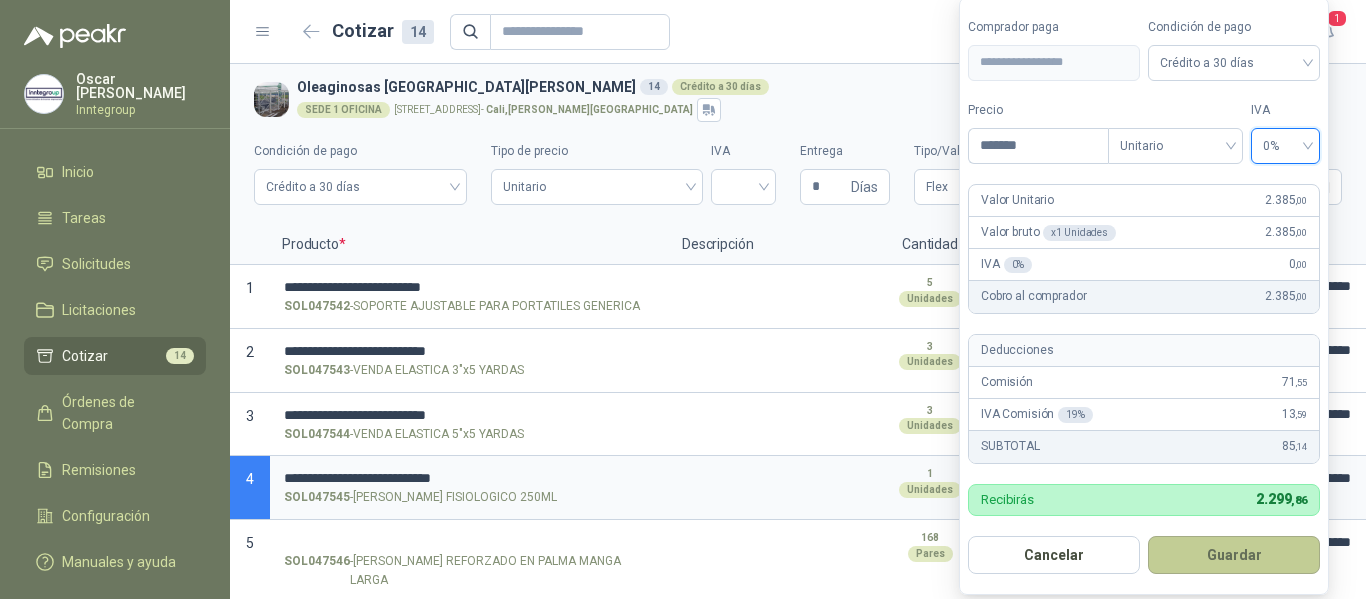 click on "Guardar" at bounding box center [1234, 555] 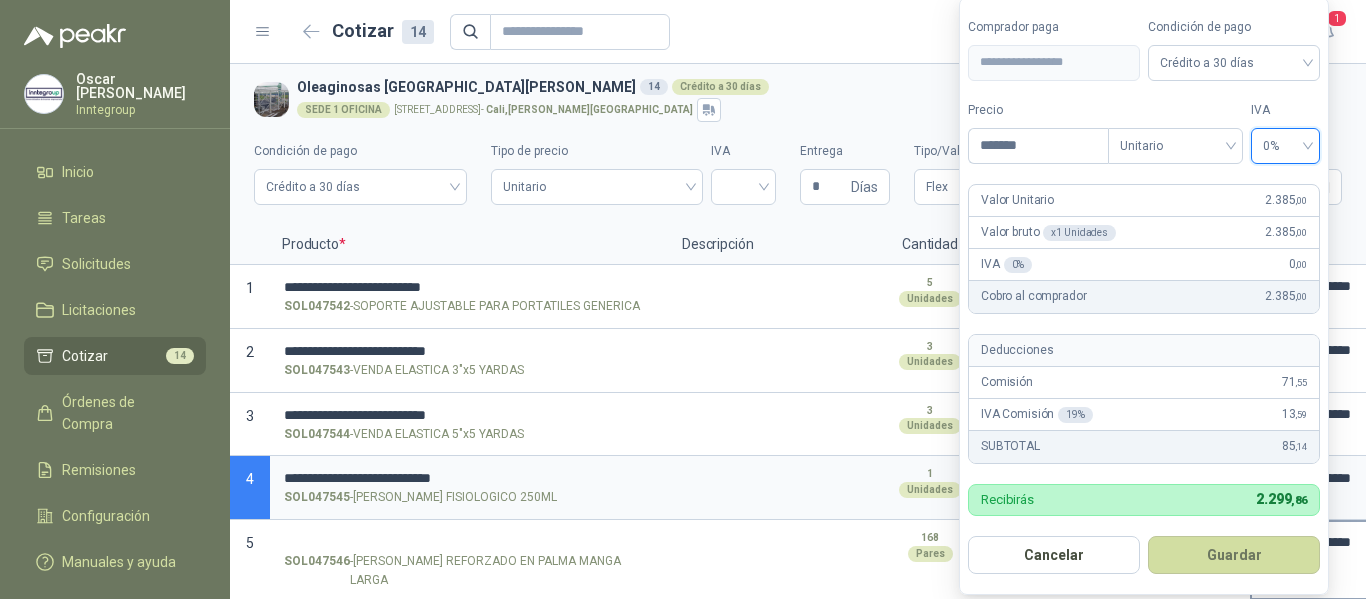 type on "*****" 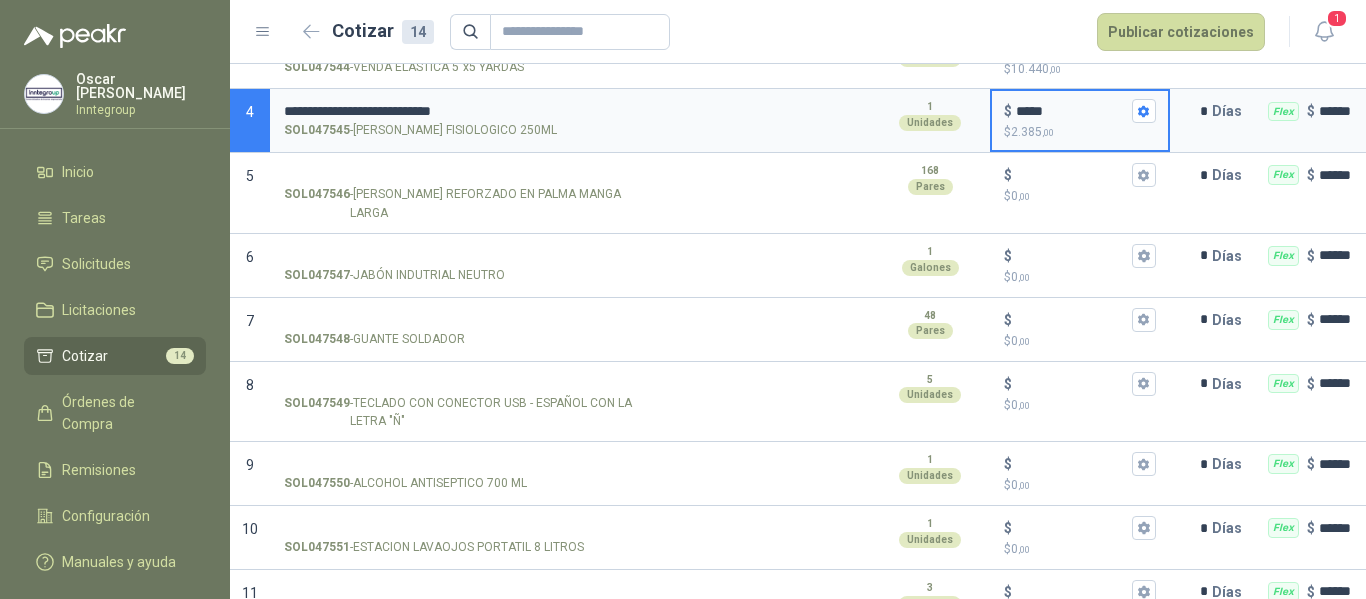 scroll, scrollTop: 400, scrollLeft: 0, axis: vertical 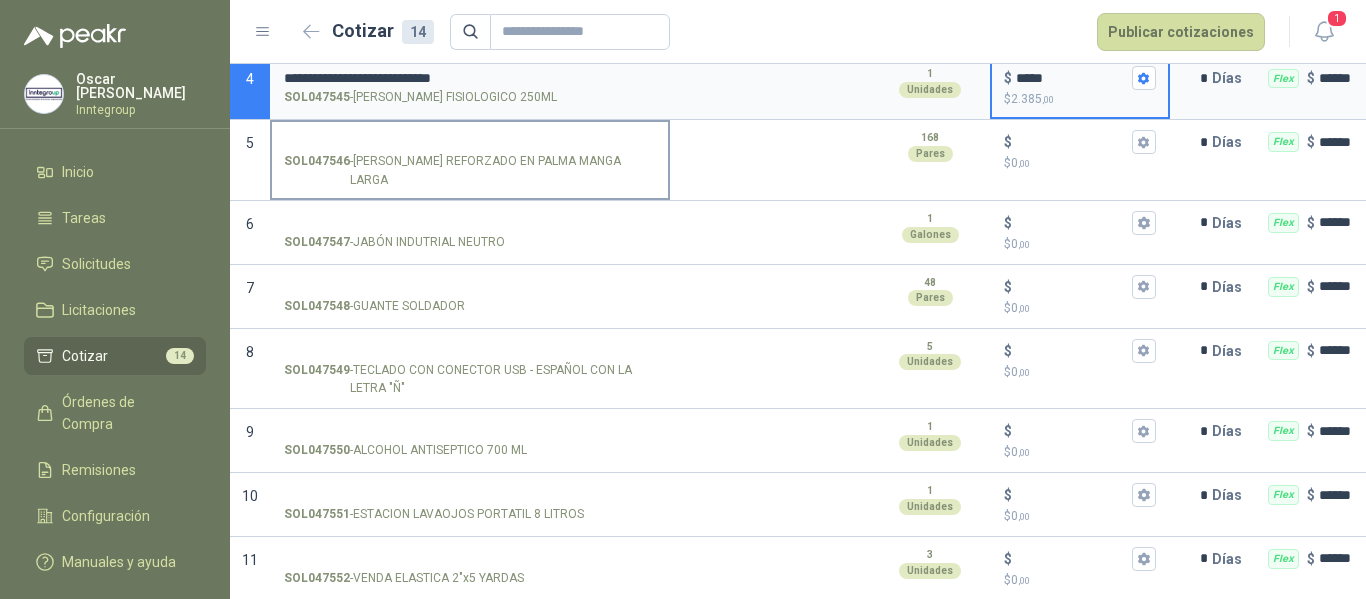 click on "SOL047546  -  GUANTE VAQUETA REFORZADO EN PALMA MANGA LARGA" at bounding box center [470, 142] 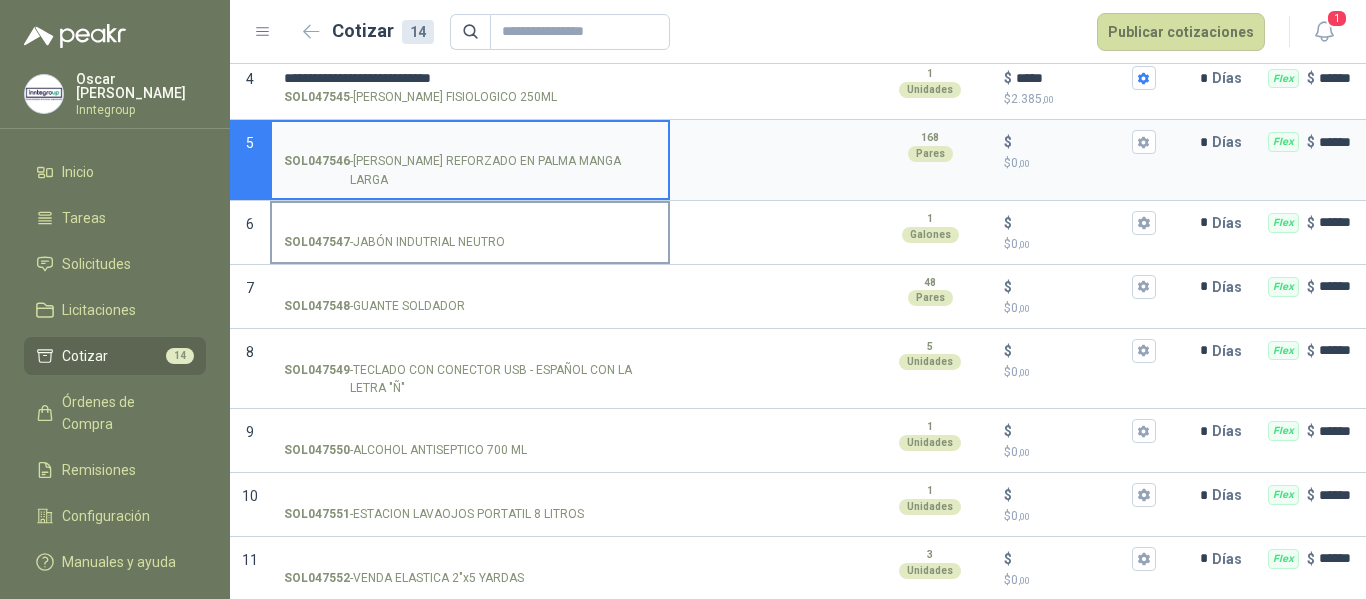 click on "SOL047547  -  JABÓN INDUTRIAL NEUTRO" at bounding box center [470, 223] 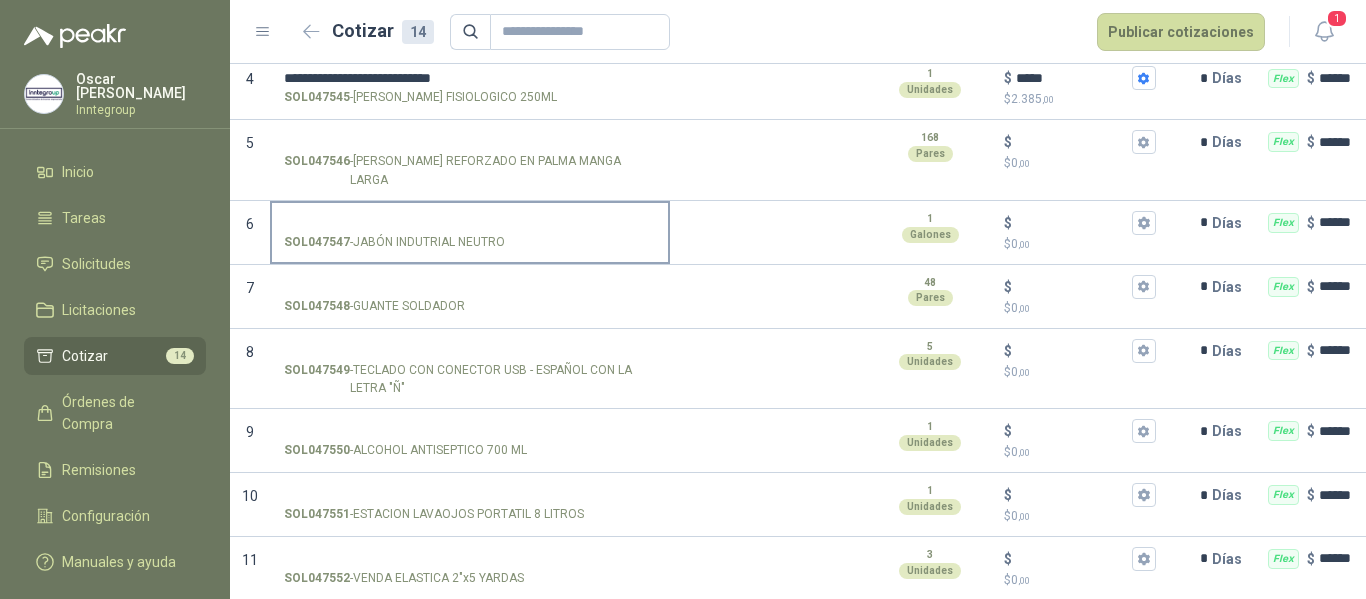 click on "SOL047547  -  JABÓN INDUTRIAL NEUTRO" at bounding box center (470, 223) 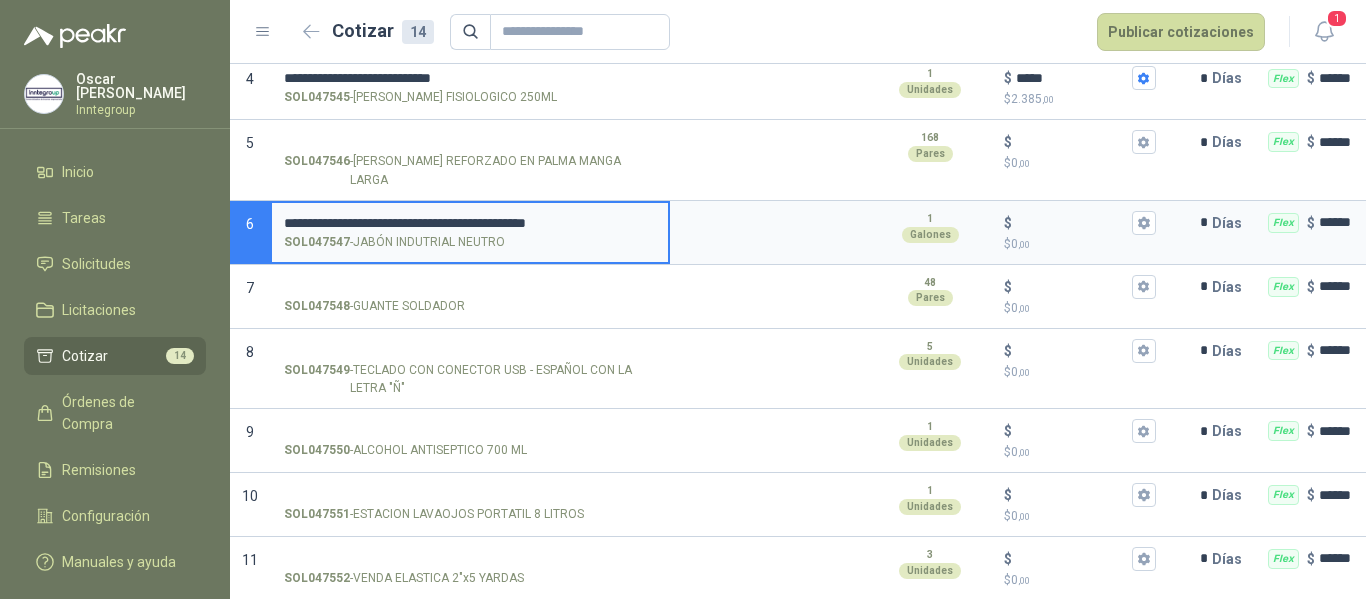 type 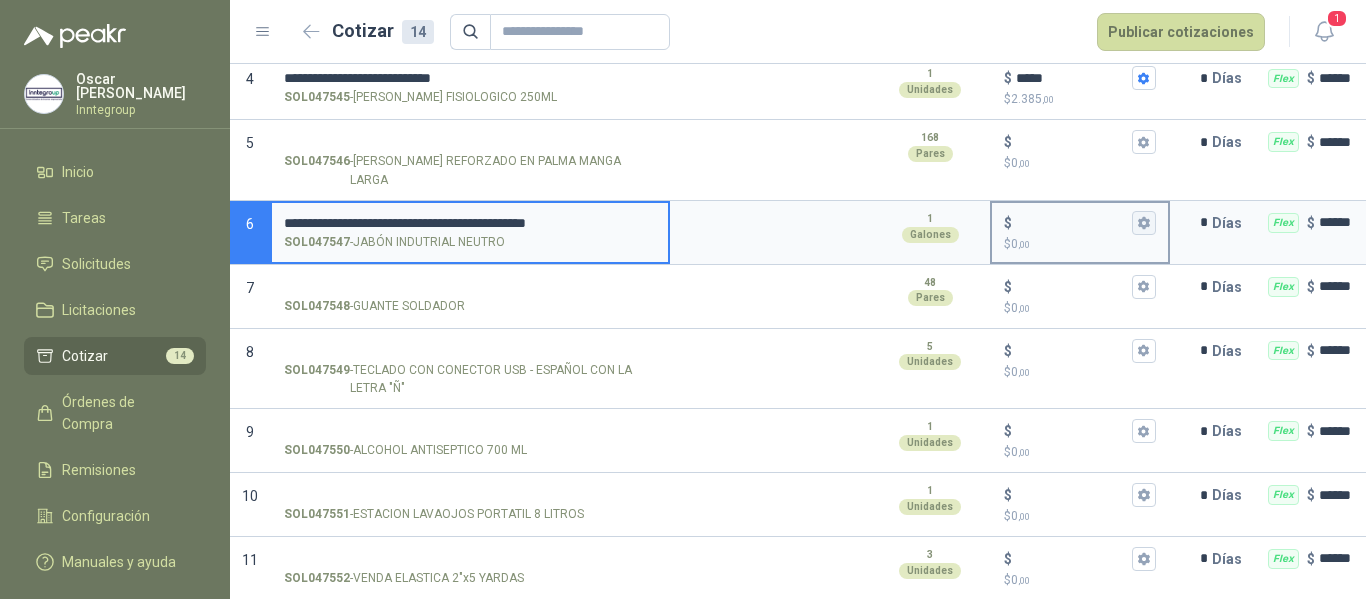 click 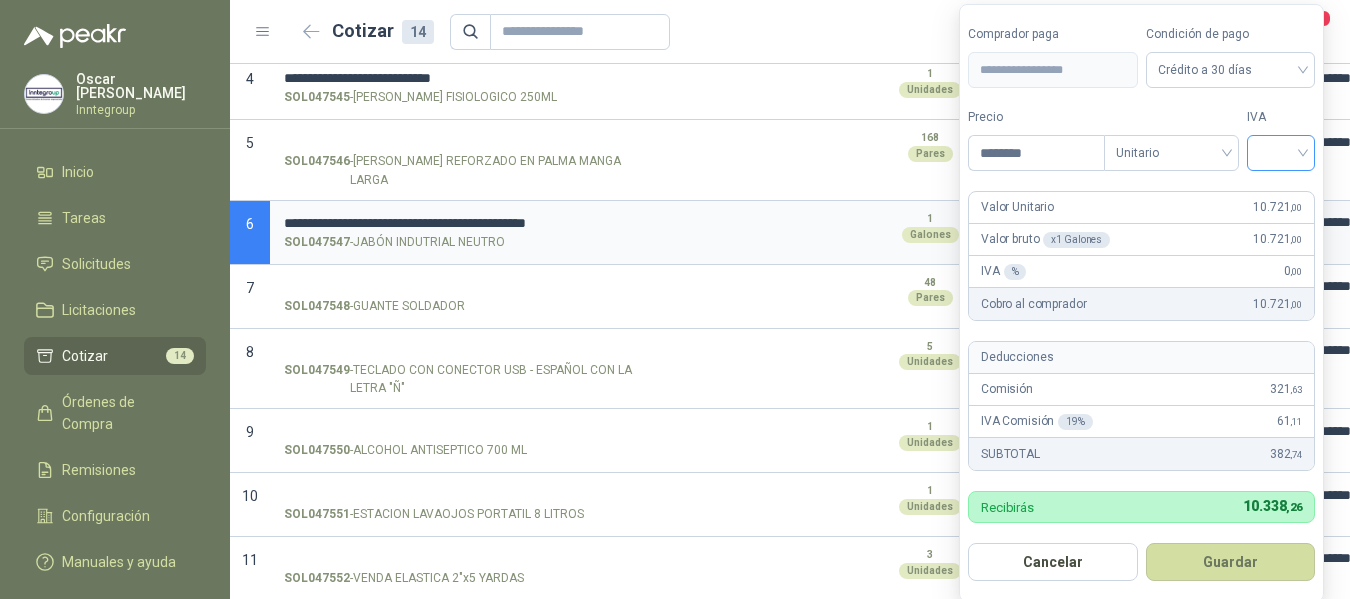 type on "********" 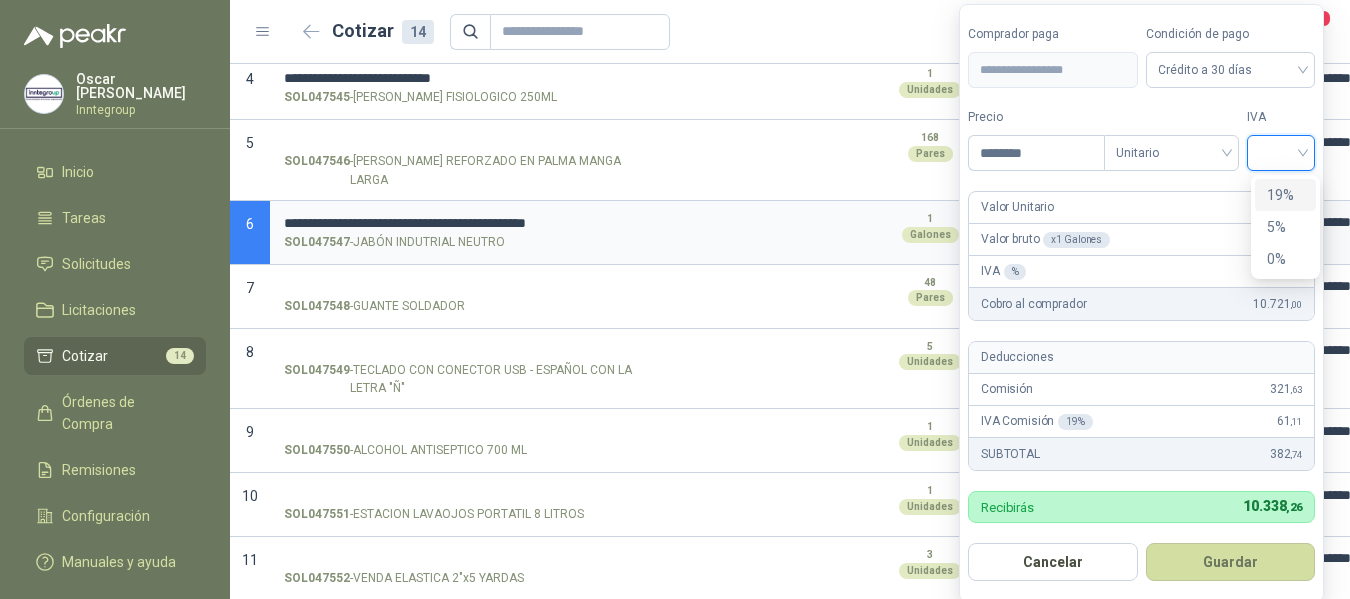 click on "19%" at bounding box center [1285, 195] 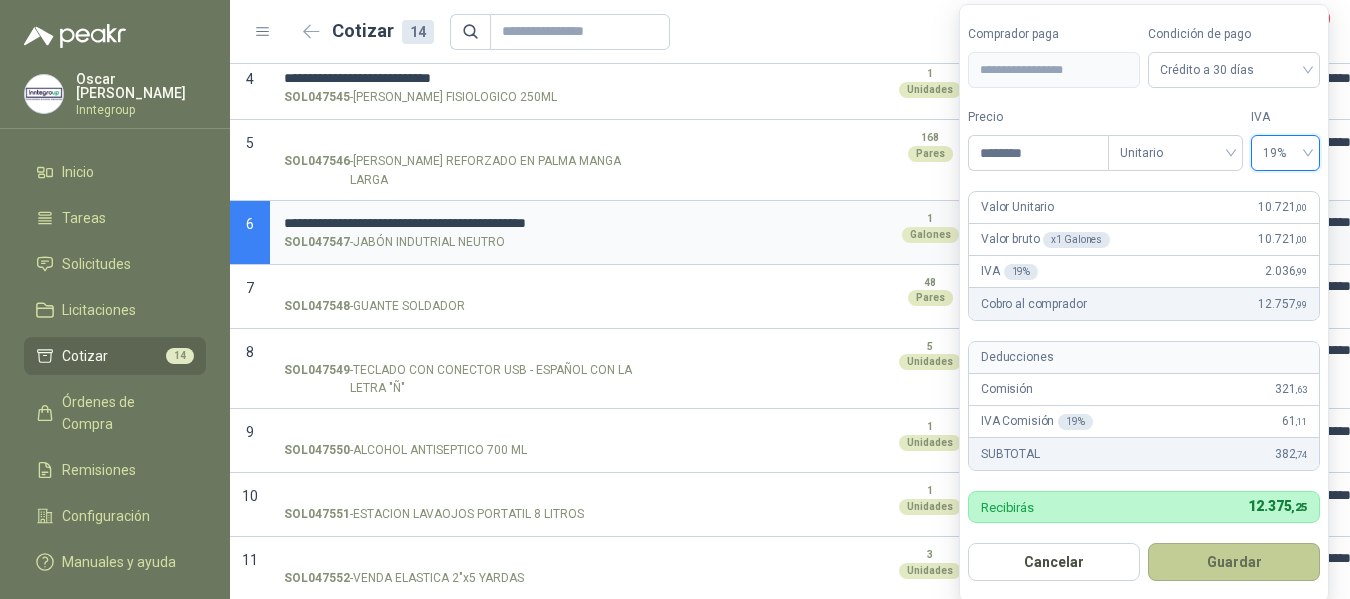 click on "Guardar" at bounding box center (1234, 562) 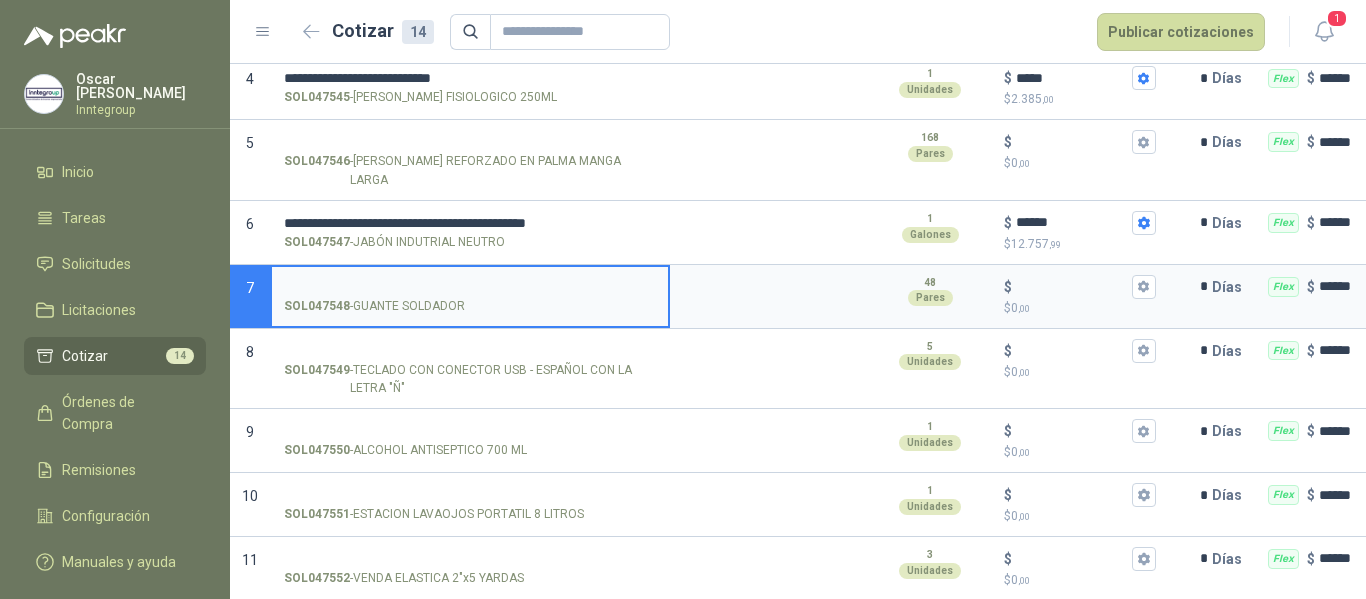 click on "SOL047548  -  GUANTE SOLDADOR" at bounding box center [470, 287] 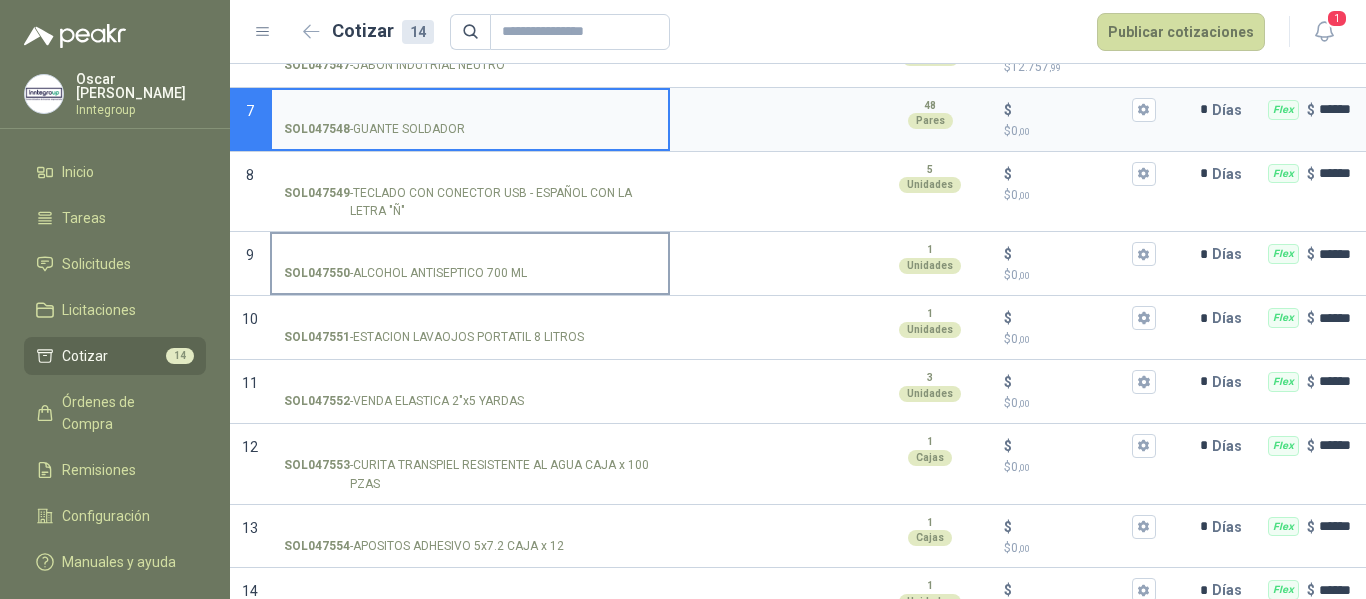 scroll, scrollTop: 600, scrollLeft: 0, axis: vertical 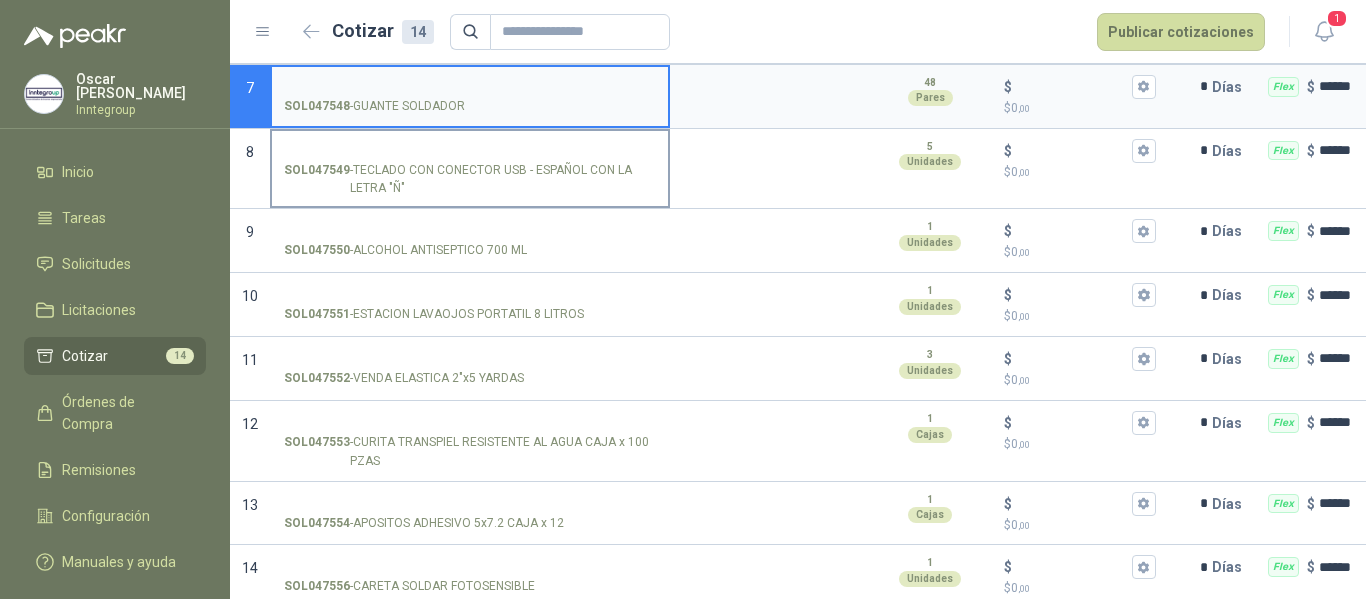 click on "SOL047549  -  TECLADO CON CONECTOR USB - ESPAÑOL CON LA LETRA "Ñ"" at bounding box center (470, 151) 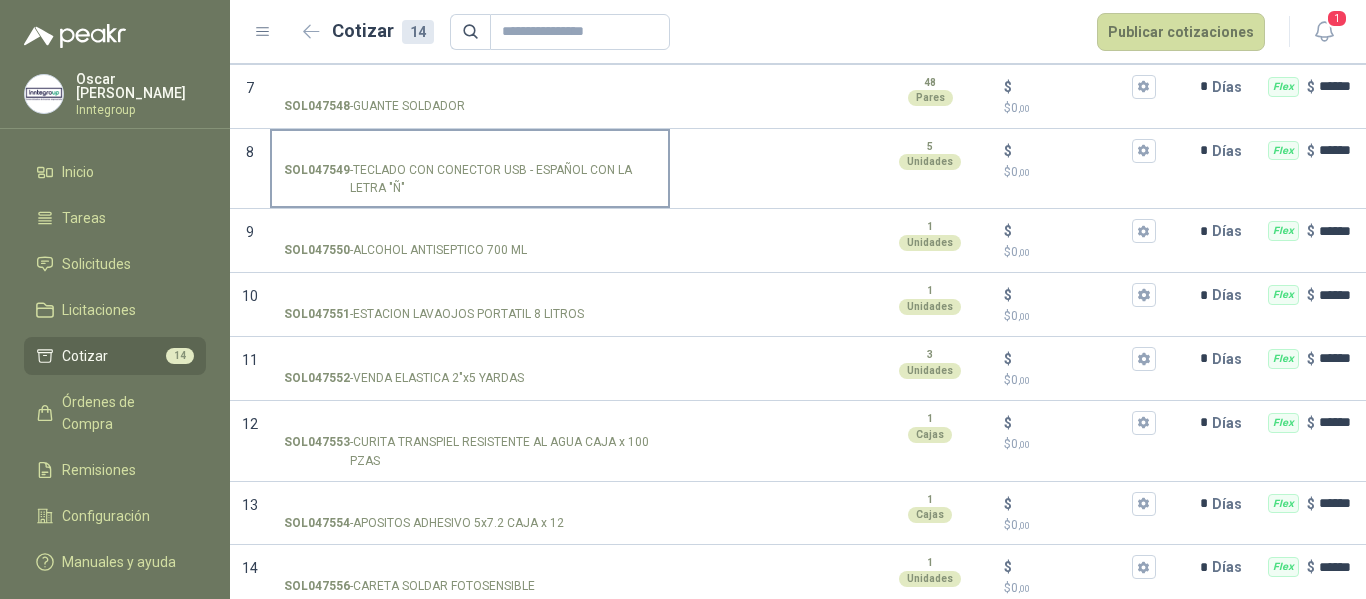 click on "SOL047549  -  TECLADO CON CONECTOR USB - ESPAÑOL CON LA LETRA "Ñ"" at bounding box center (470, 151) 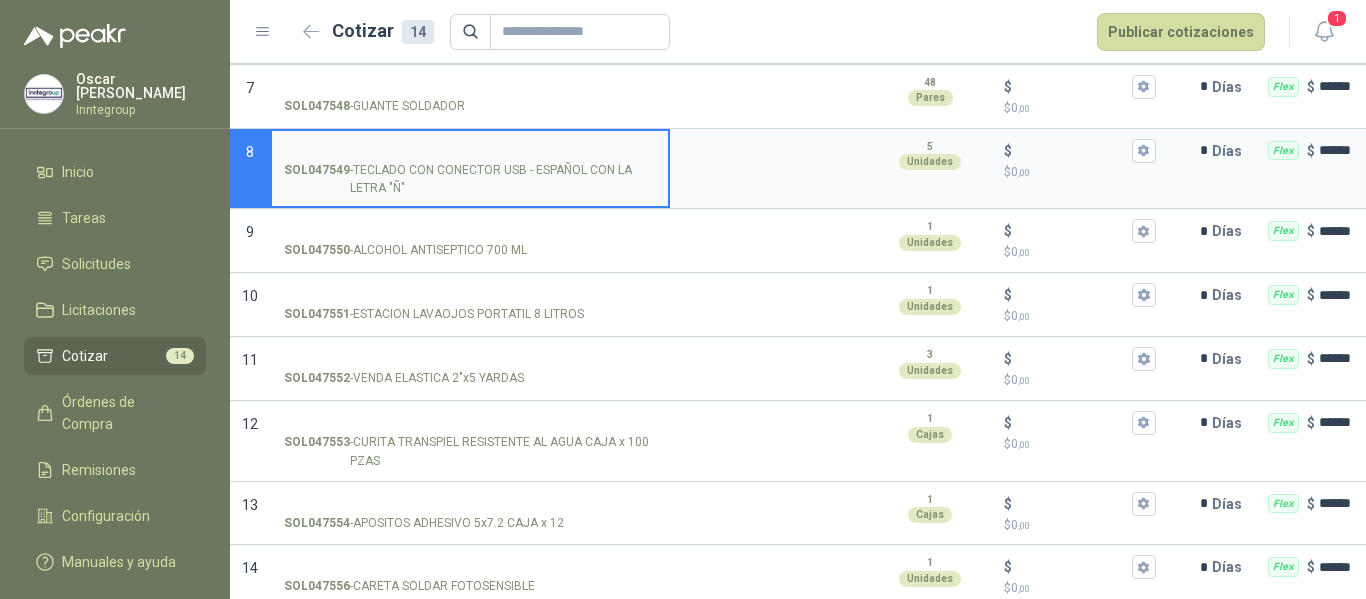 type 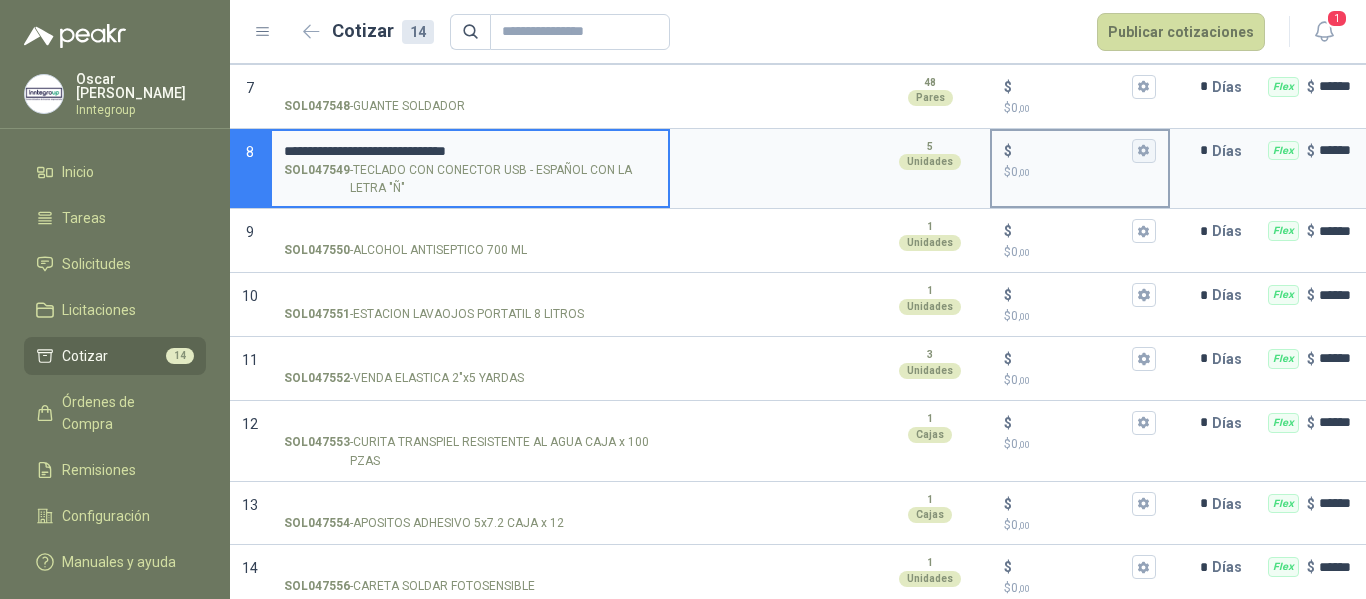 click 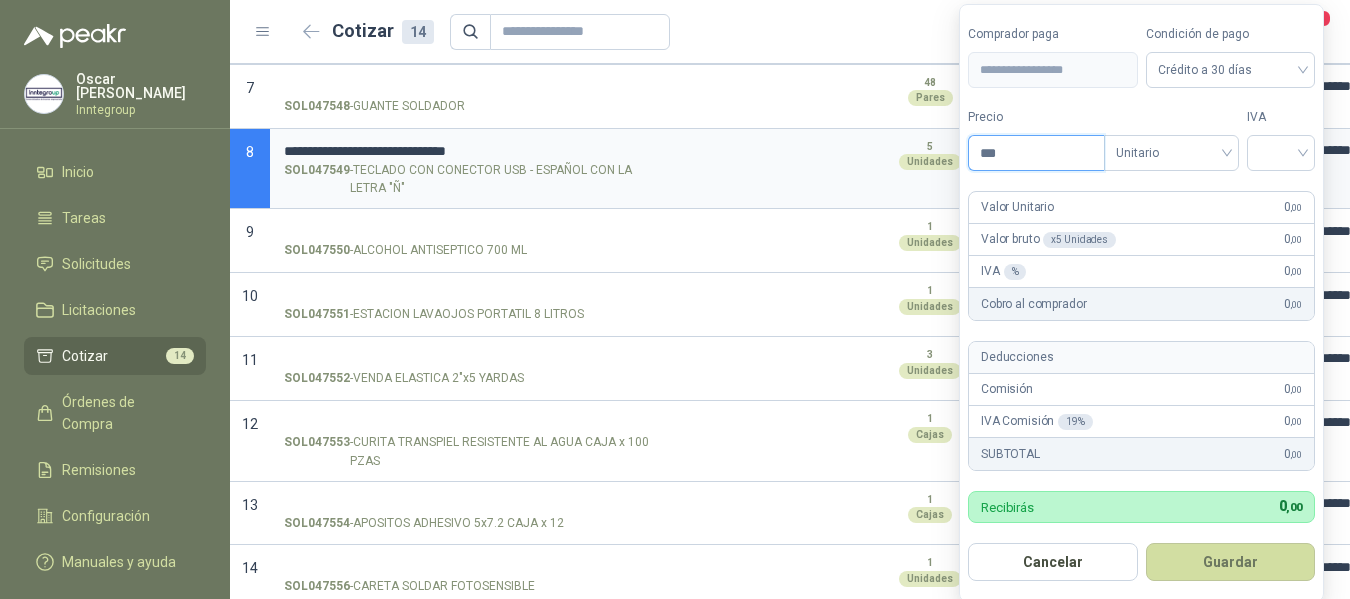click on "***" at bounding box center (1036, 153) 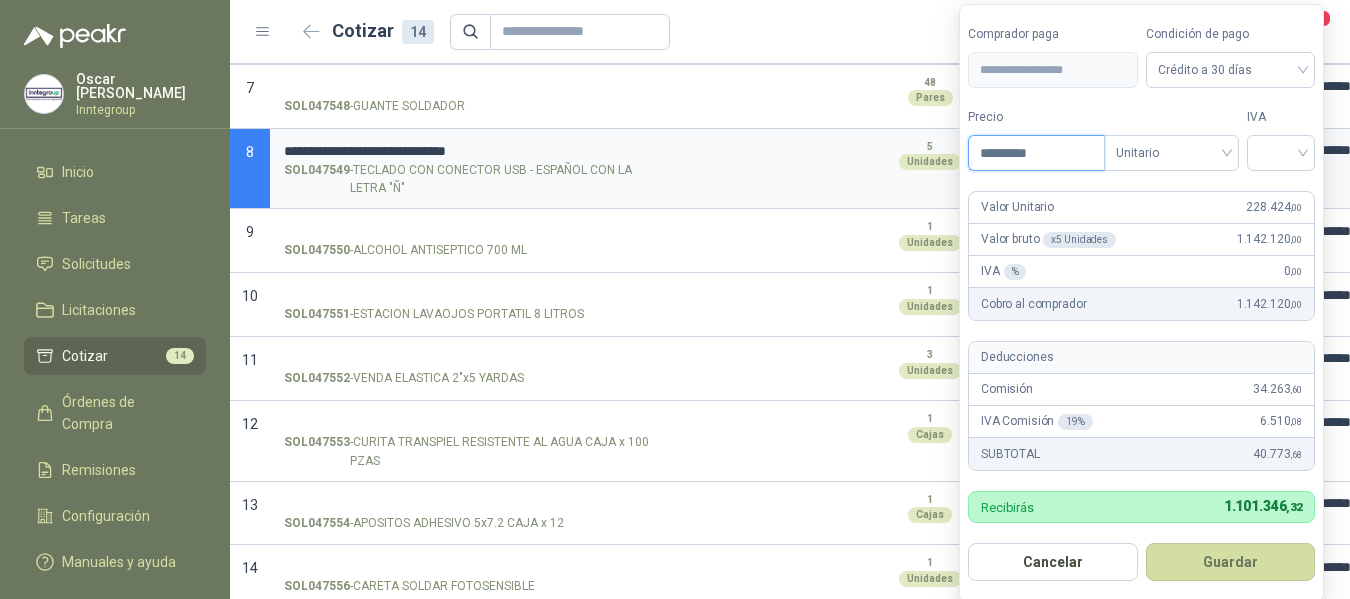 click on "*********" at bounding box center [1036, 153] 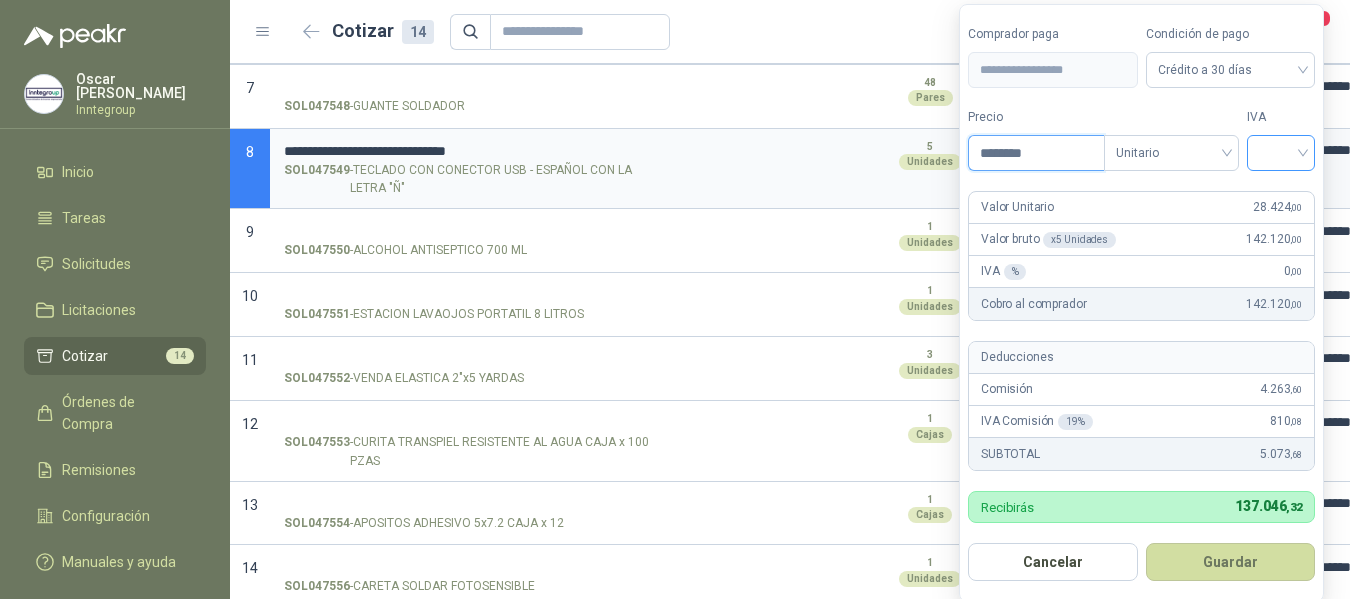 type on "********" 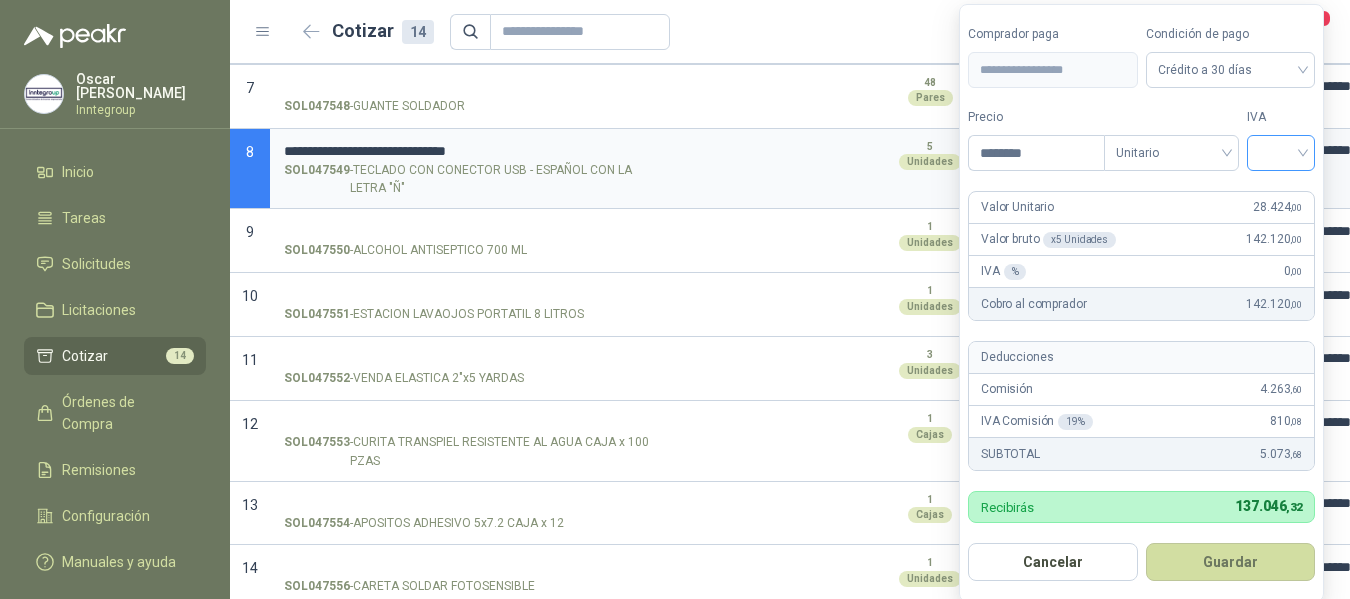 click at bounding box center [1281, 151] 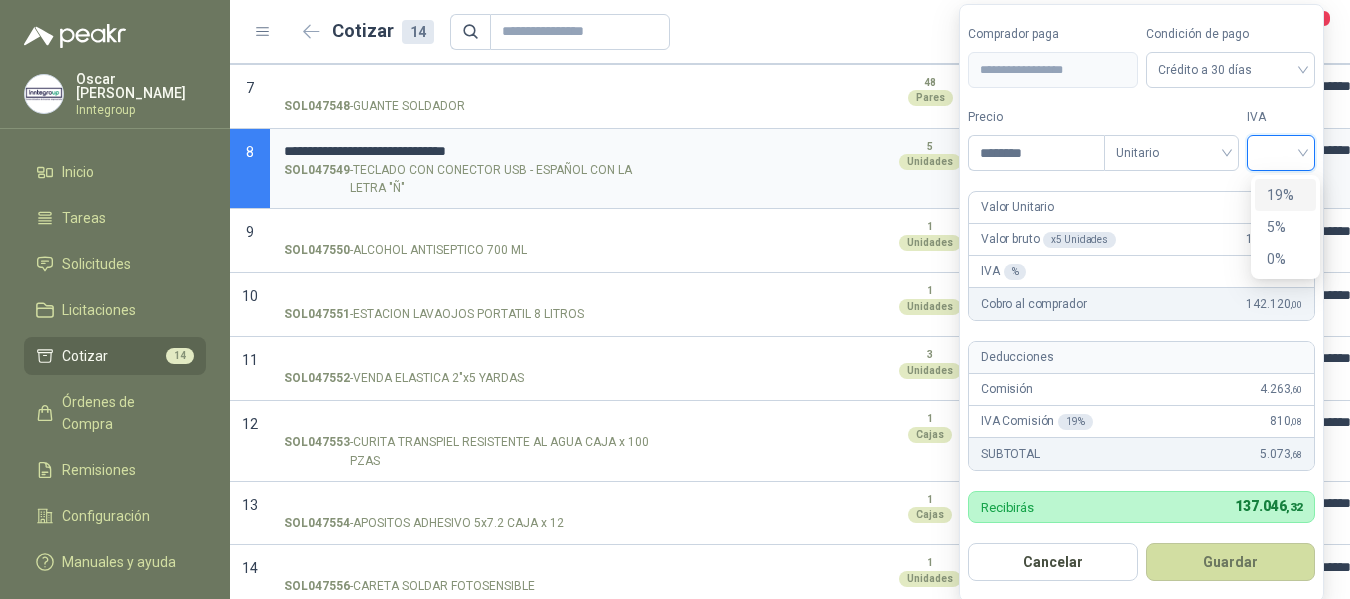 click on "19%" at bounding box center [1285, 195] 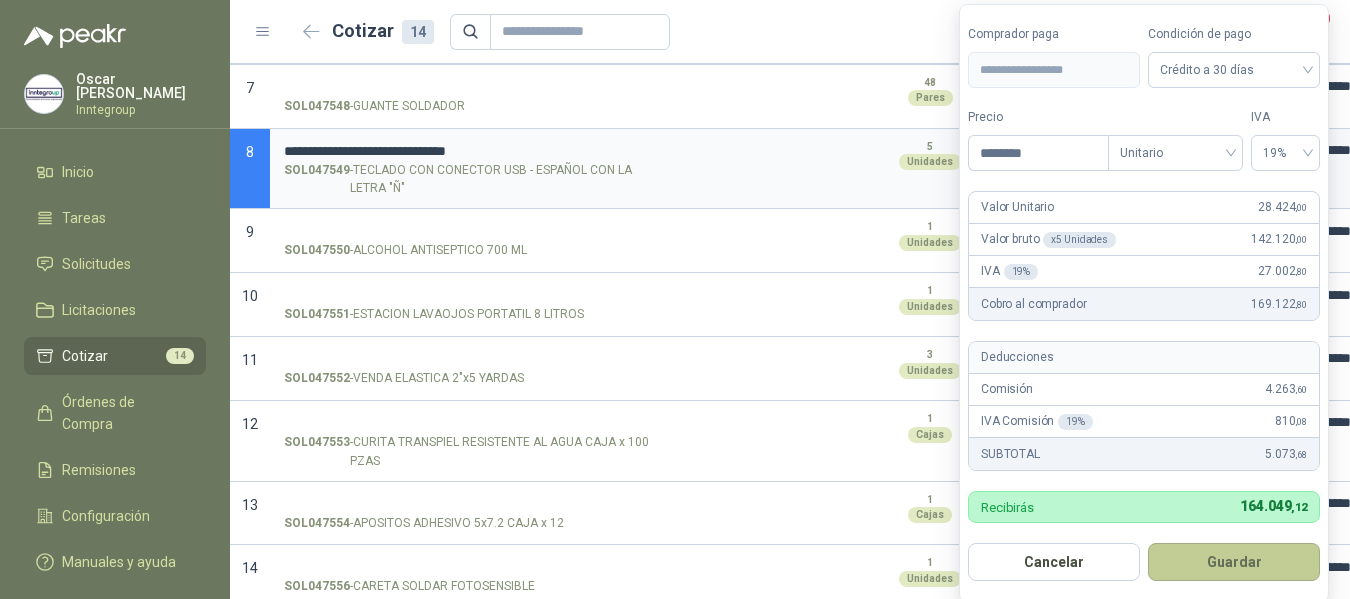 click on "Guardar" at bounding box center [1234, 562] 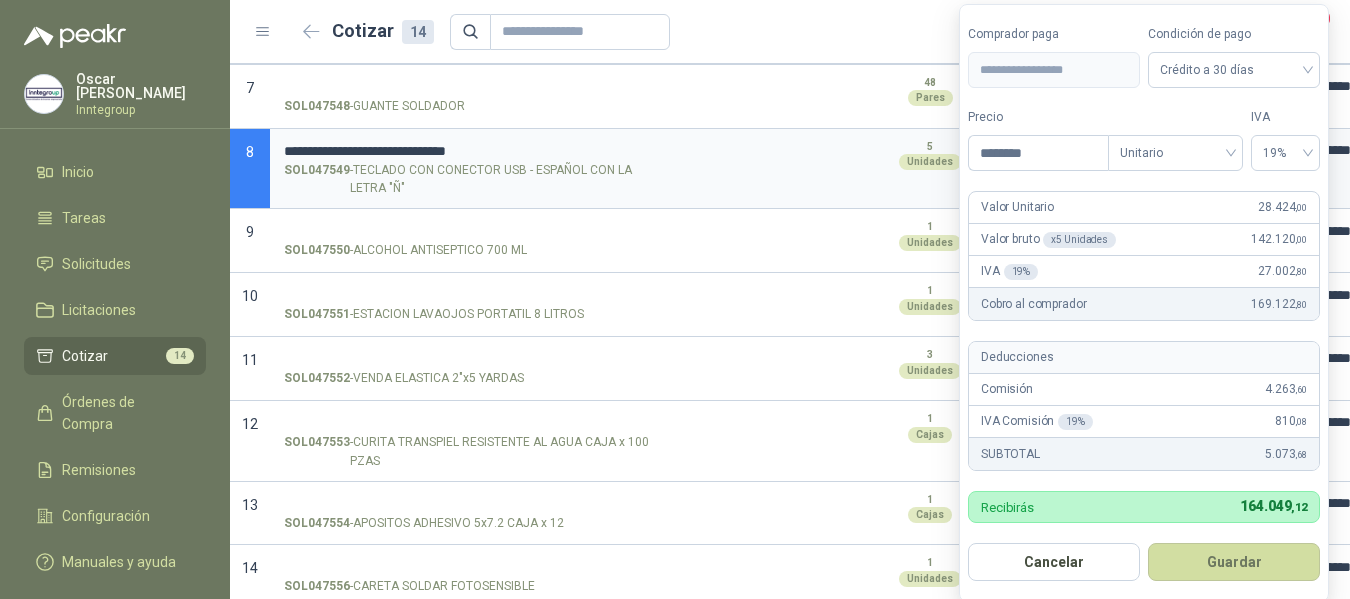 type on "******" 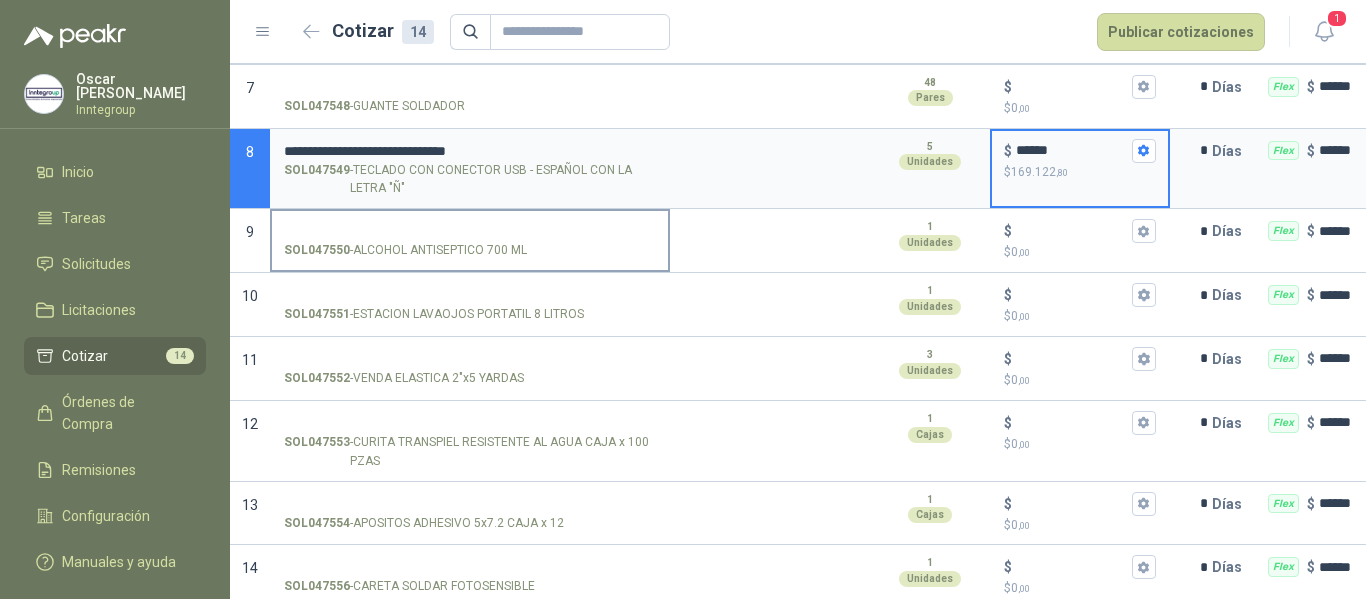 click on "SOL047550  -  ALCOHOL ANTISEPTICO 700 ML" at bounding box center (470, 231) 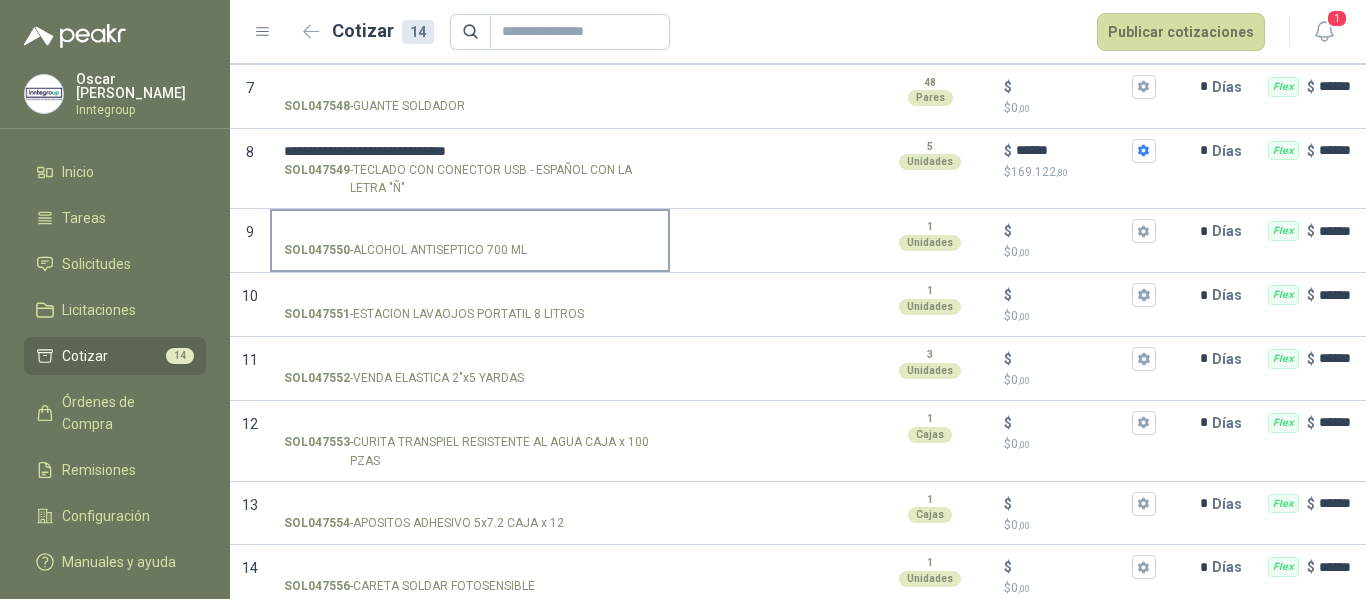 click on "SOL047550  -  ALCOHOL ANTISEPTICO 700 ML" at bounding box center (470, 231) 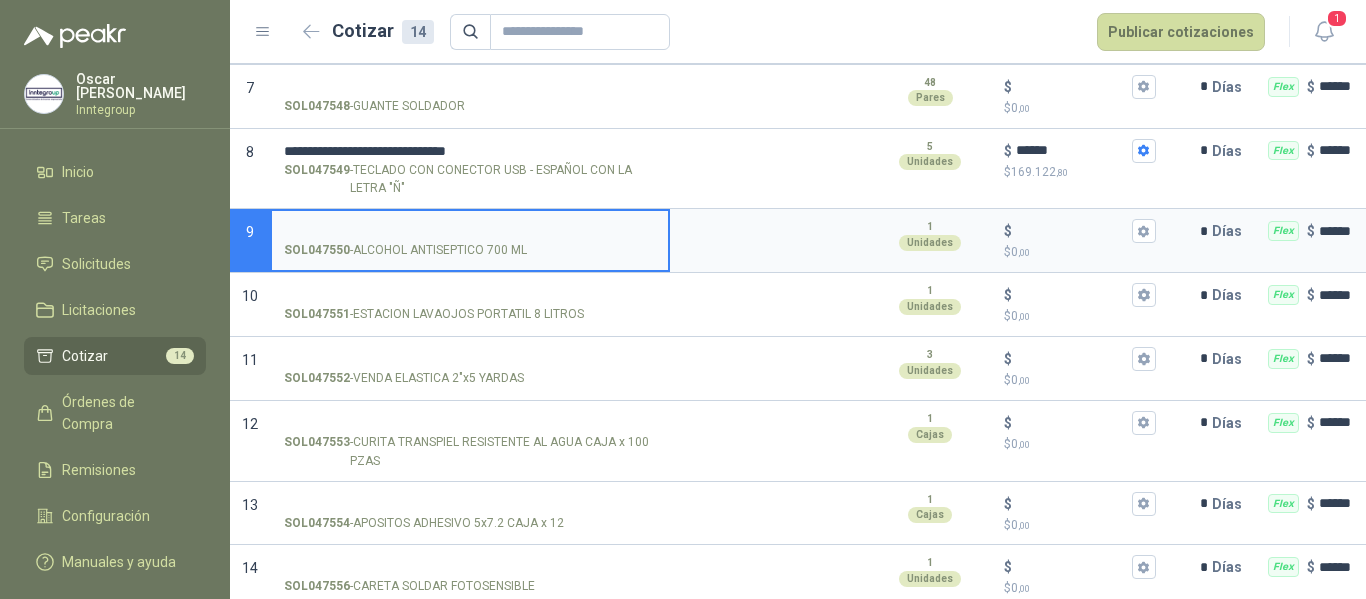 type 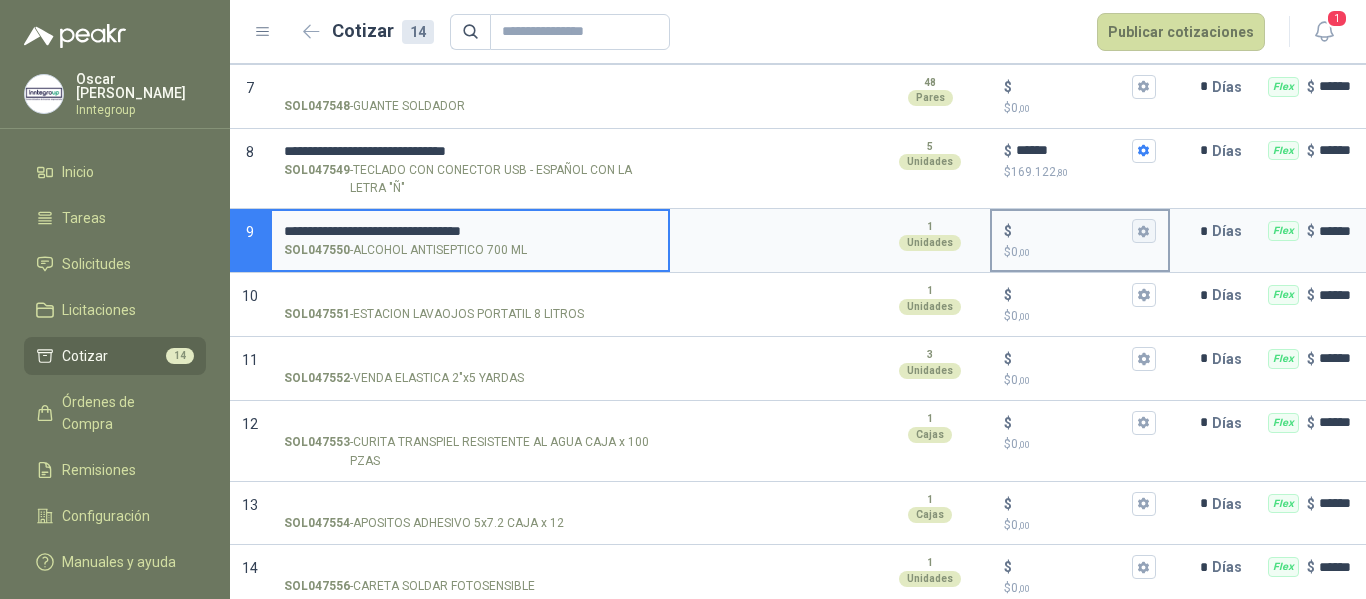 click 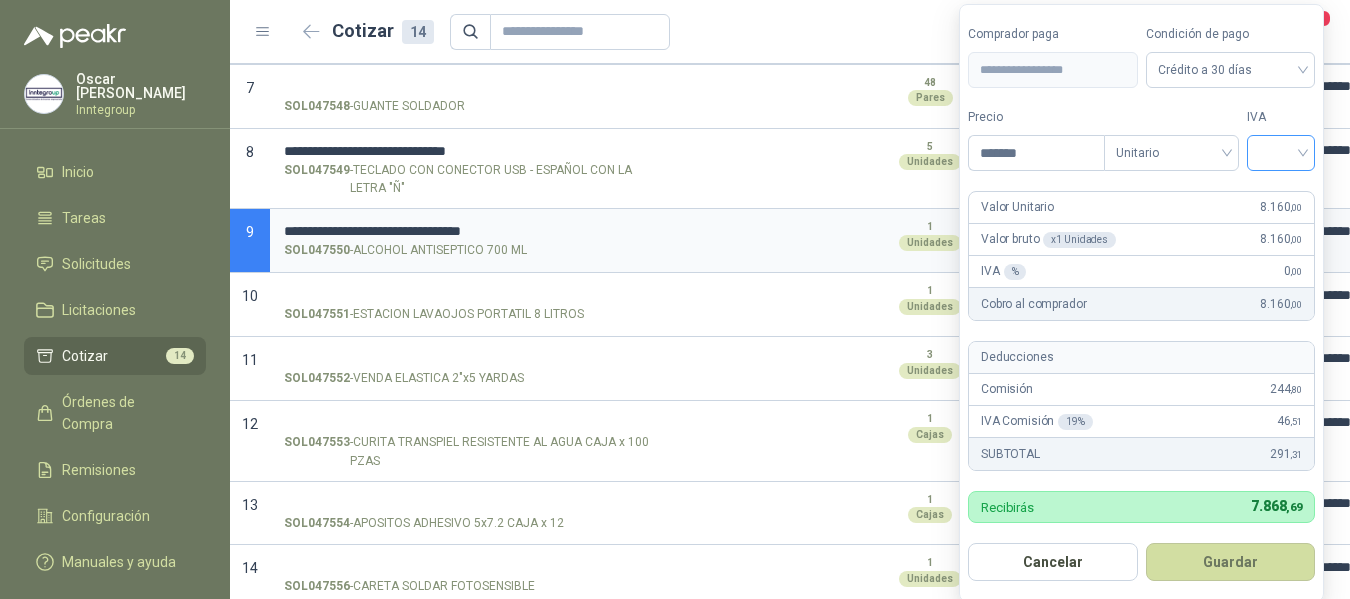 type on "*******" 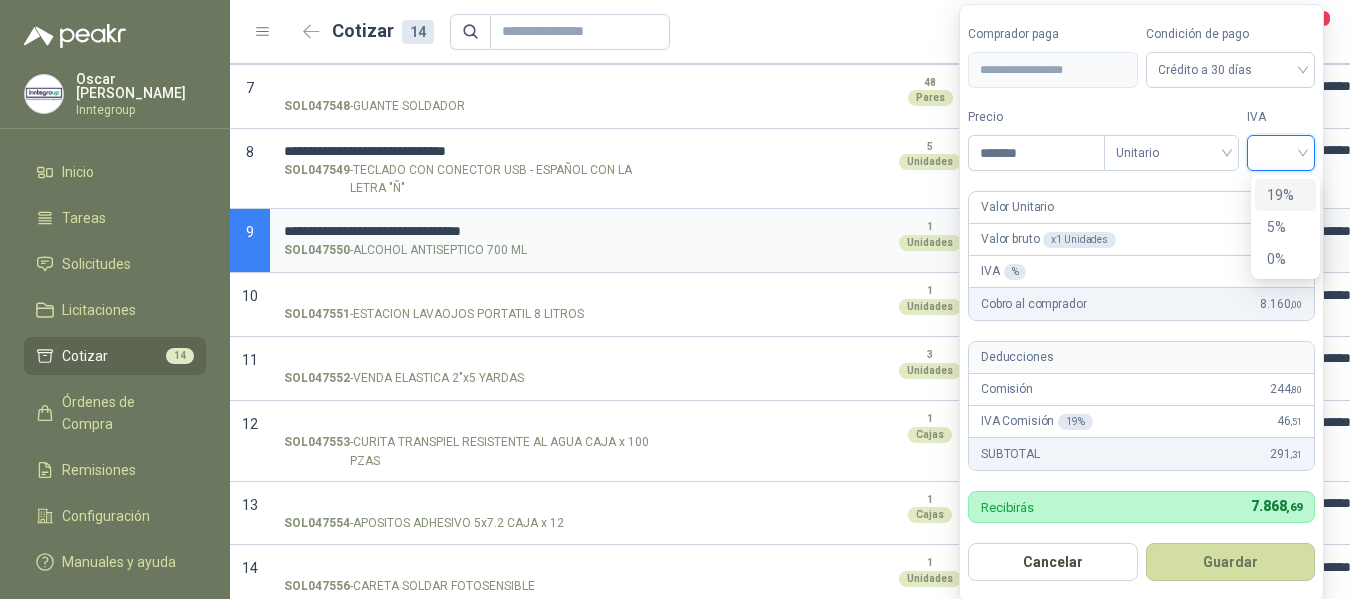 click on "19%" at bounding box center [1285, 195] 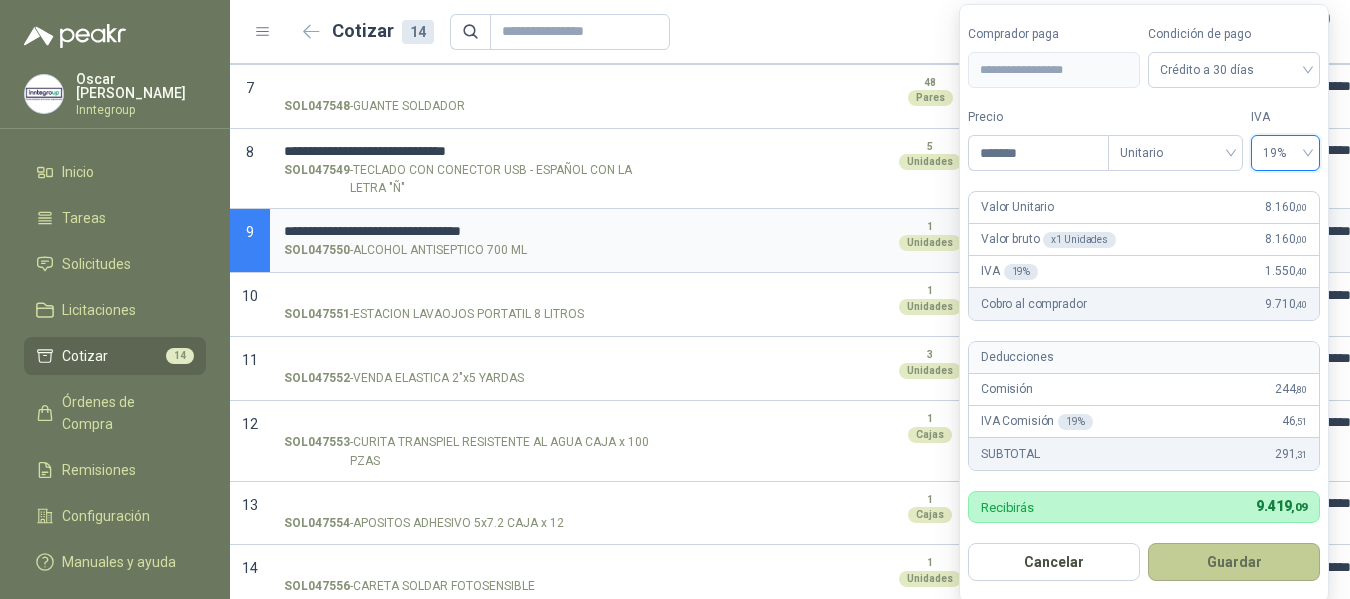 click on "Guardar" at bounding box center [1234, 562] 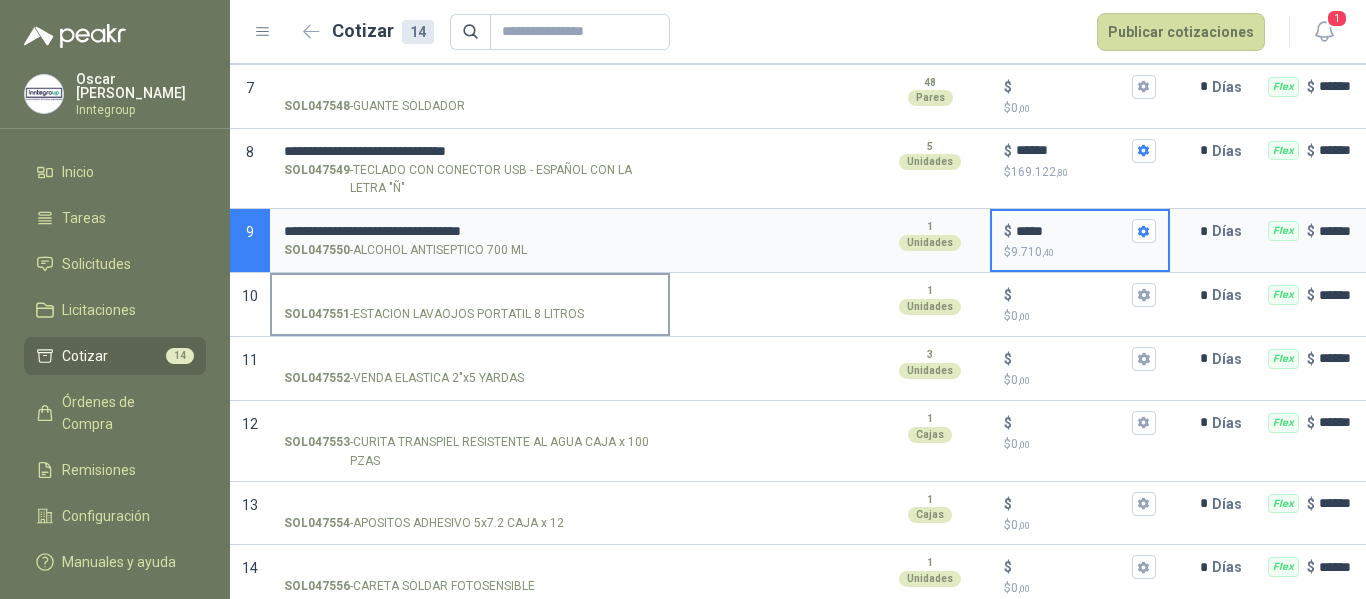 click on "SOL047551  -  ESTACION LAVAOJOS PORTATIL 8 LITROS" at bounding box center [470, 295] 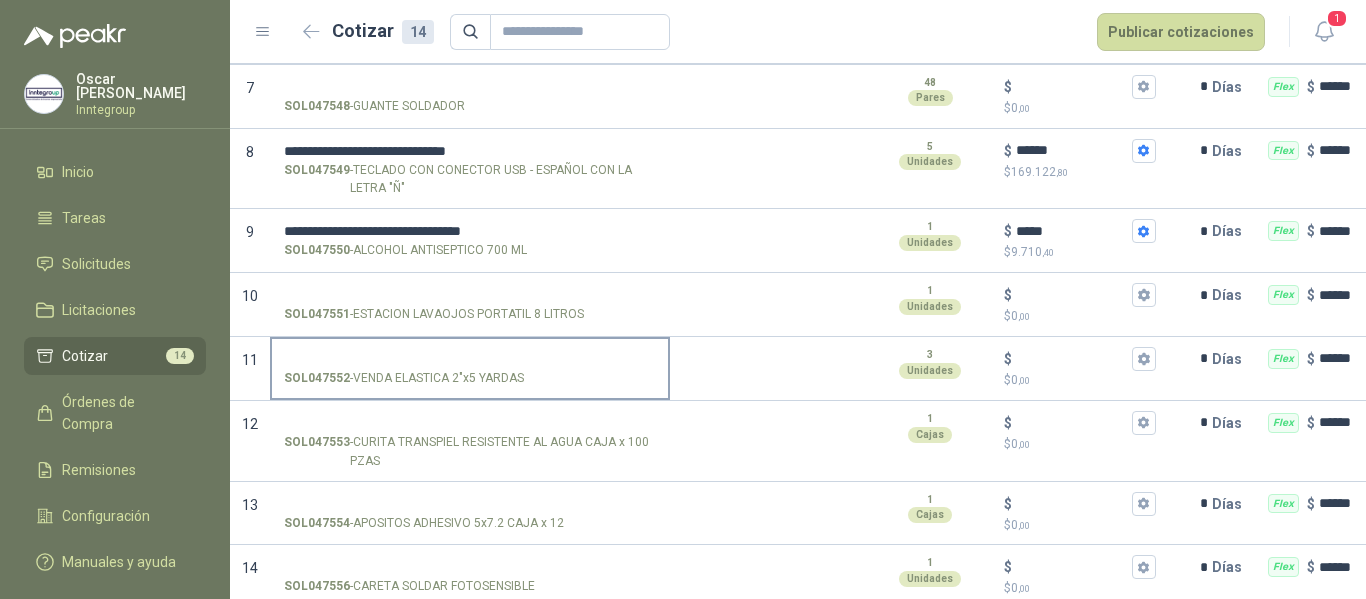 click on "SOL047552  -  VENDA ELASTICA 2"x5 YARDAS" at bounding box center (404, 378) 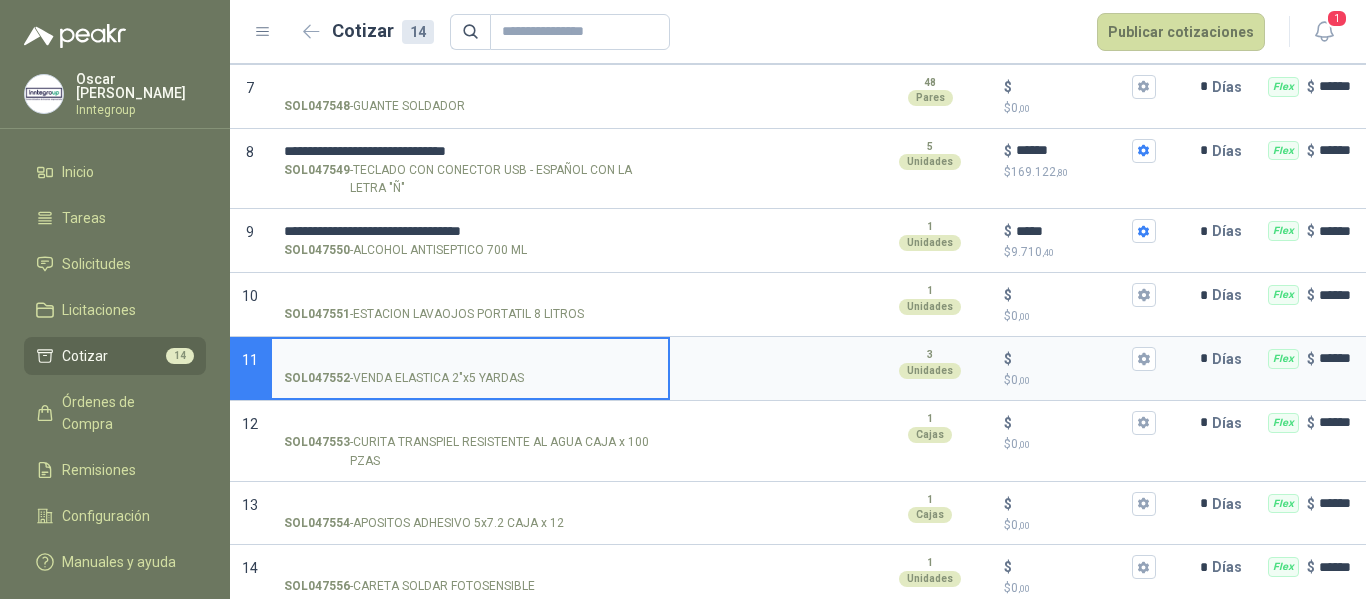 type 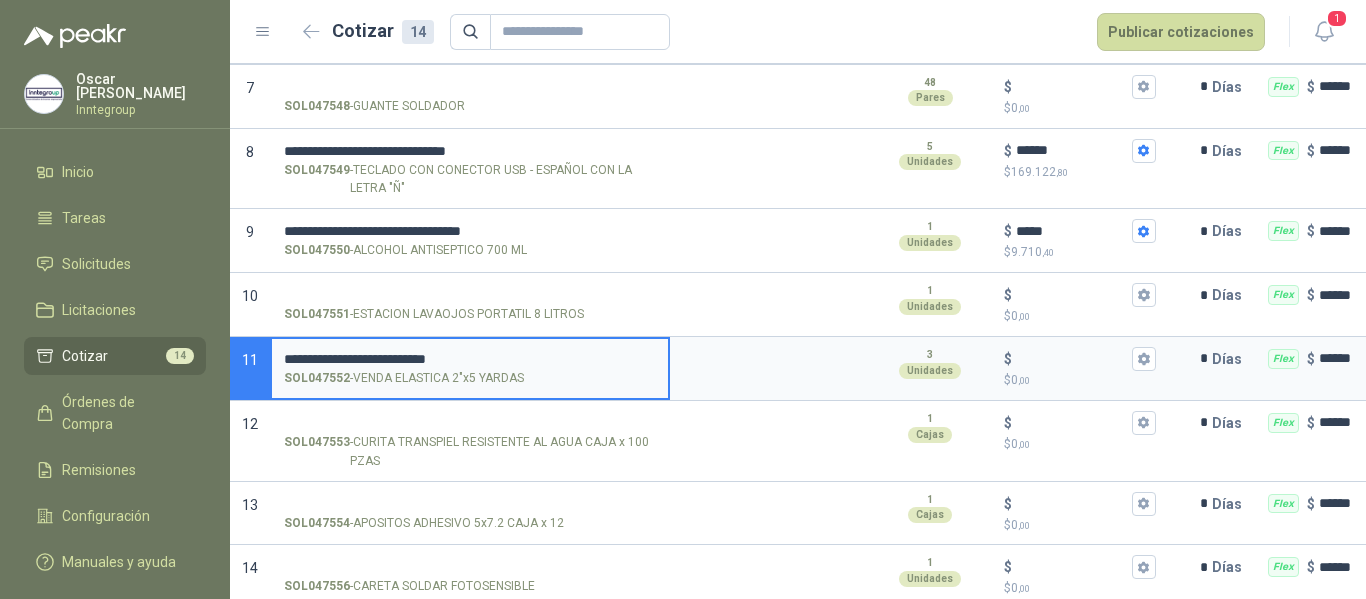 click on "**********" at bounding box center [470, 359] 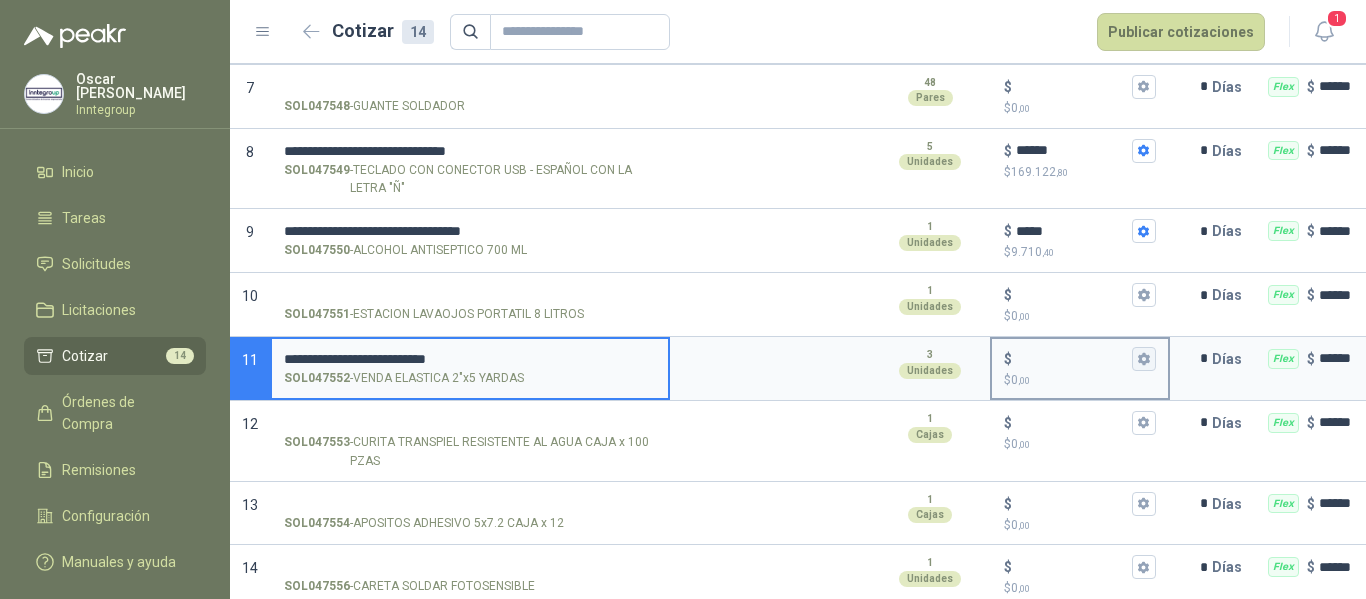 click on "$ $  0 ,00" at bounding box center (1144, 359) 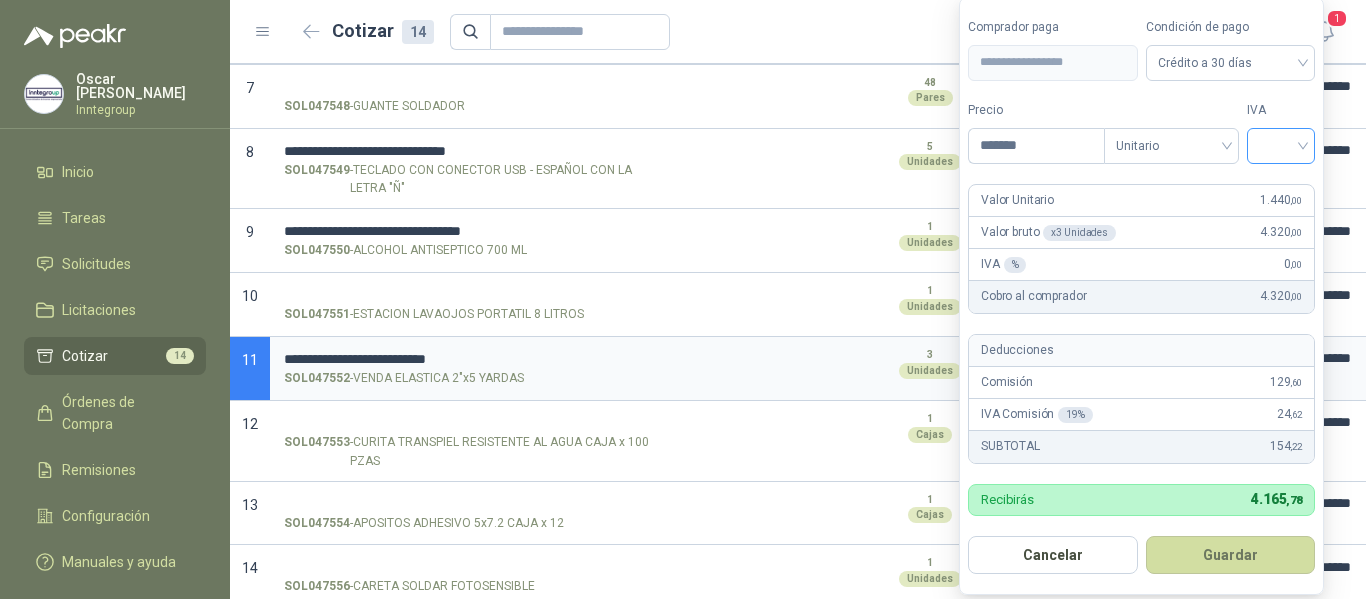 click at bounding box center (1281, 146) 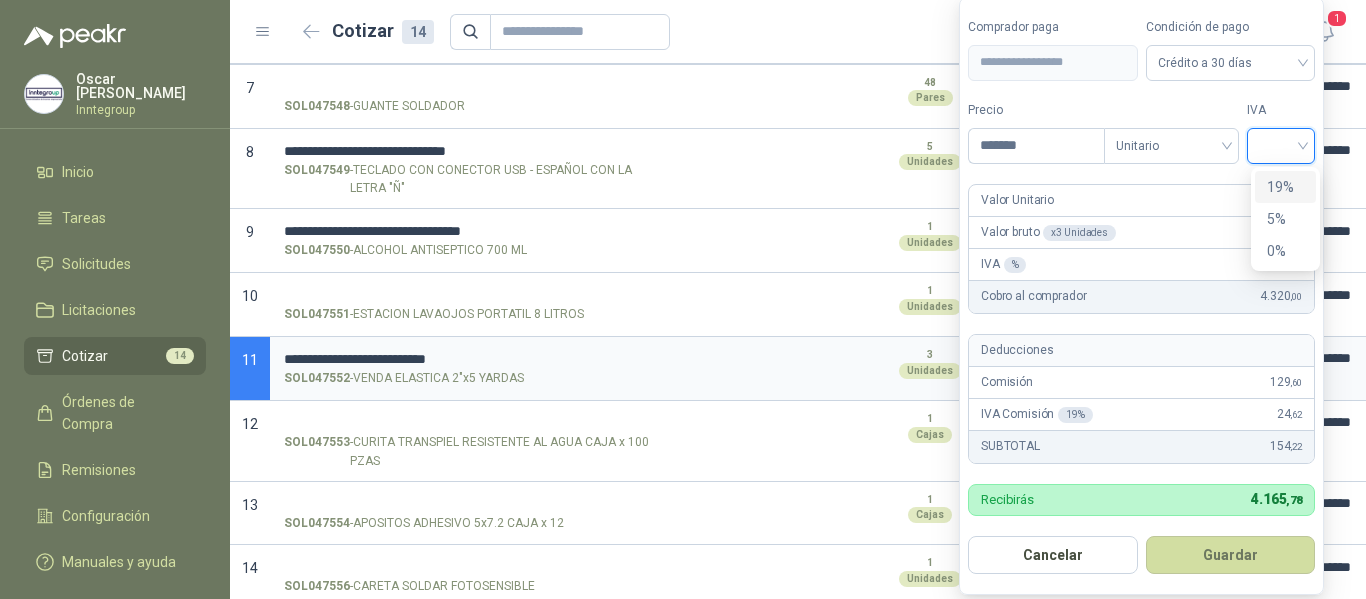 drag, startPoint x: 1284, startPoint y: 188, endPoint x: 1275, endPoint y: 246, distance: 58.694122 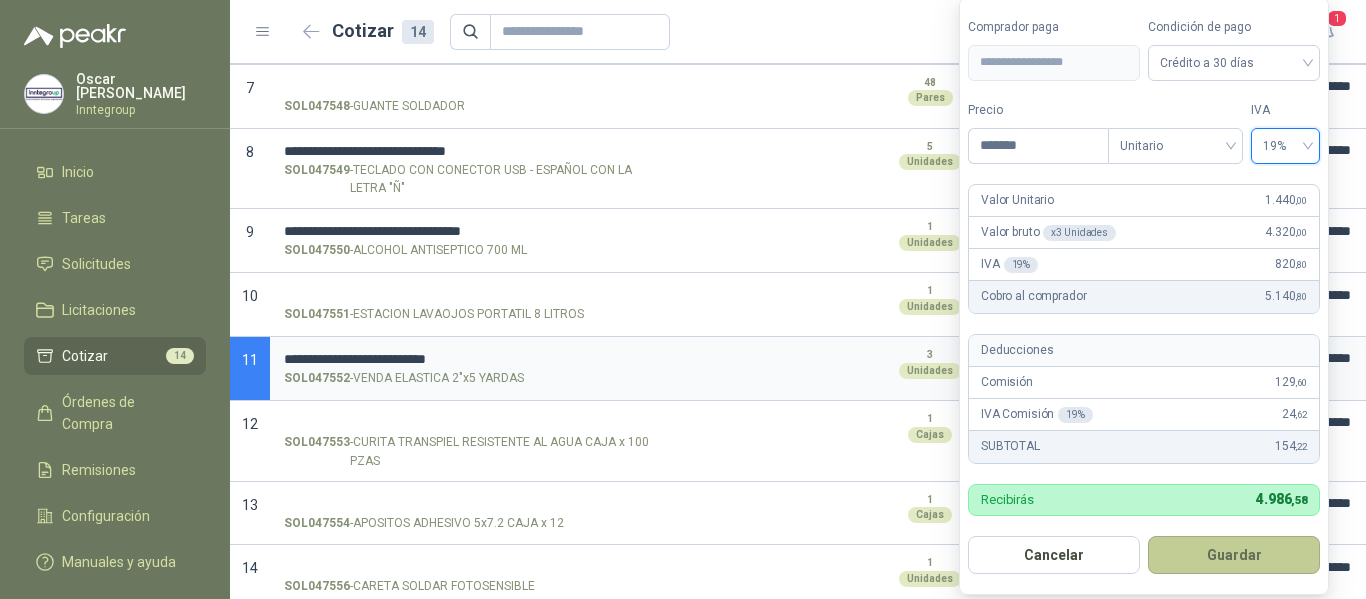 click on "Guardar" at bounding box center [1234, 555] 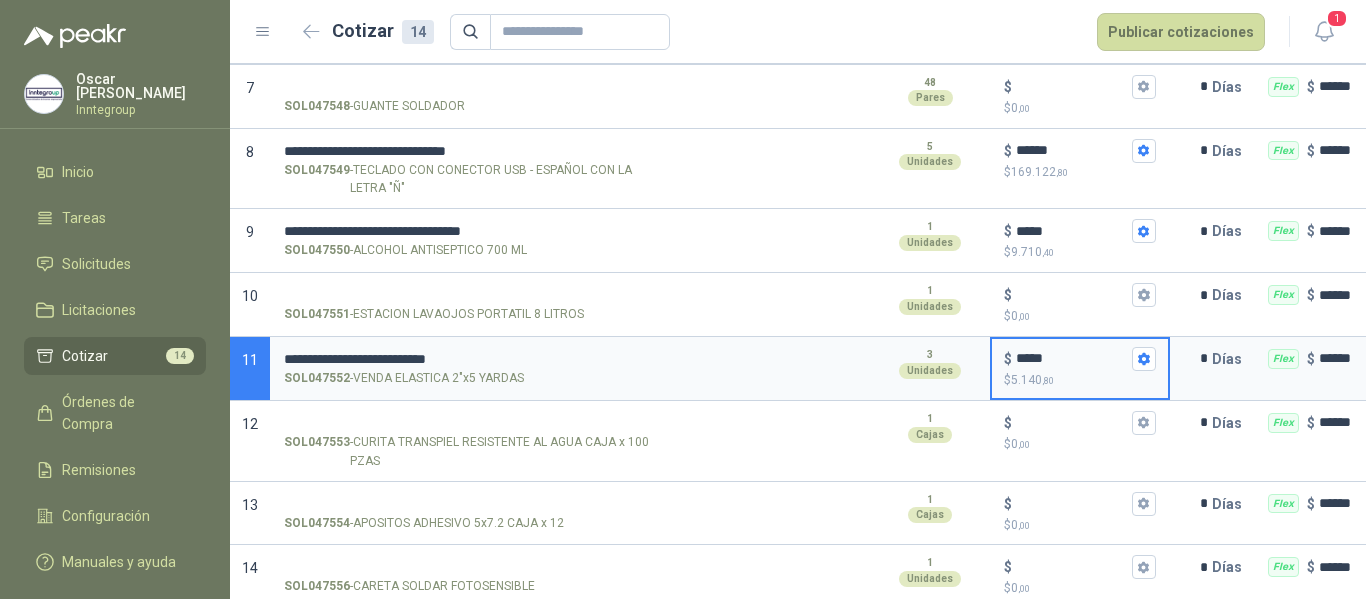 click 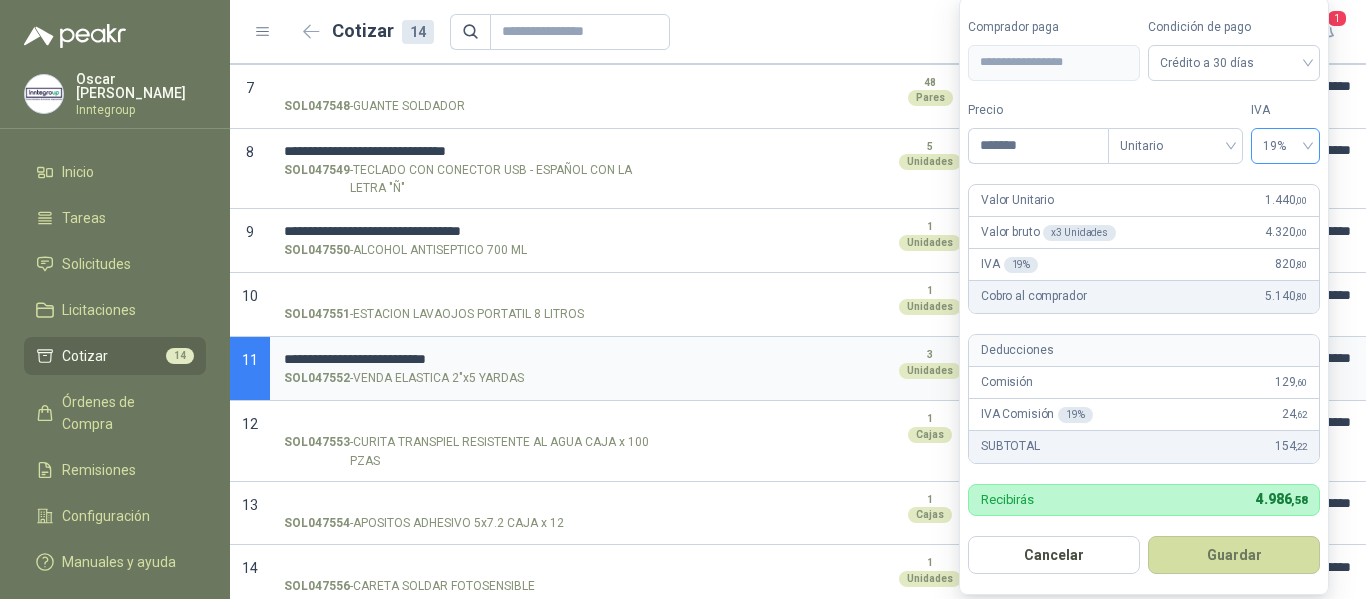 click on "19%" at bounding box center [1285, 146] 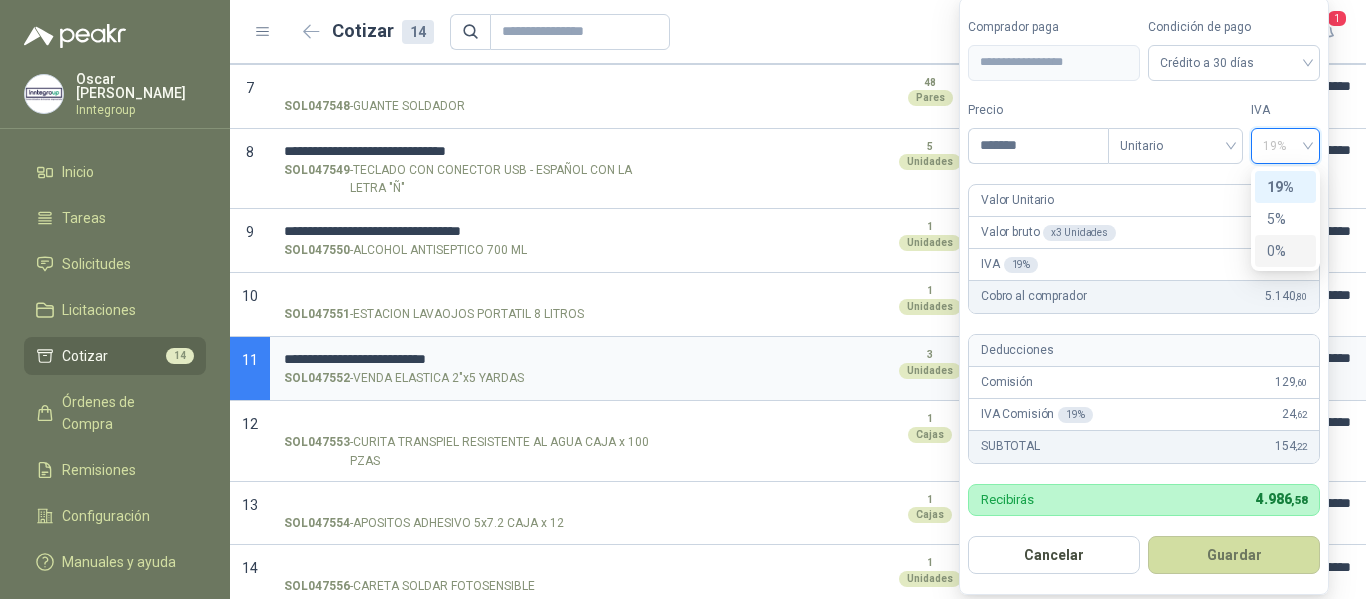 click on "0%" at bounding box center [1285, 251] 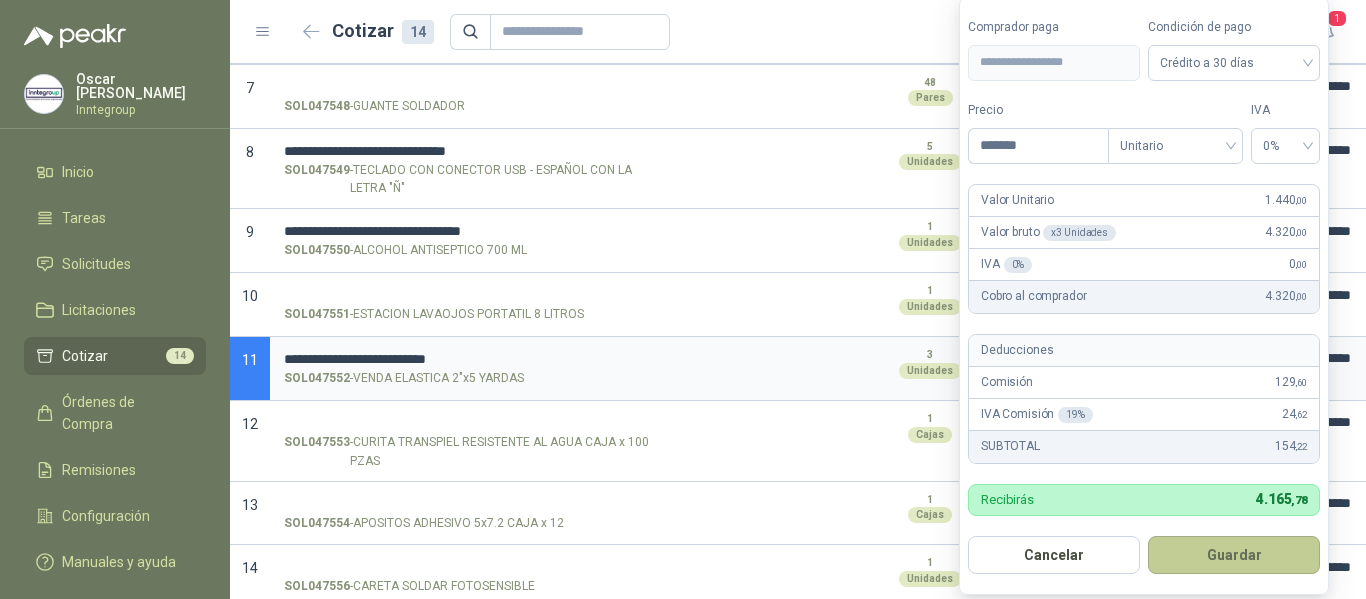 click on "Guardar" at bounding box center [1234, 555] 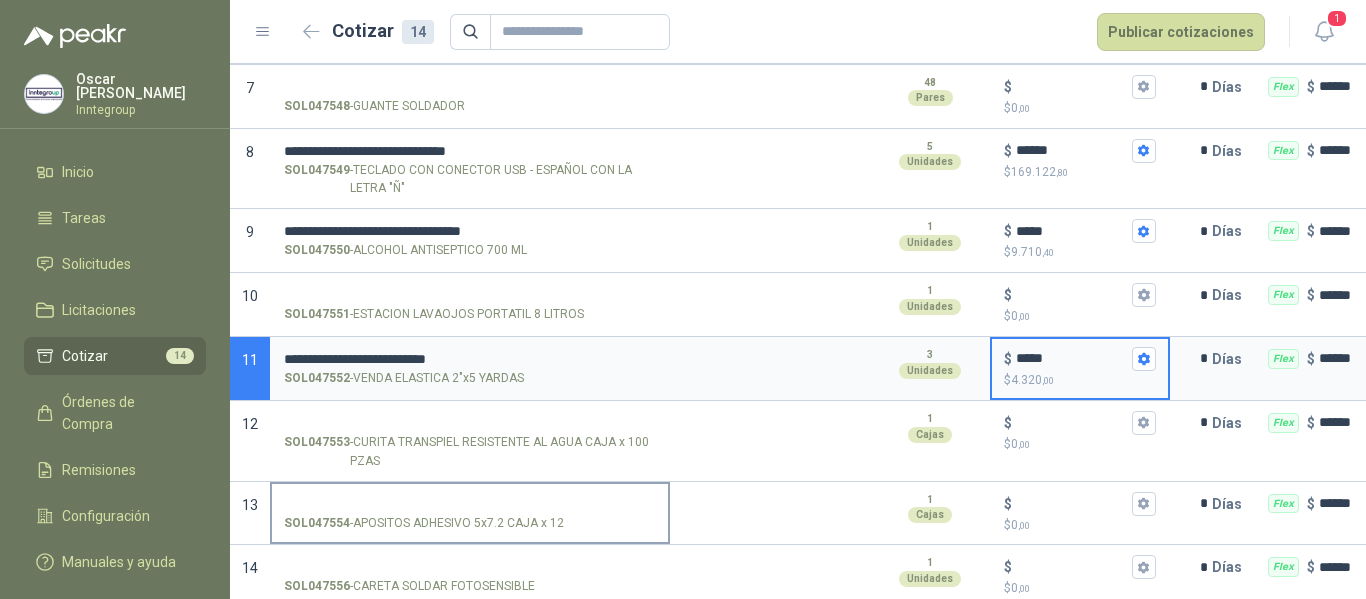 scroll, scrollTop: 626, scrollLeft: 0, axis: vertical 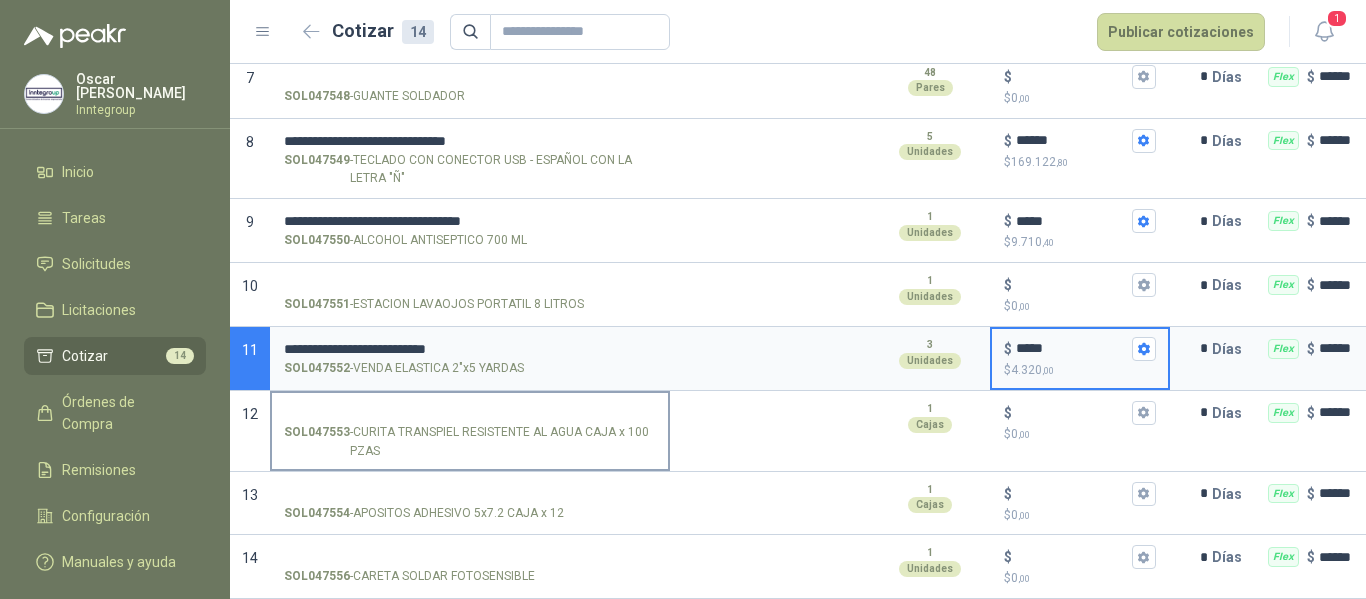 click on "SOL047553  -  CURITA TRANSPIEL RESISTENTE AL AGUA  CAJA x 100 PZAS" at bounding box center (470, 413) 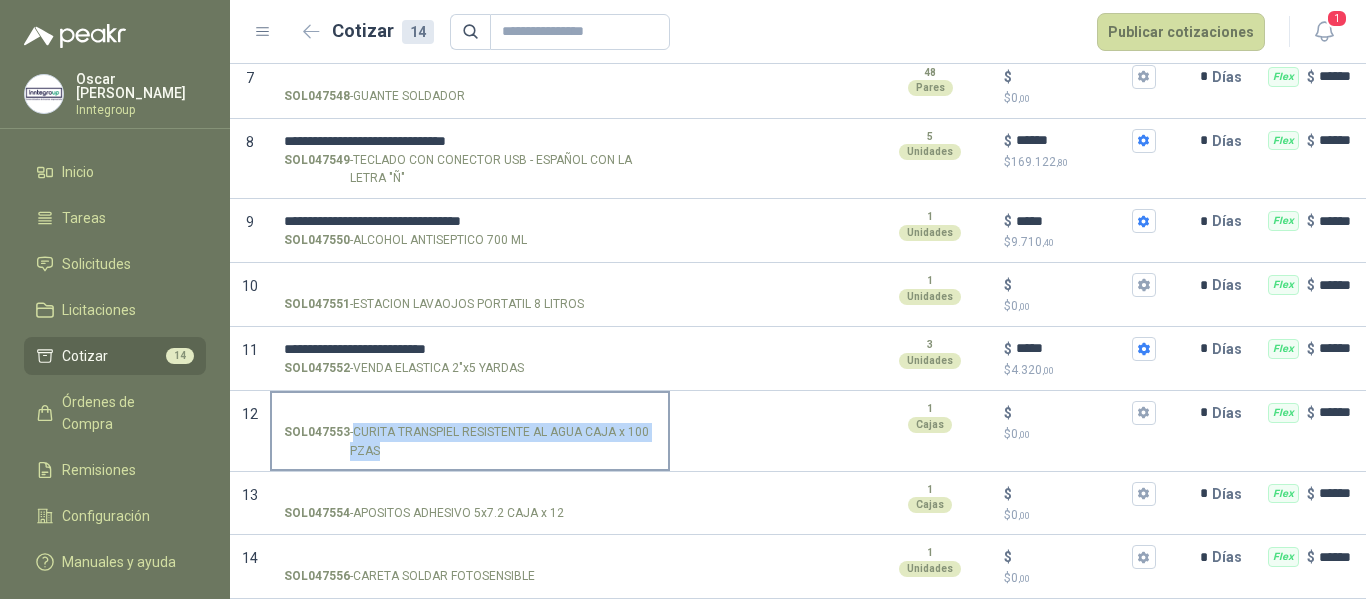 drag, startPoint x: 355, startPoint y: 412, endPoint x: 375, endPoint y: 437, distance: 32.01562 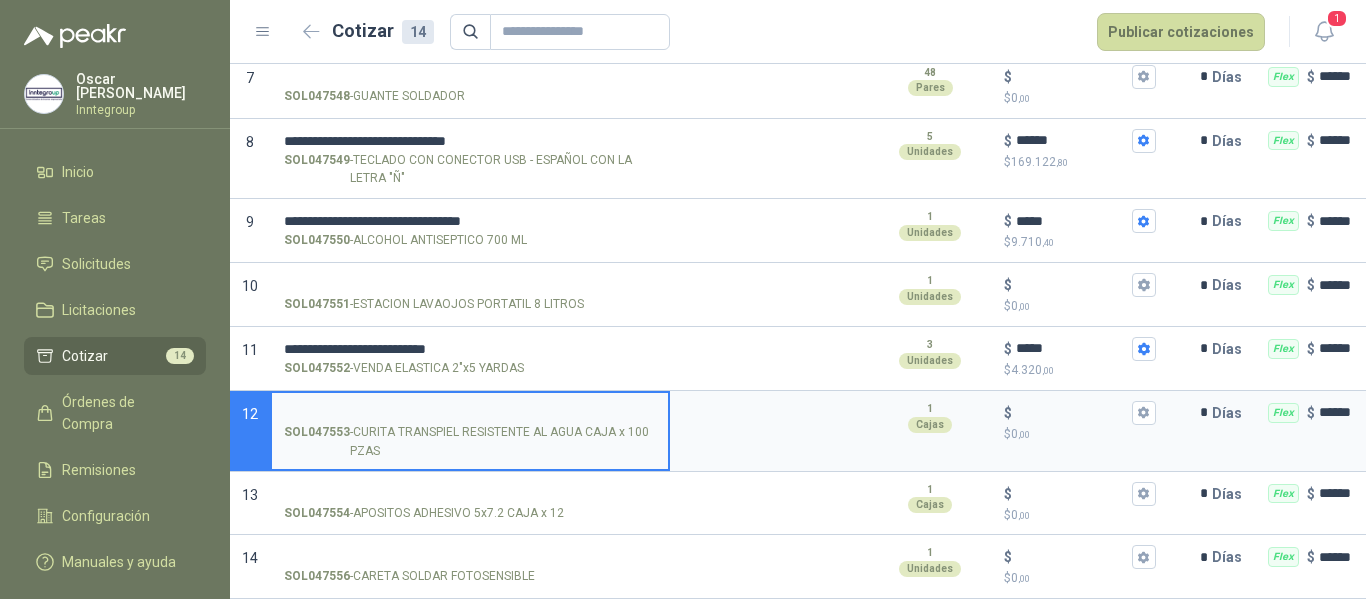 type 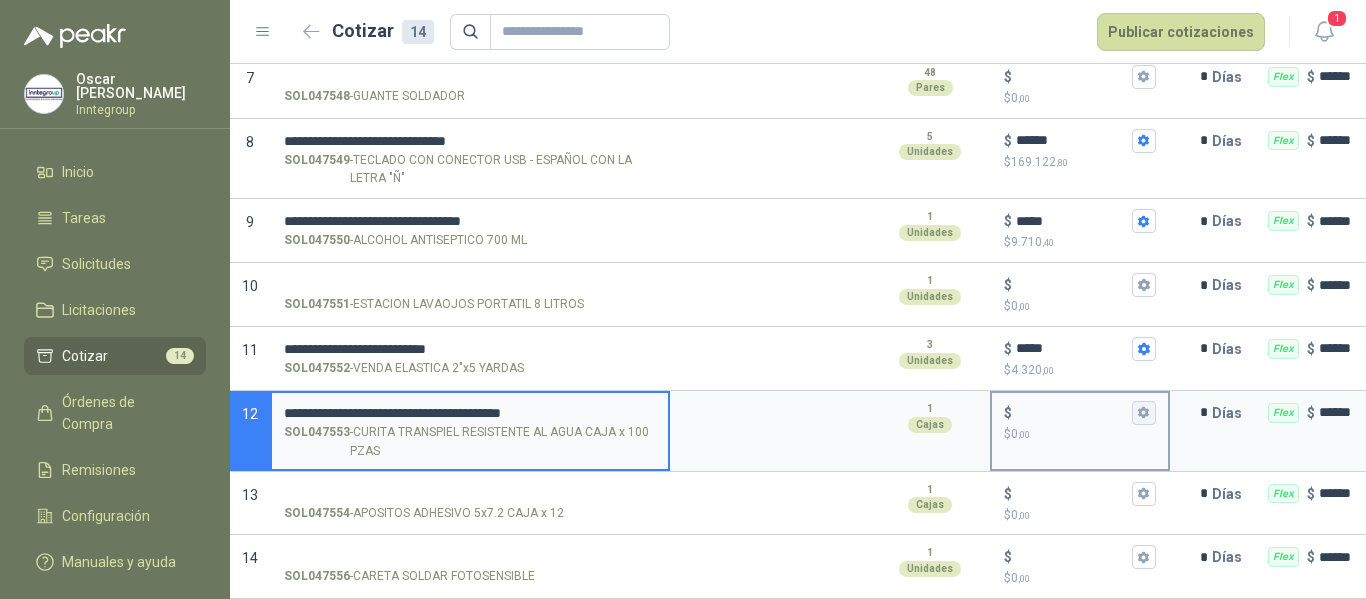 click 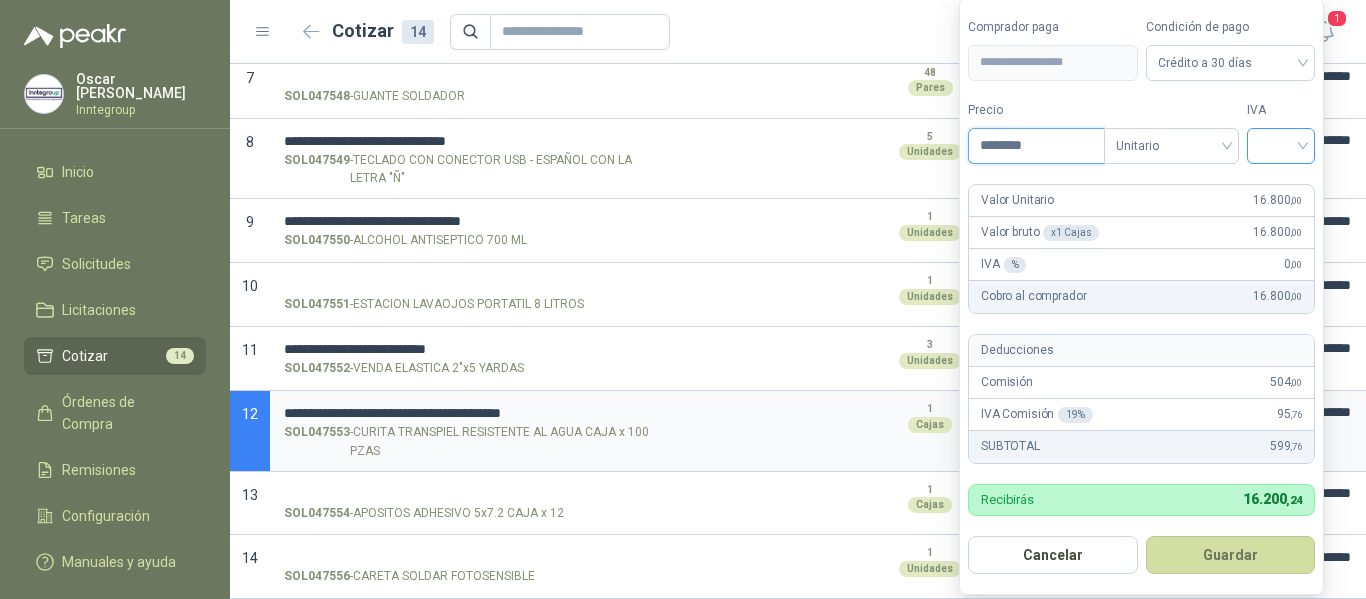 click at bounding box center (1281, 146) 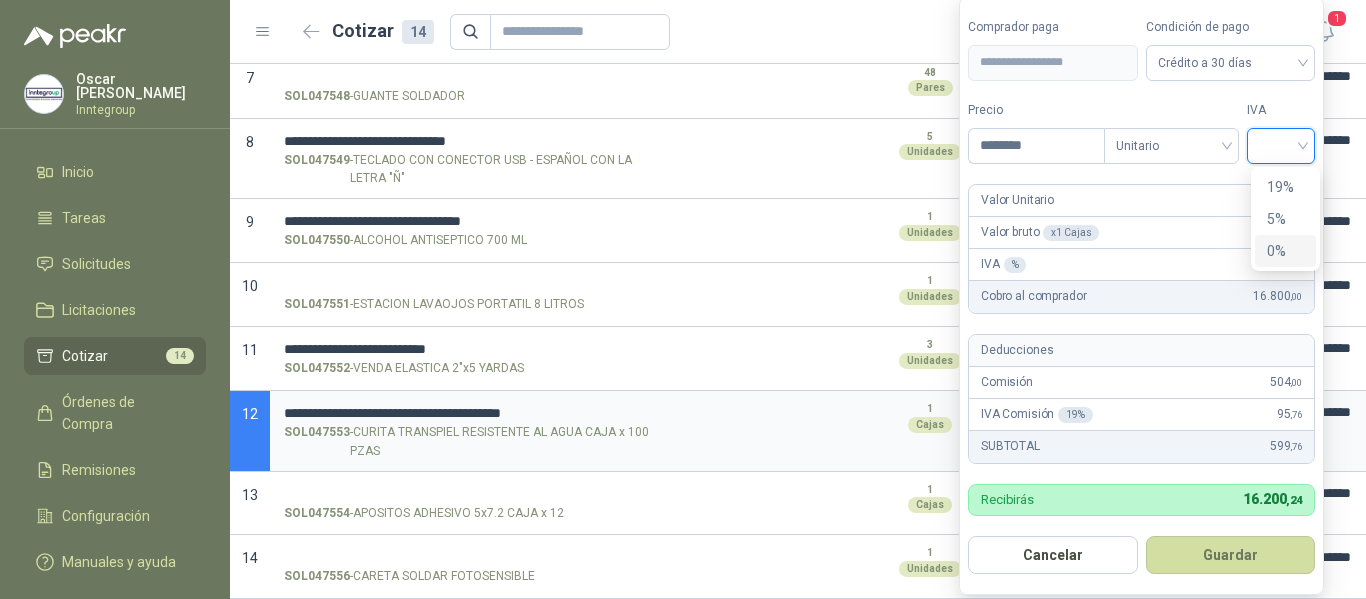 click on "0%" at bounding box center [1285, 251] 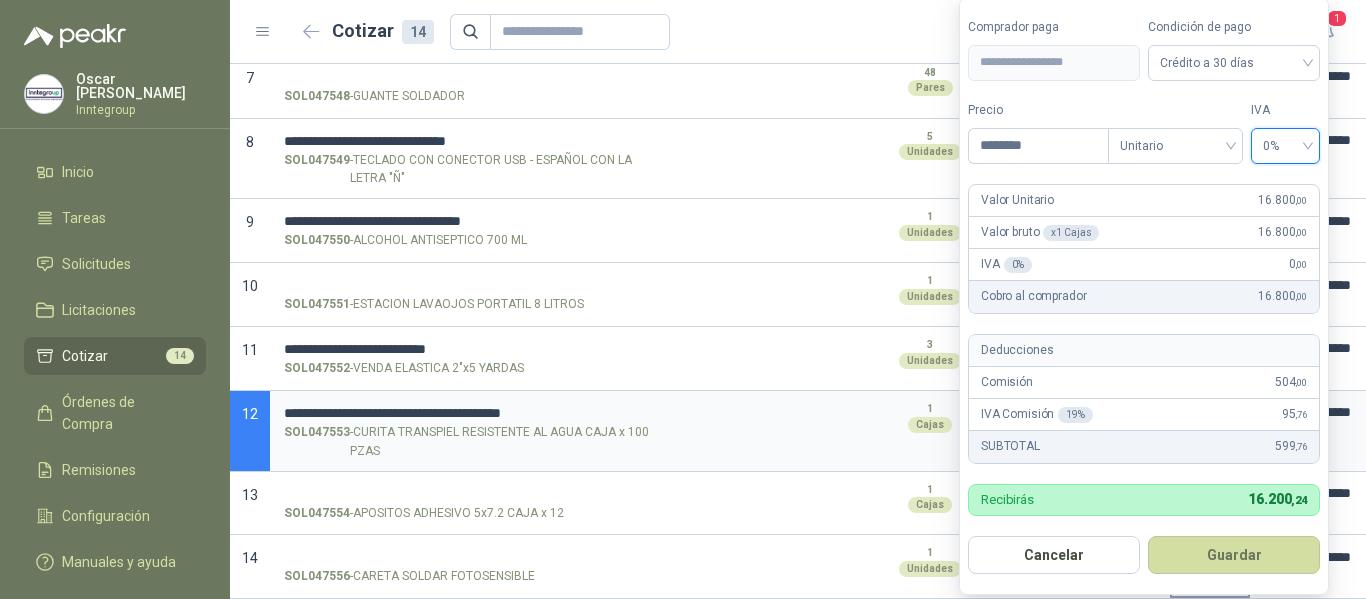 click on "Guardar" at bounding box center (1234, 555) 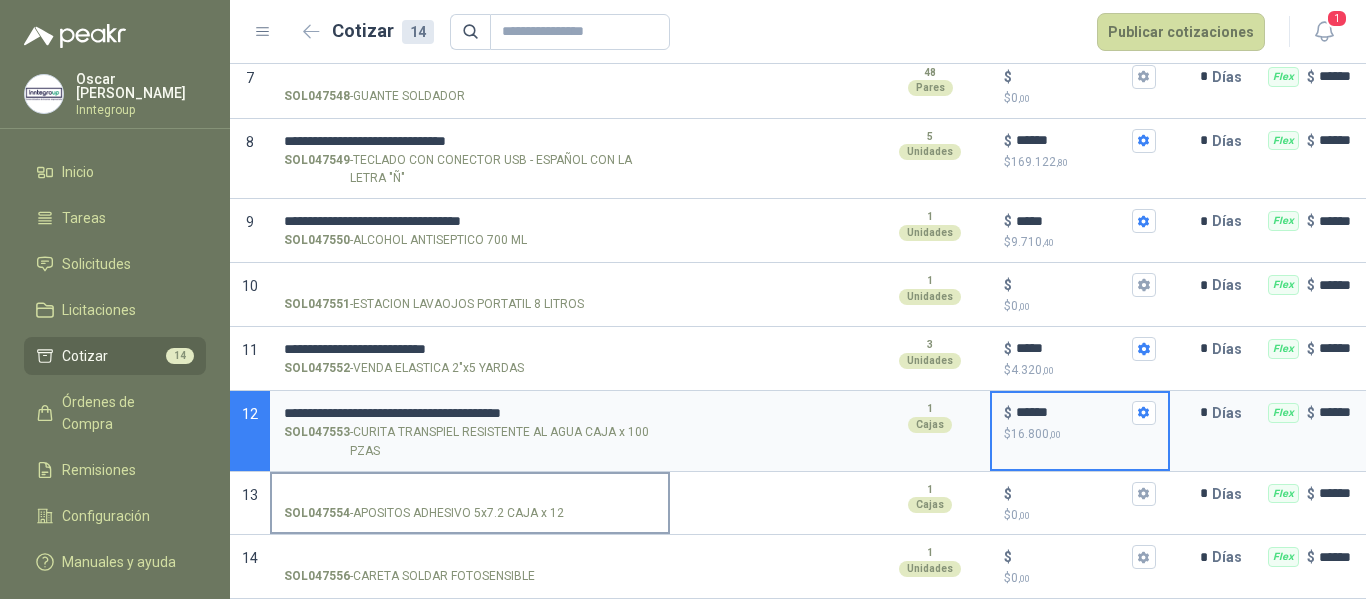 click on "SOL047554  -  APOSITOS ADHESIVO 5x7.2 CAJA x 12" at bounding box center [470, 494] 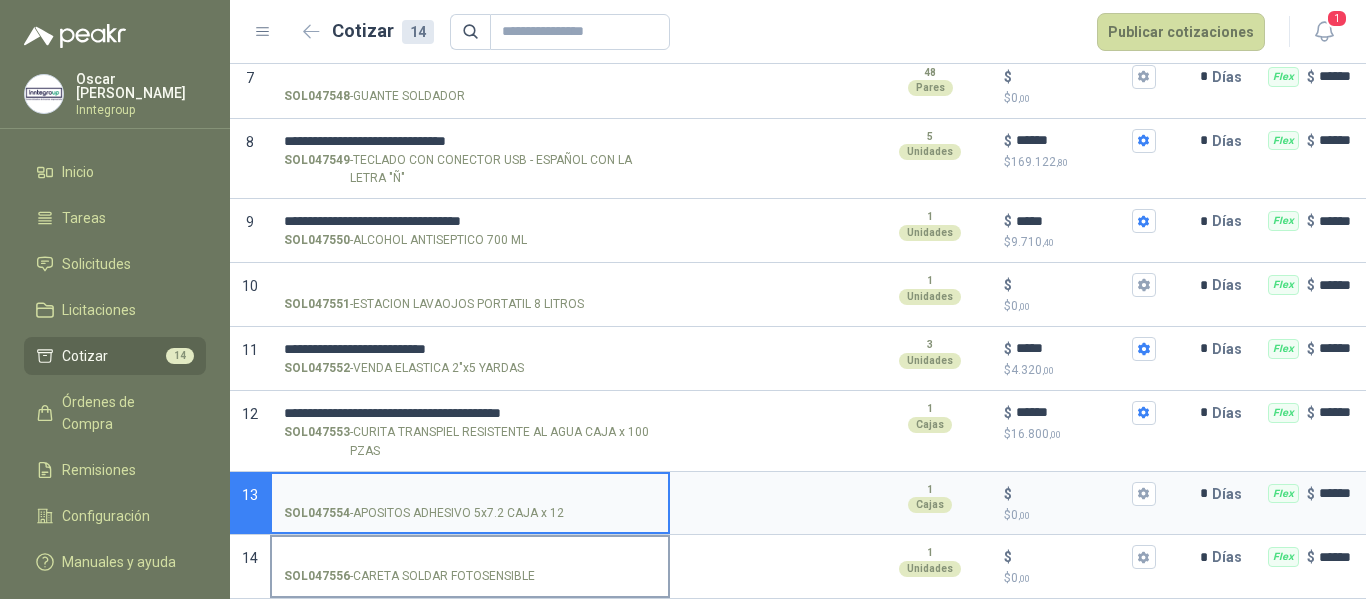 click on "SOL047556  -  CARETA SOLDAR FOTOSENSIBLE" at bounding box center (470, 557) 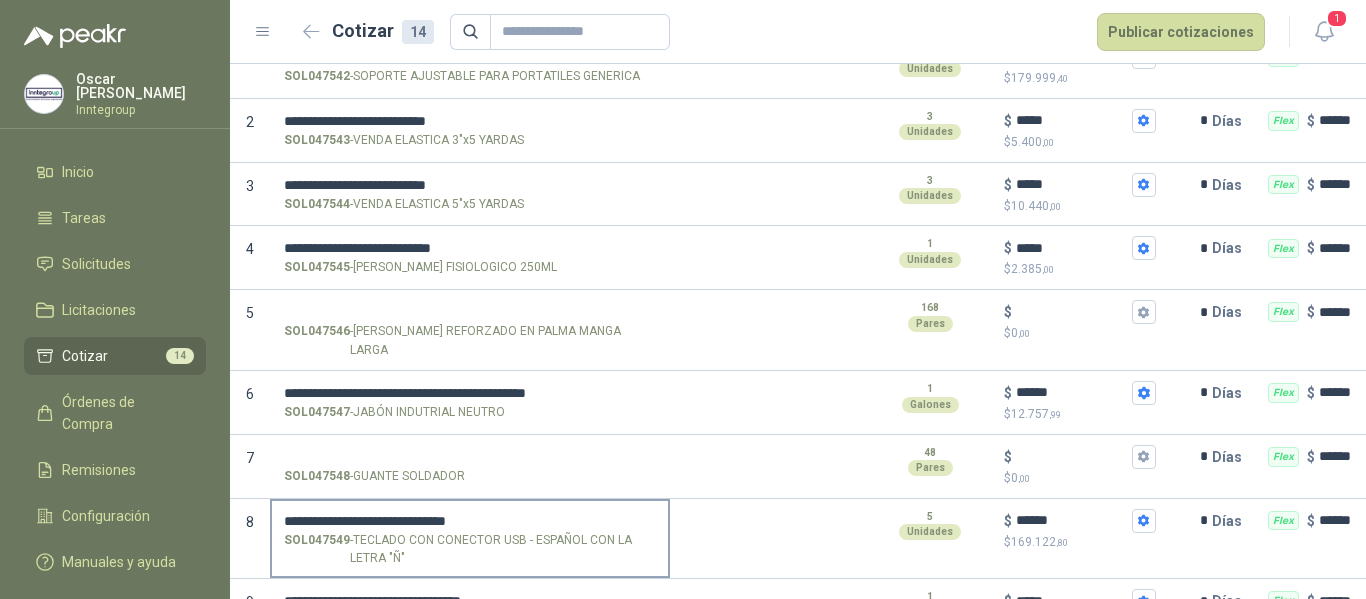 scroll, scrollTop: 226, scrollLeft: 0, axis: vertical 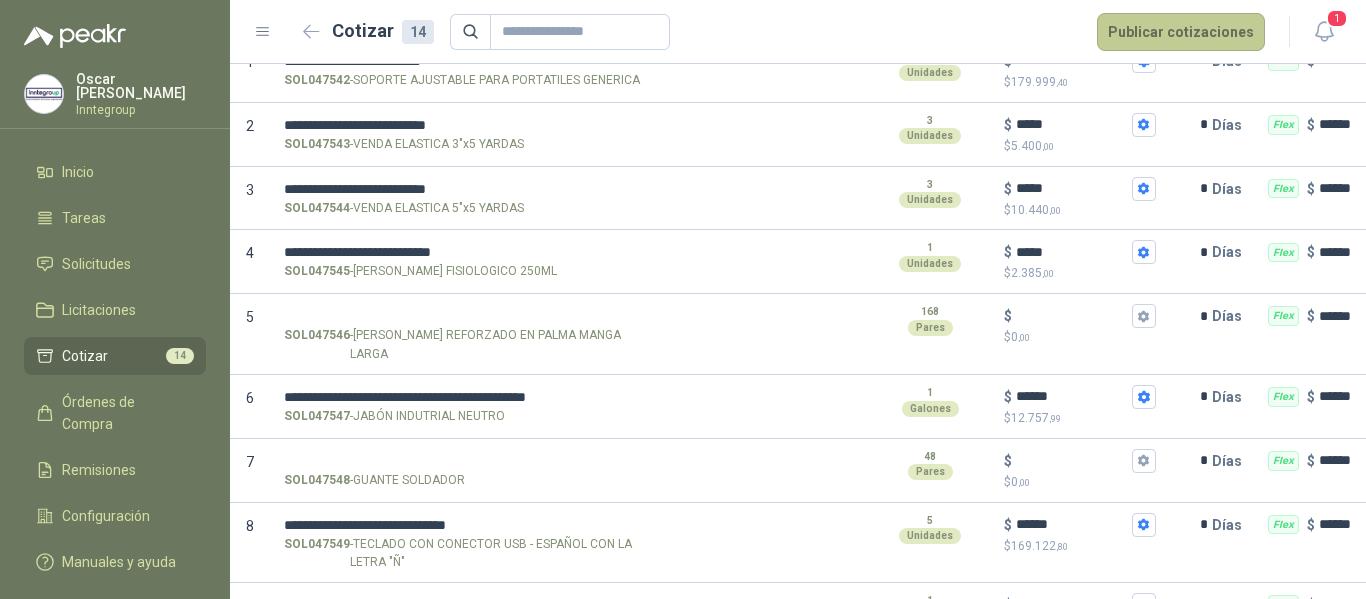 click on "Publicar cotizaciones" at bounding box center [1181, 32] 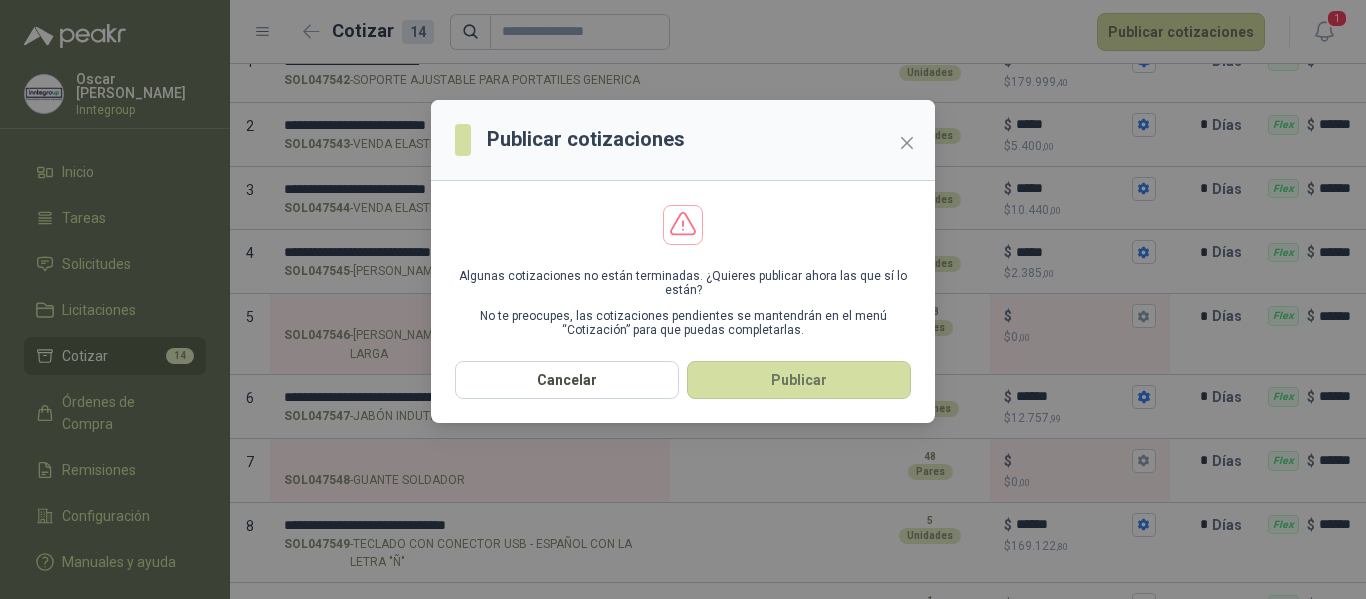 click on "Publicar" at bounding box center (799, 380) 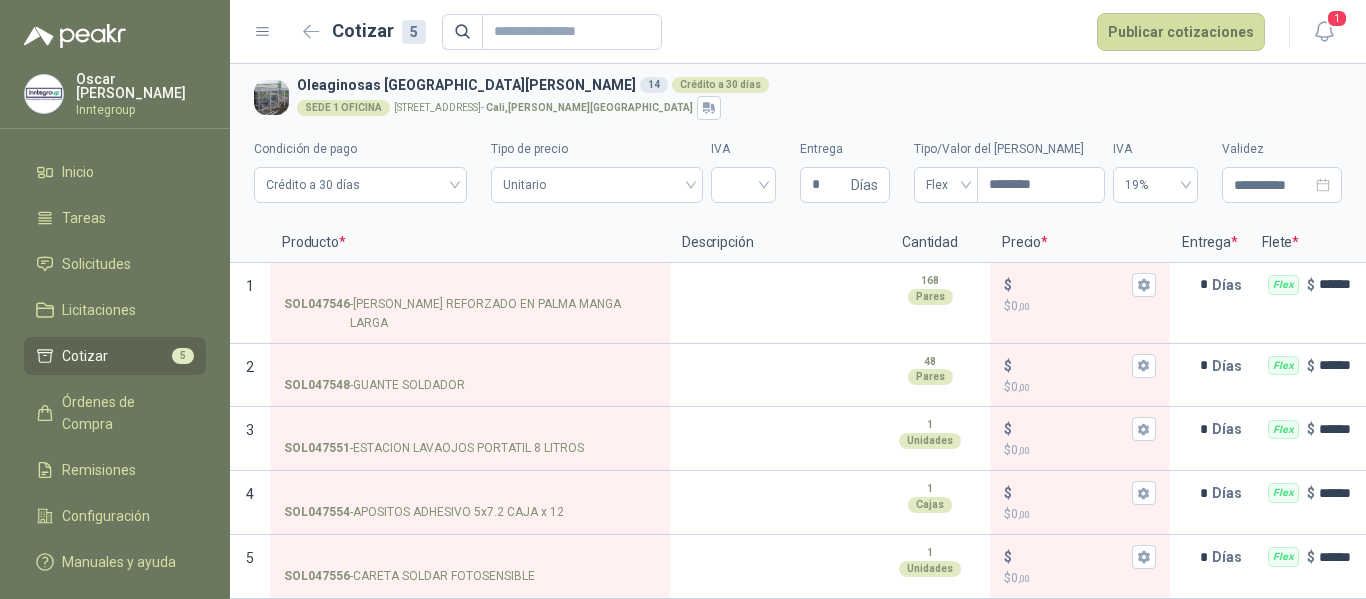 scroll, scrollTop: 0, scrollLeft: 0, axis: both 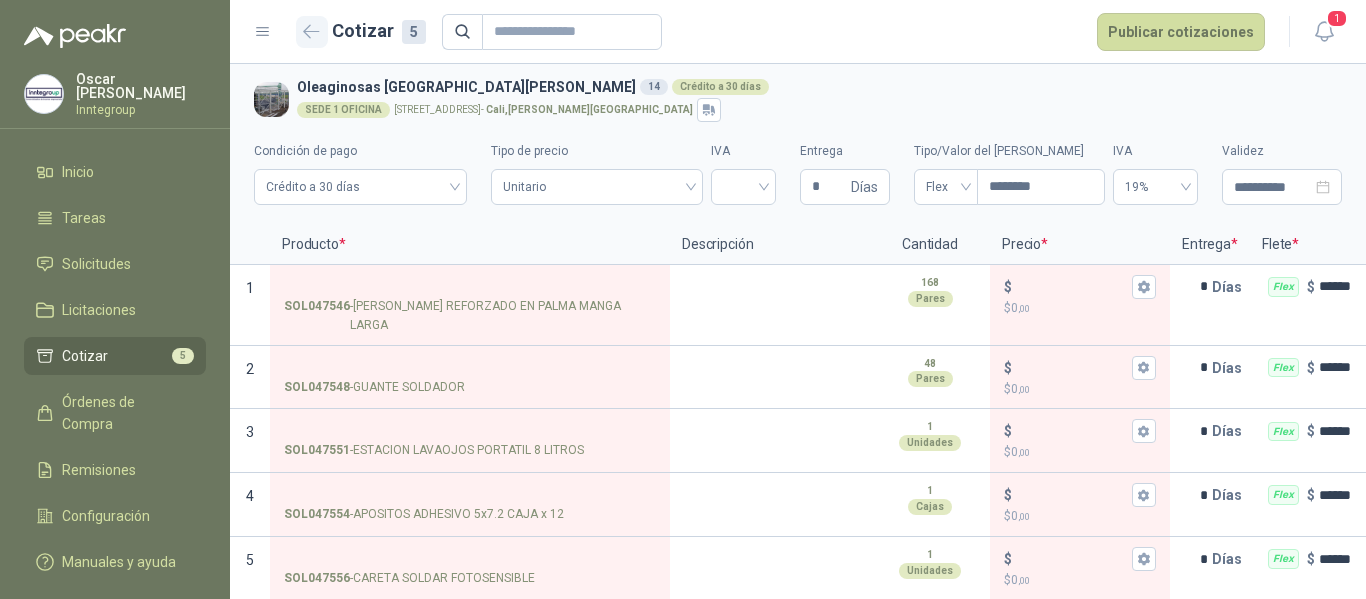 click 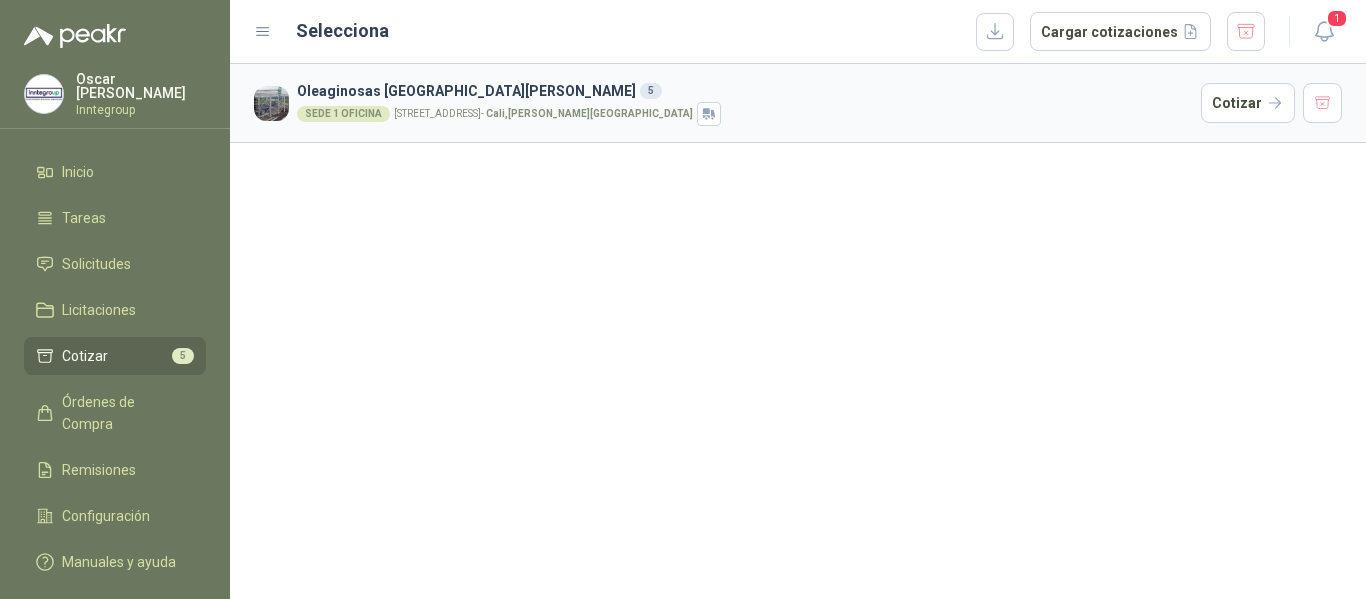 click on "Cotizar 5" at bounding box center (115, 356) 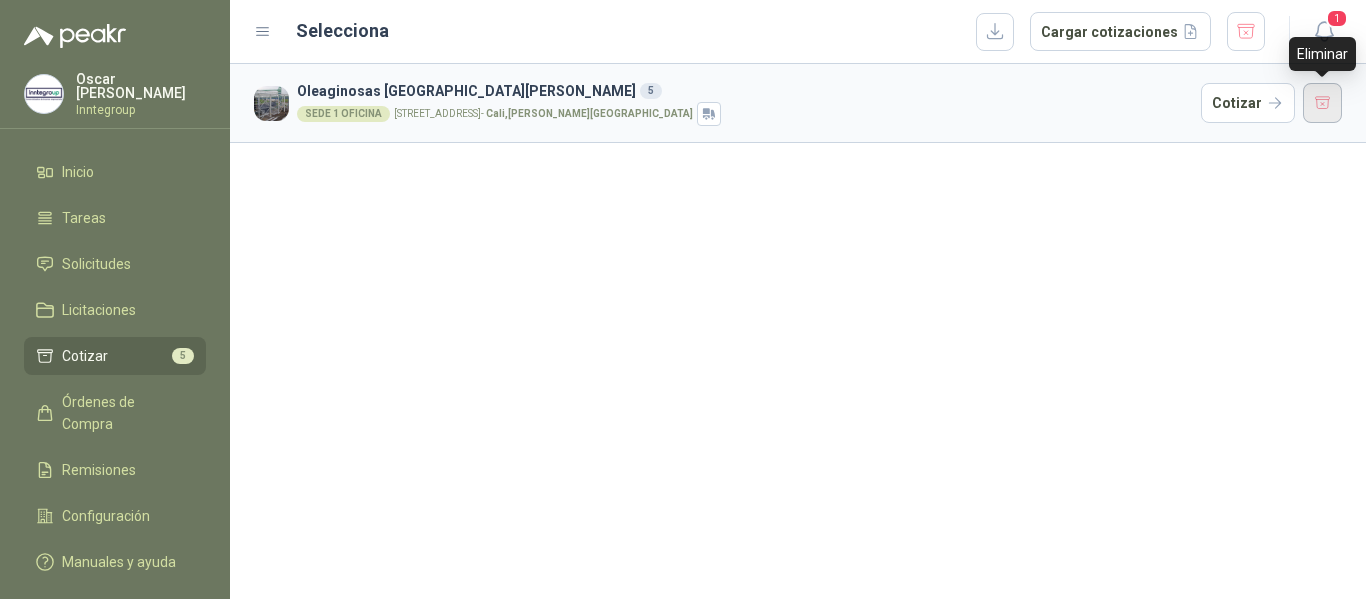 click at bounding box center (1323, 103) 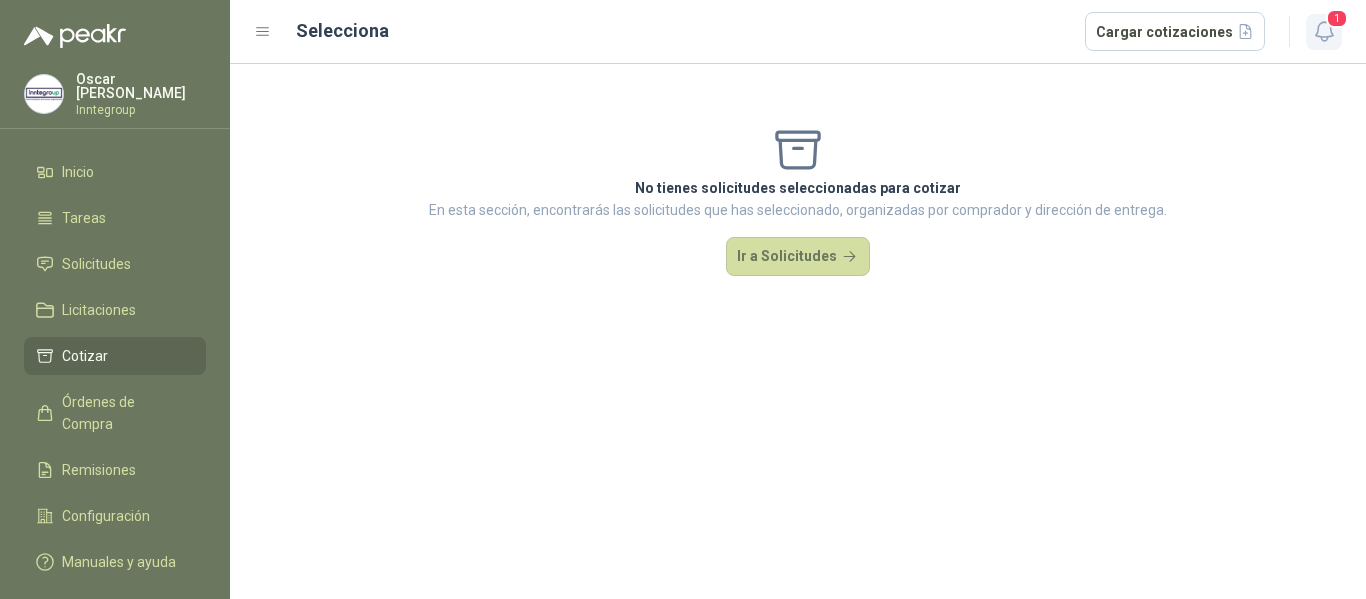 drag, startPoint x: 1333, startPoint y: 7, endPoint x: 1321, endPoint y: 16, distance: 15 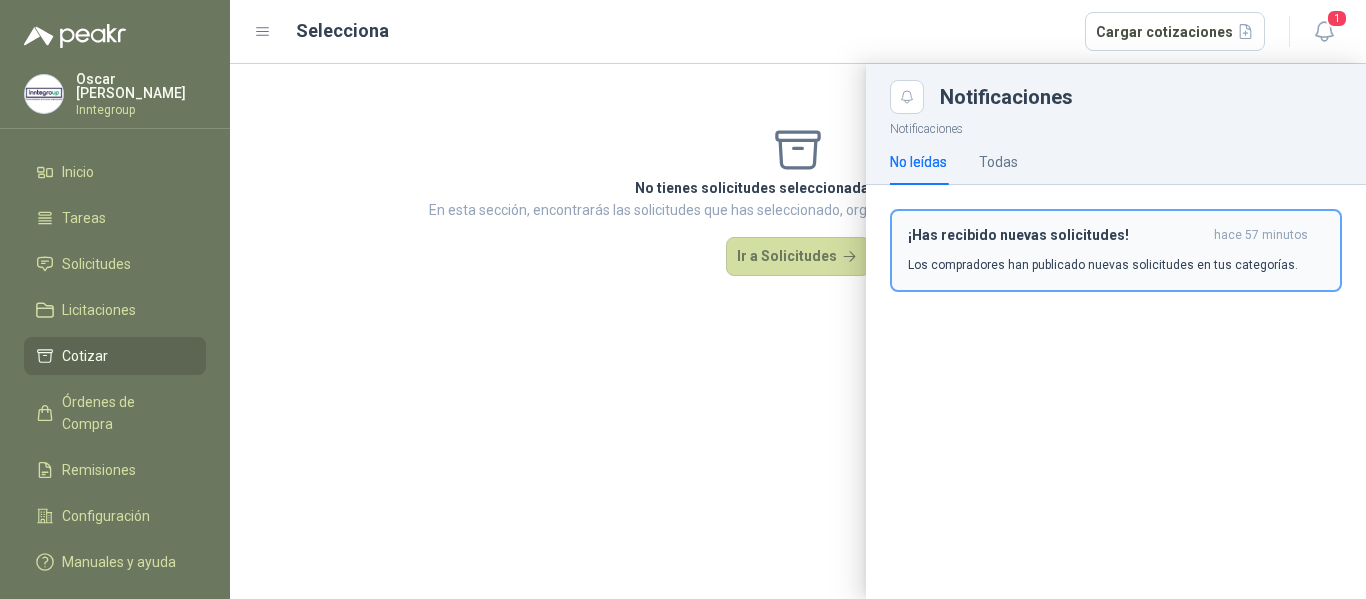 click on "Los compradores han publicado nuevas solicitudes en tus categorías." at bounding box center (1103, 265) 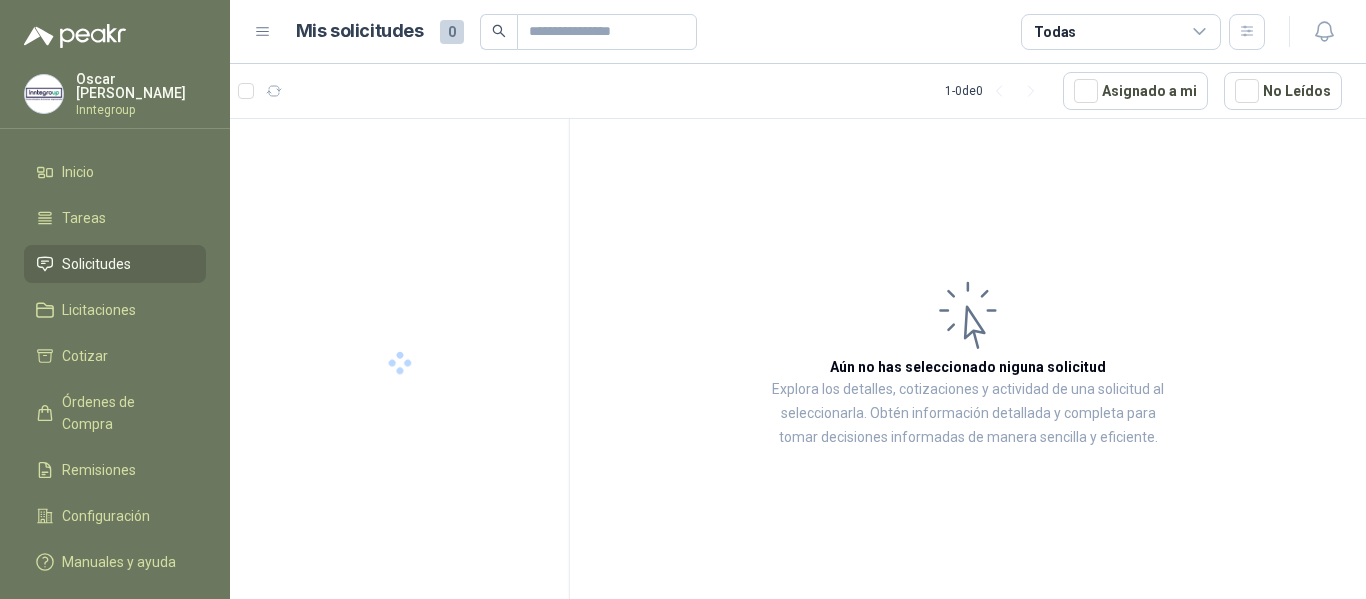 click on "Aún no has seleccionado niguna solicitud Explora los detalles, cotizaciones y actividad de una solicitud al seleccionarla. Obtén información detallada y   completa para [PERSON_NAME] decisiones informadas de manera sencilla y eficiente." at bounding box center [968, 362] 